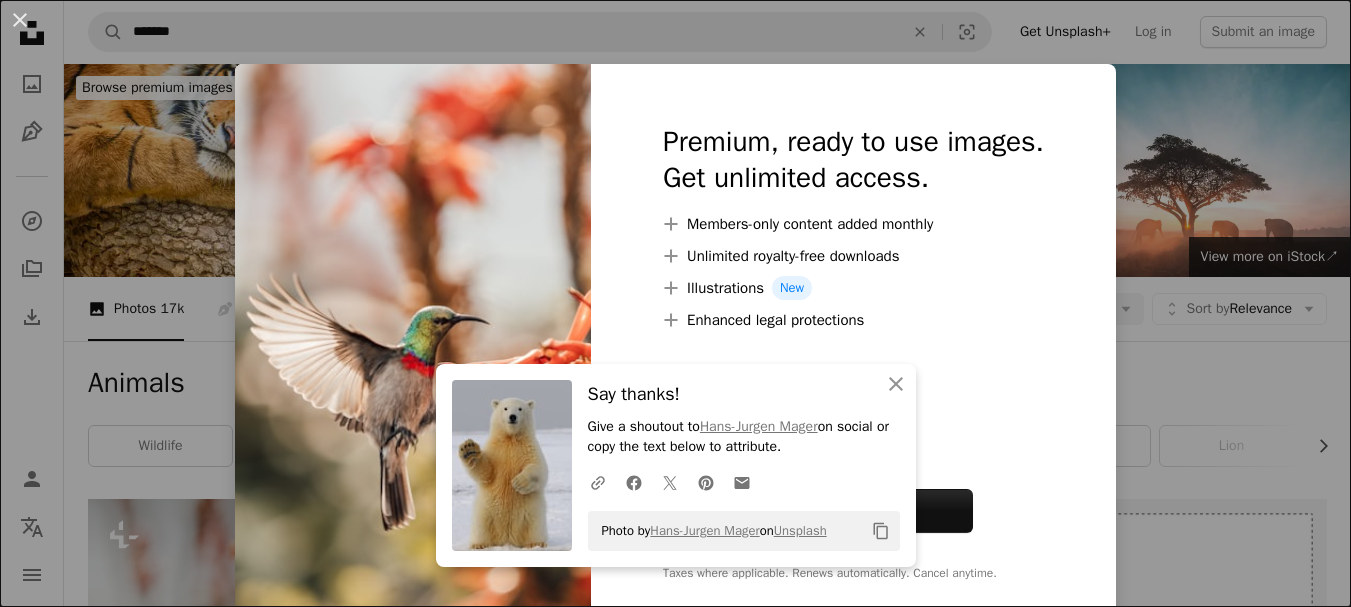 scroll, scrollTop: 510, scrollLeft: 0, axis: vertical 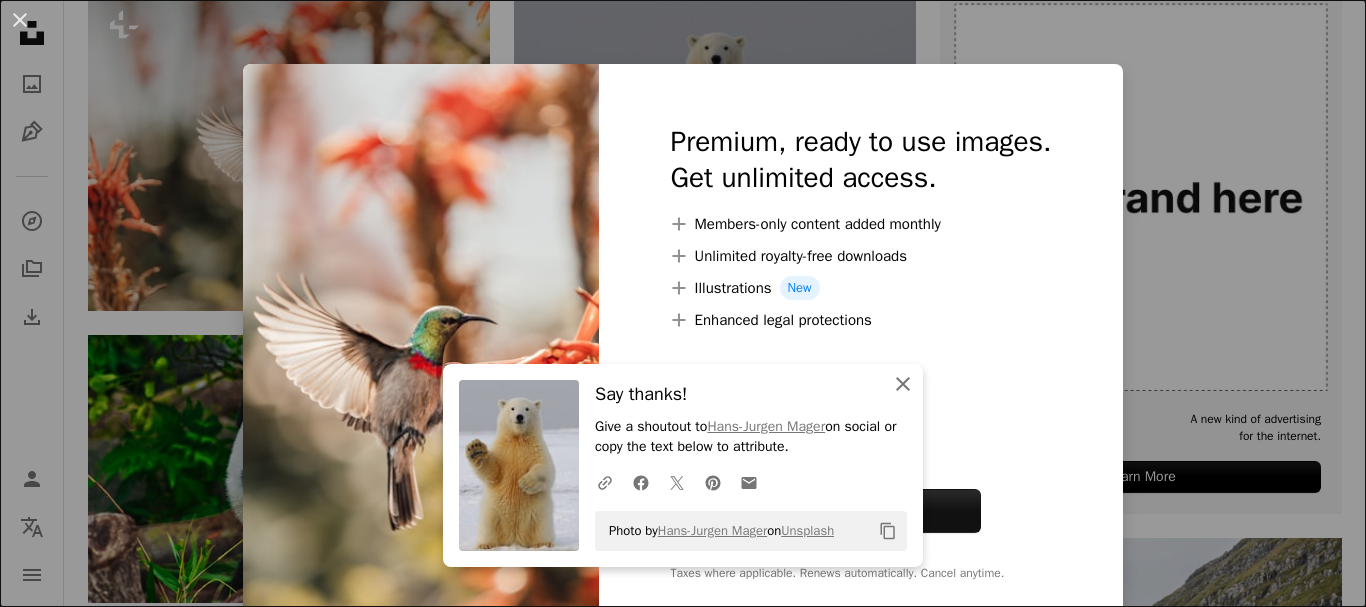 click on "An X shape" 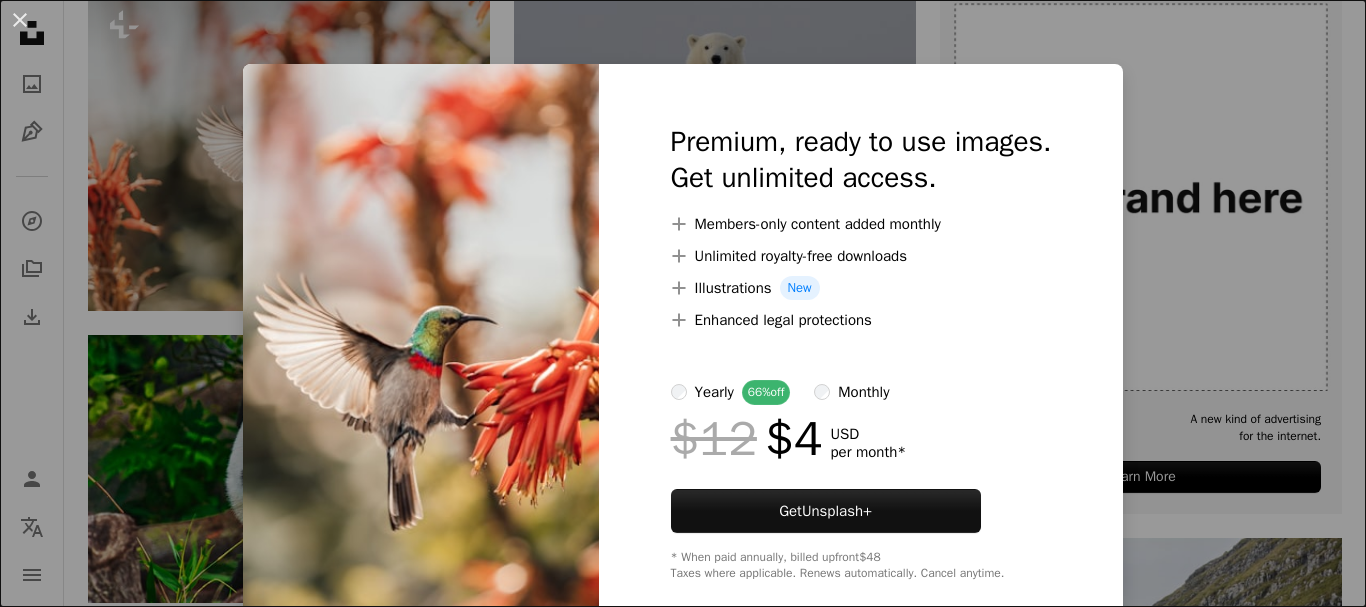click on "An X shape Premium, ready to use images. Get unlimited access. A plus sign Members-only content added monthly A plus sign Unlimited royalty-free downloads A plus sign Illustrations  New A plus sign Enhanced legal protections yearly 66%  off monthly $12   $4 USD per month * Get  Unsplash+ * When paid annually, billed upfront  $48 Taxes where applicable. Renews automatically. Cancel anytime." at bounding box center (683, 303) 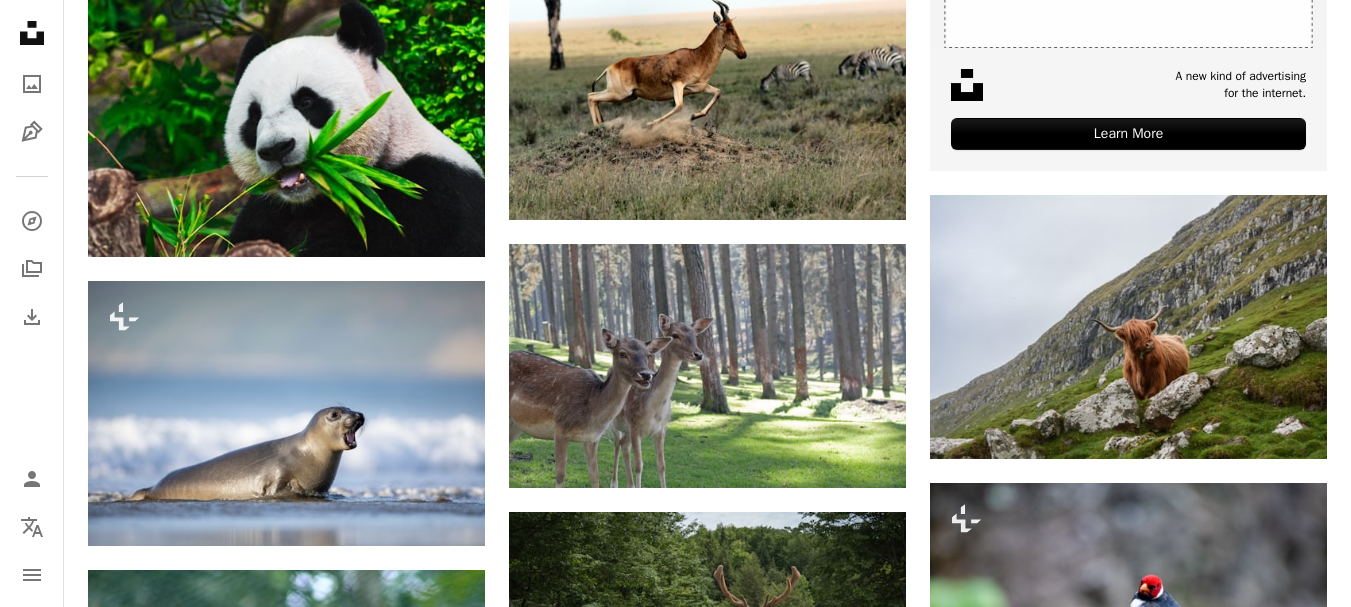 scroll, scrollTop: 849, scrollLeft: 0, axis: vertical 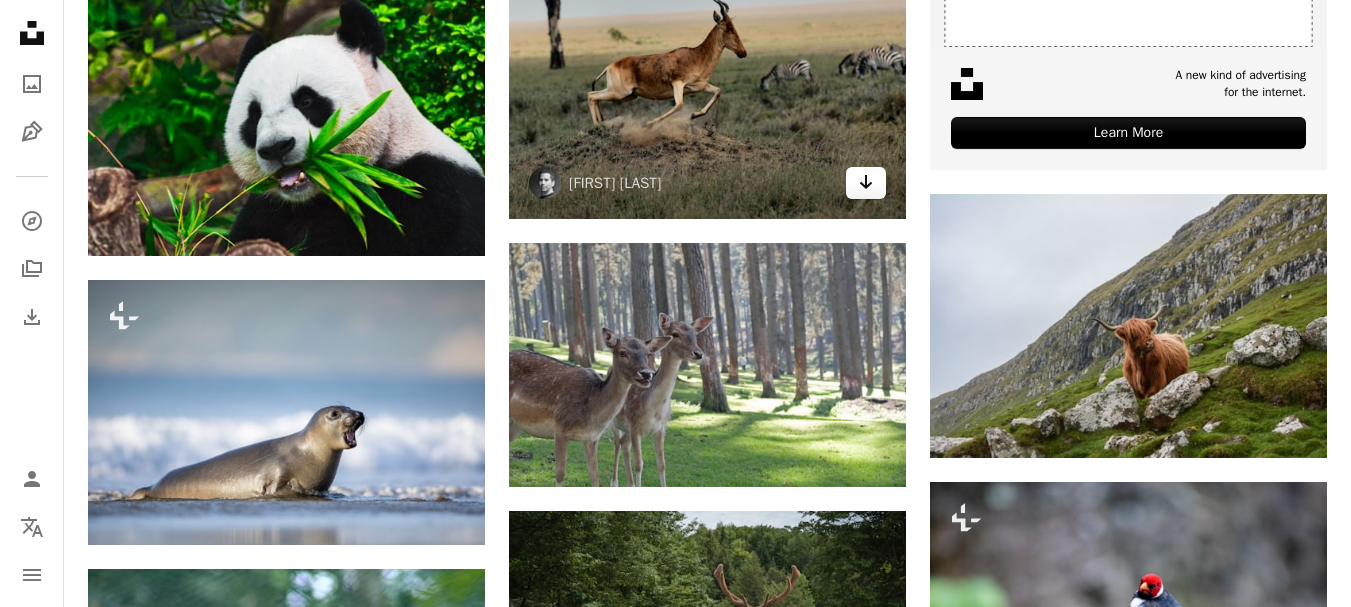 click on "Arrow pointing down" at bounding box center [866, 183] 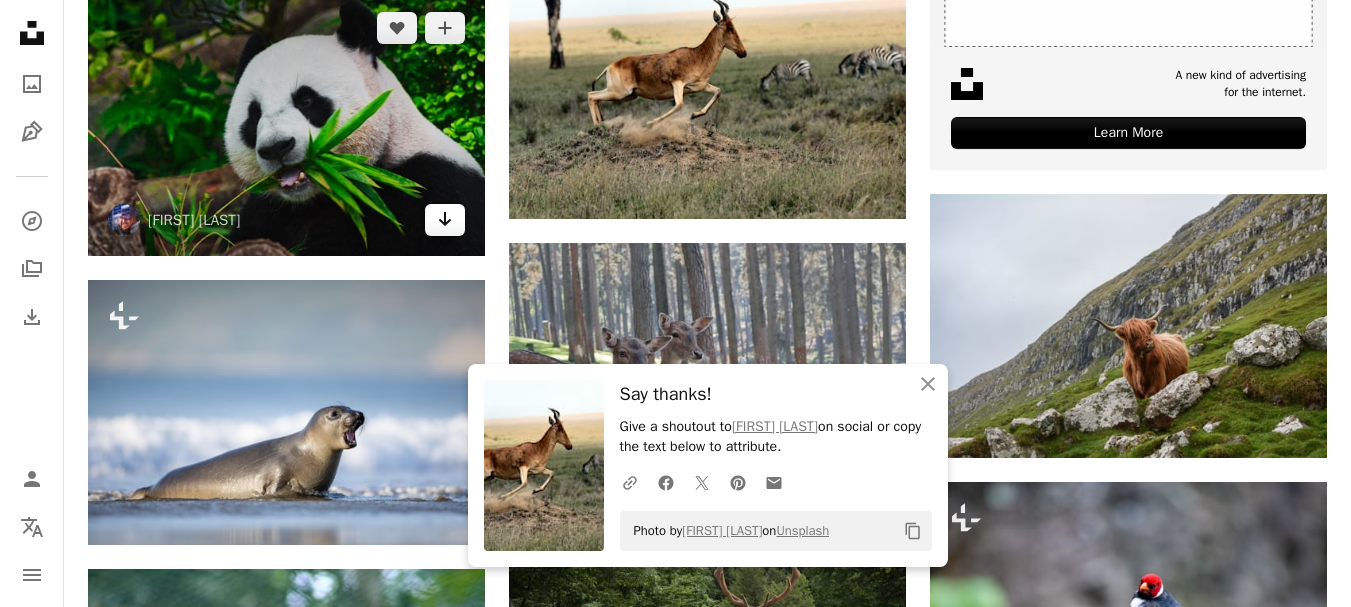 click on "Arrow pointing down" 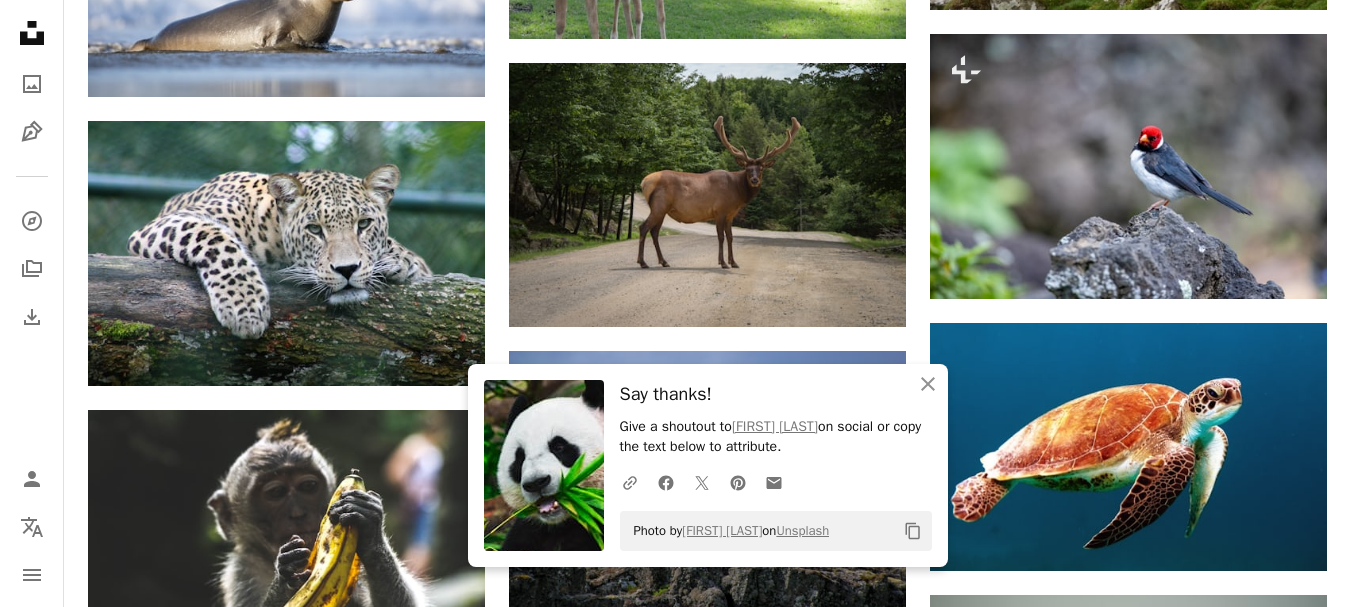 scroll, scrollTop: 1300, scrollLeft: 0, axis: vertical 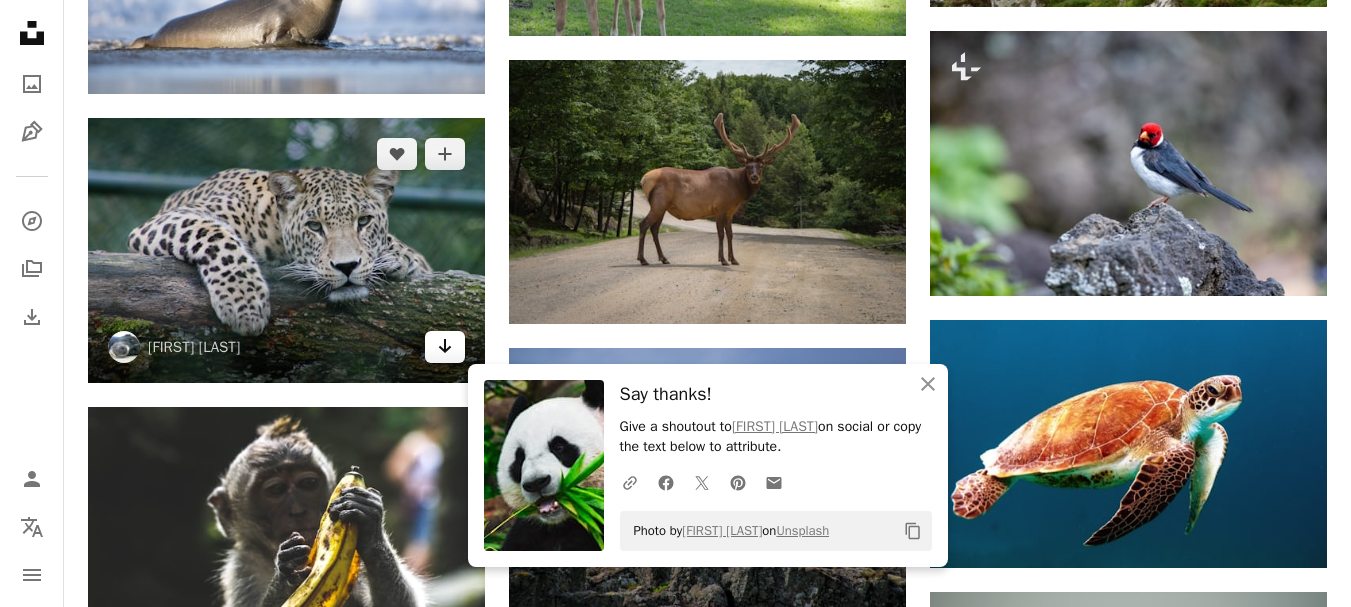 click on "Arrow pointing down" 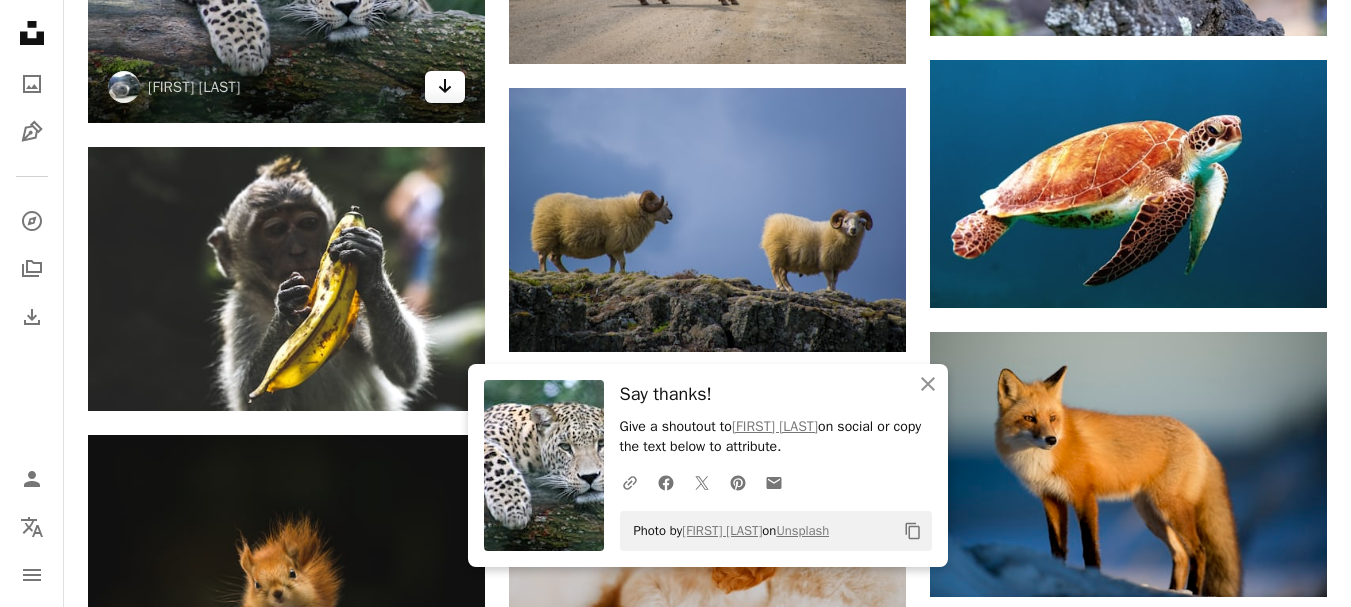 scroll, scrollTop: 1561, scrollLeft: 0, axis: vertical 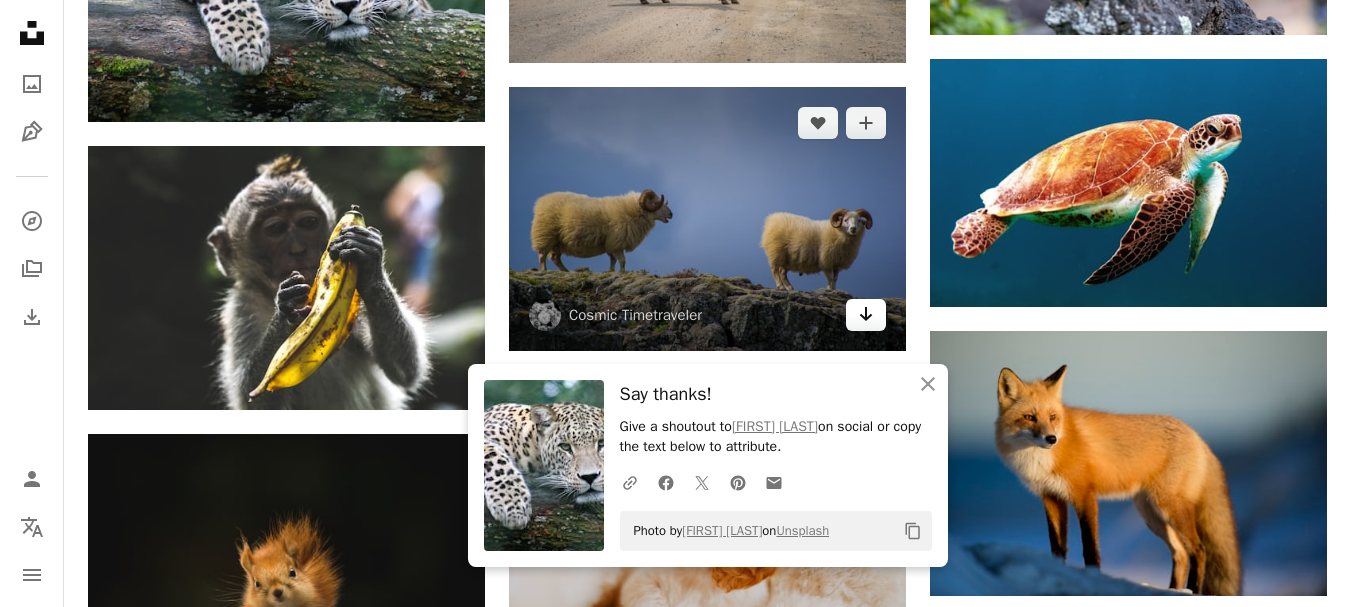 click 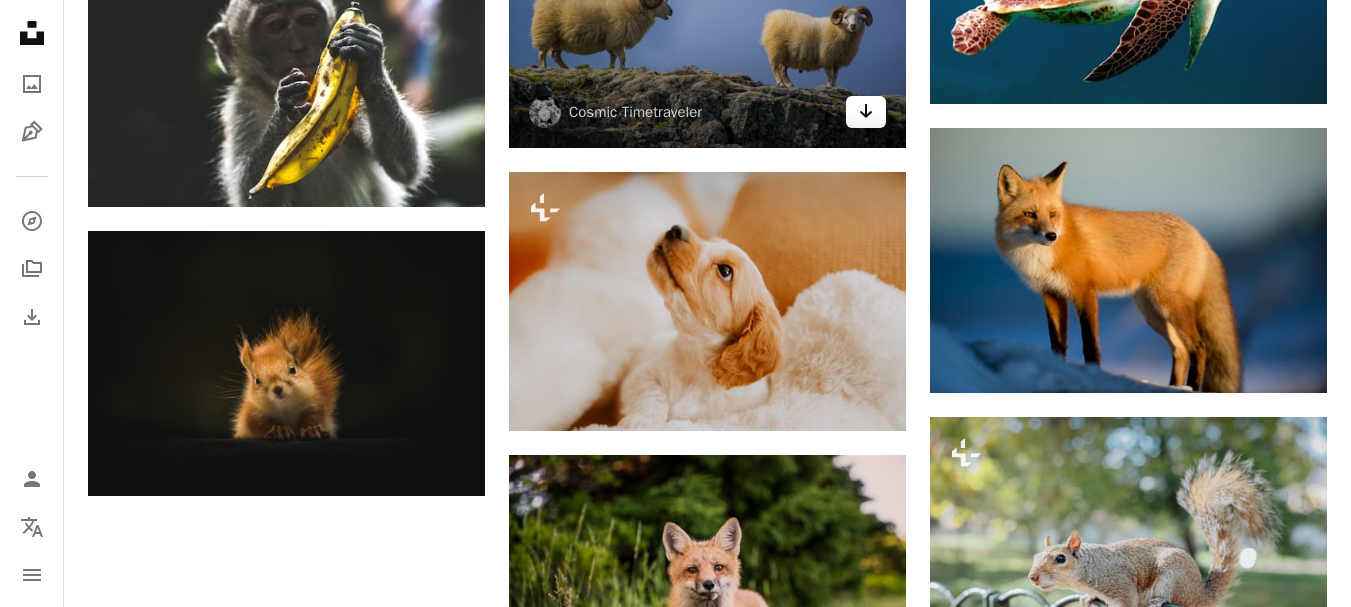 scroll, scrollTop: 1827, scrollLeft: 0, axis: vertical 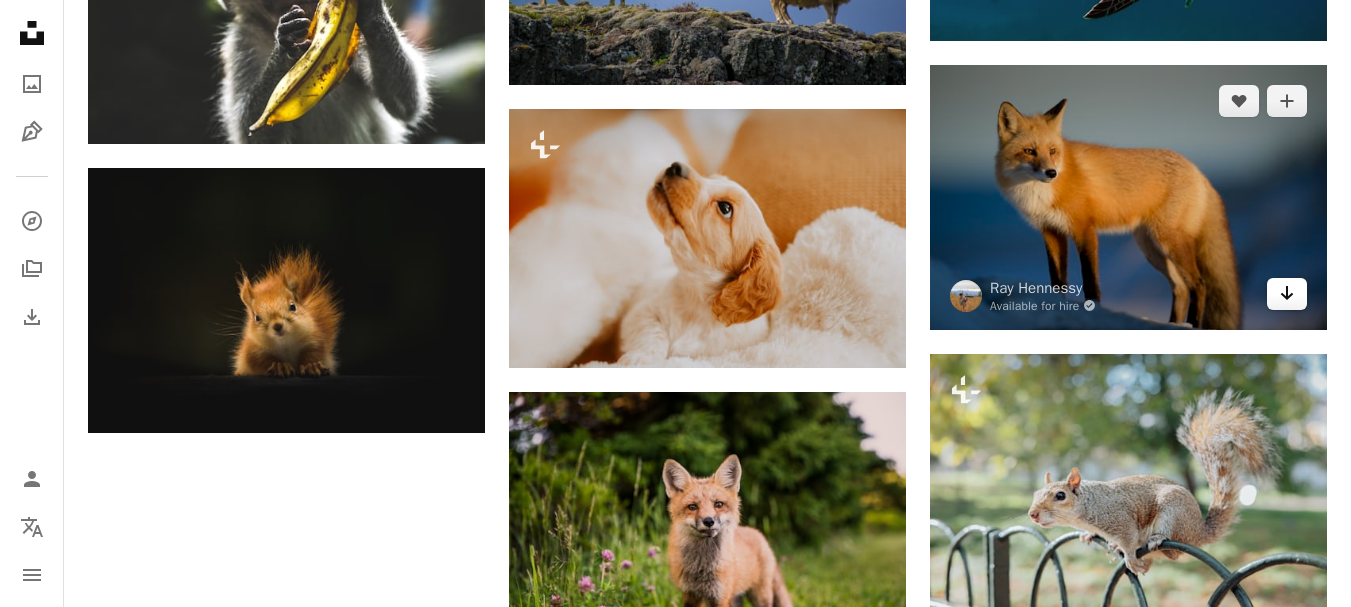 click on "Arrow pointing down" 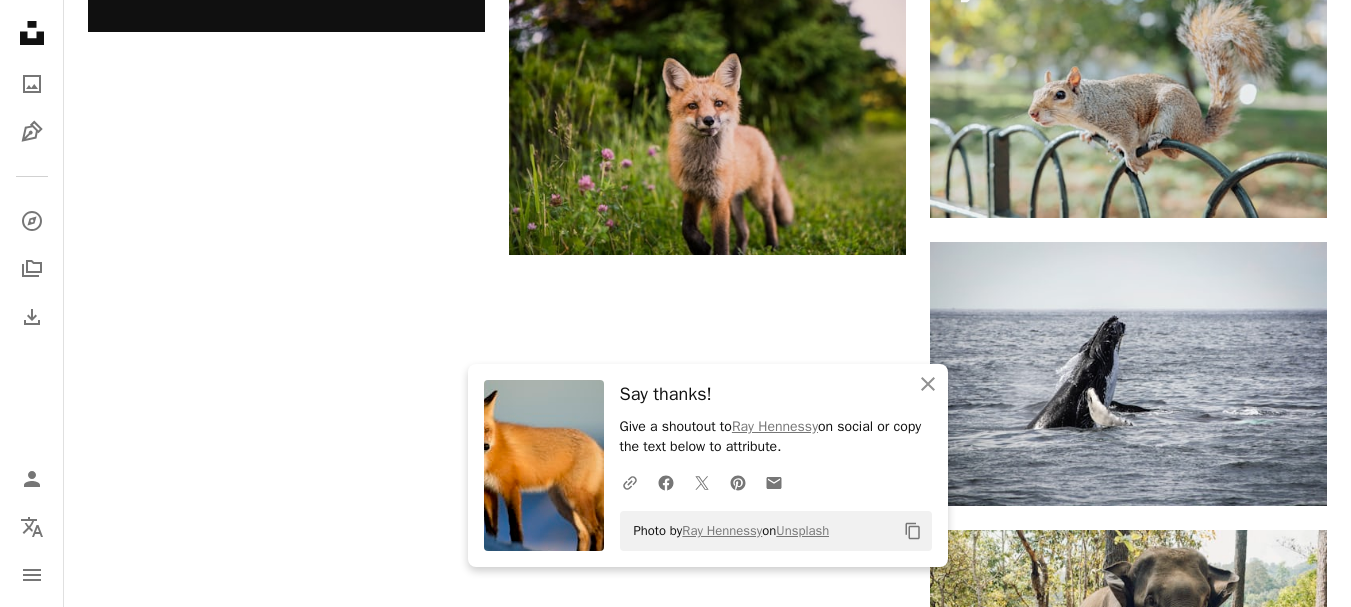 scroll, scrollTop: 2229, scrollLeft: 0, axis: vertical 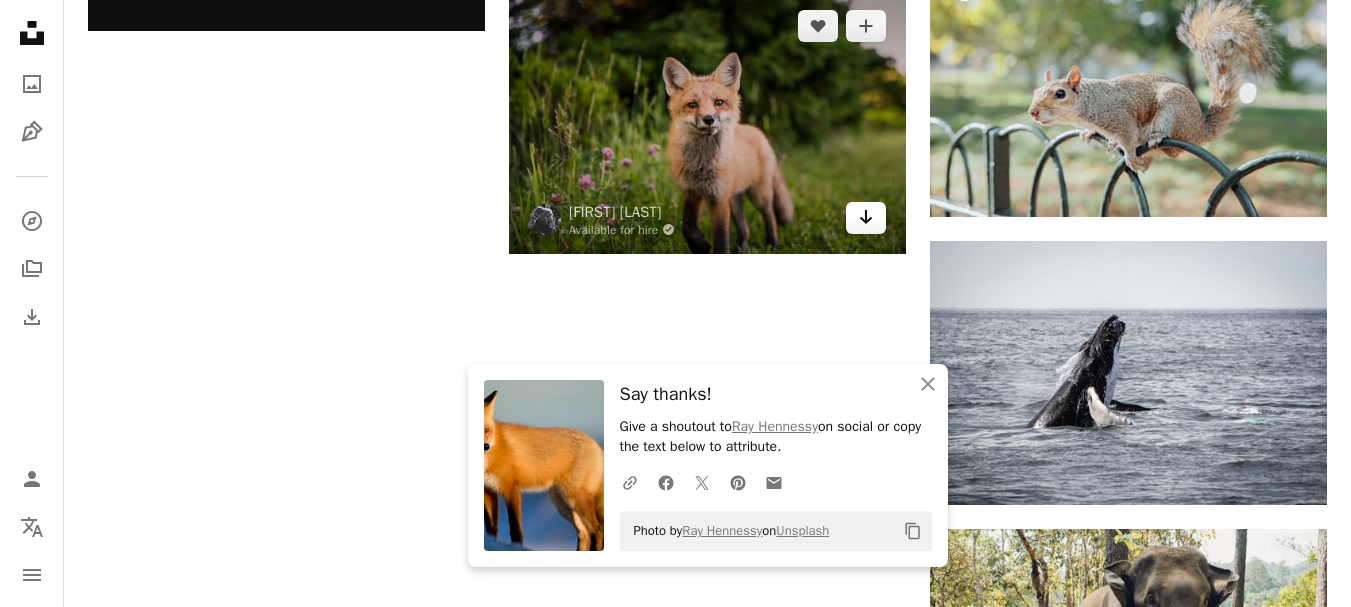 click on "Arrow pointing down" at bounding box center (866, 218) 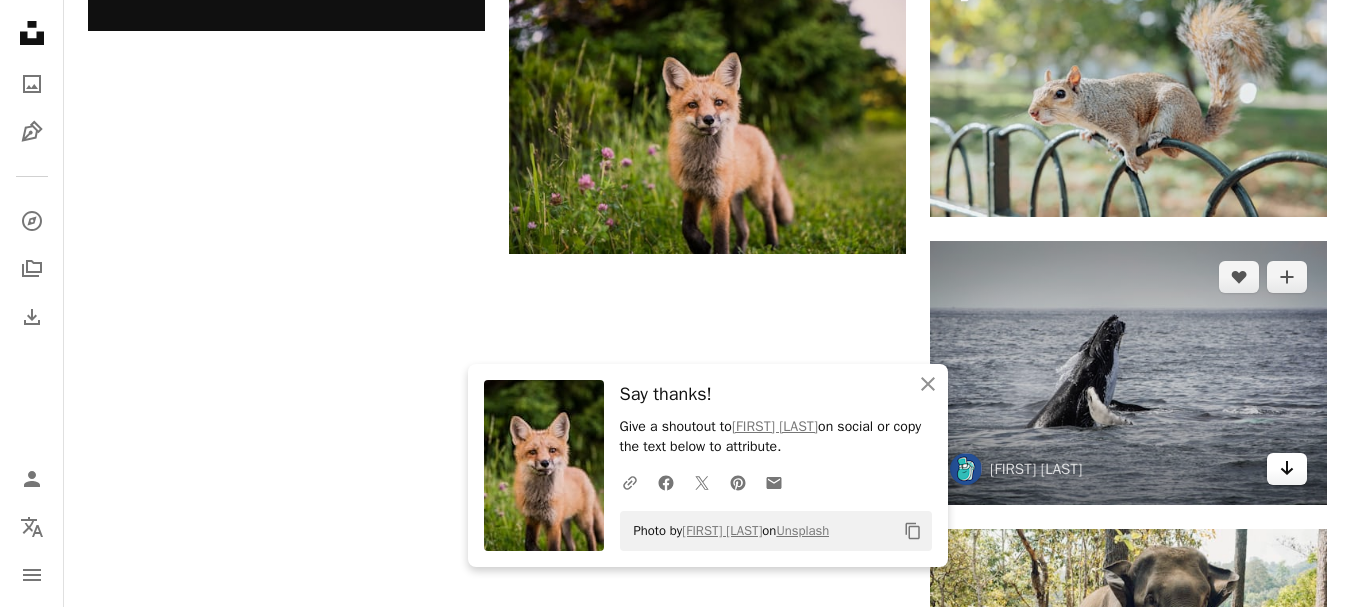 click on "Arrow pointing down" 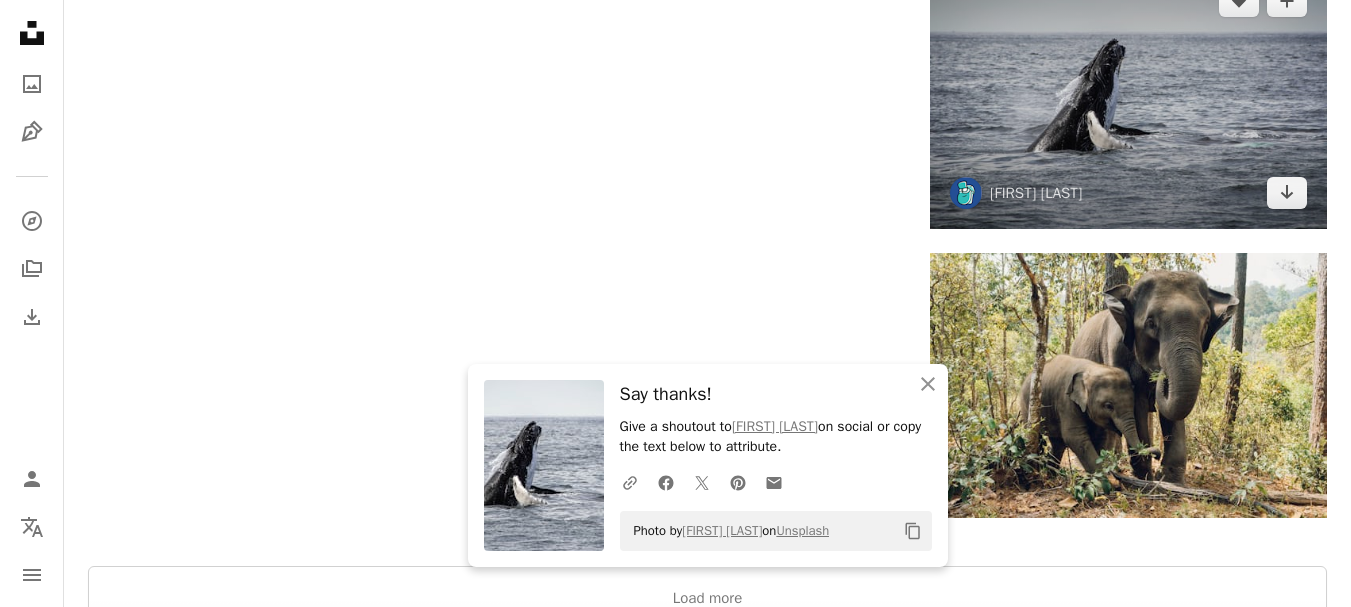 scroll, scrollTop: 2506, scrollLeft: 0, axis: vertical 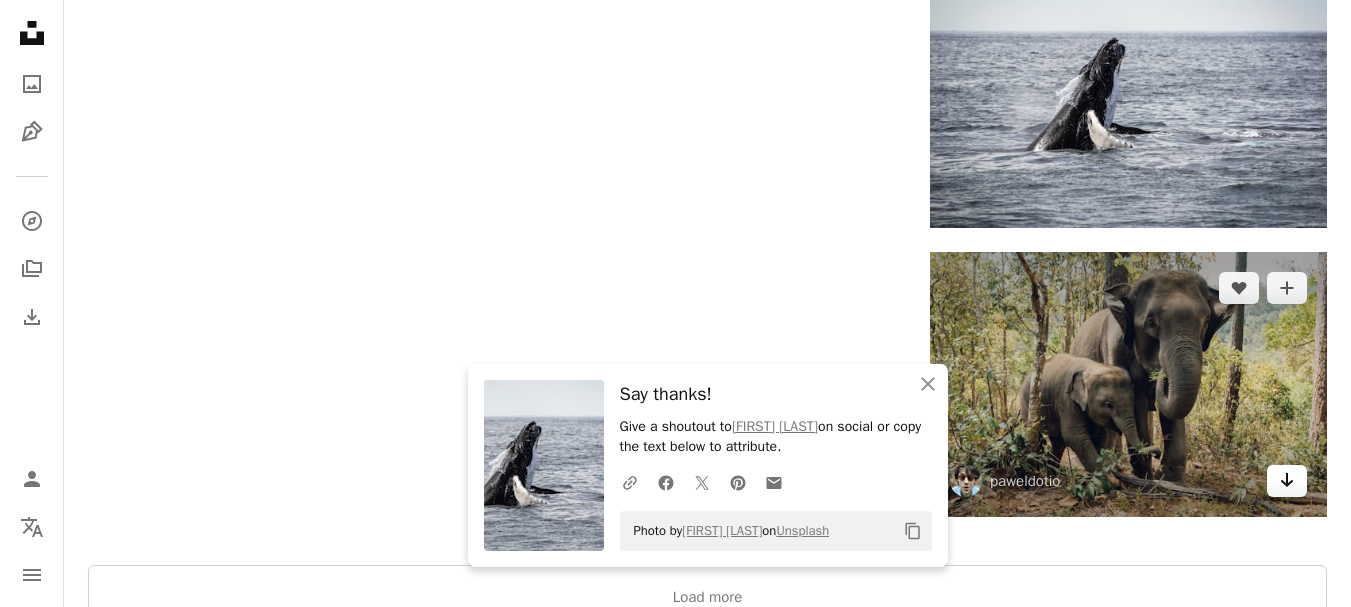 click 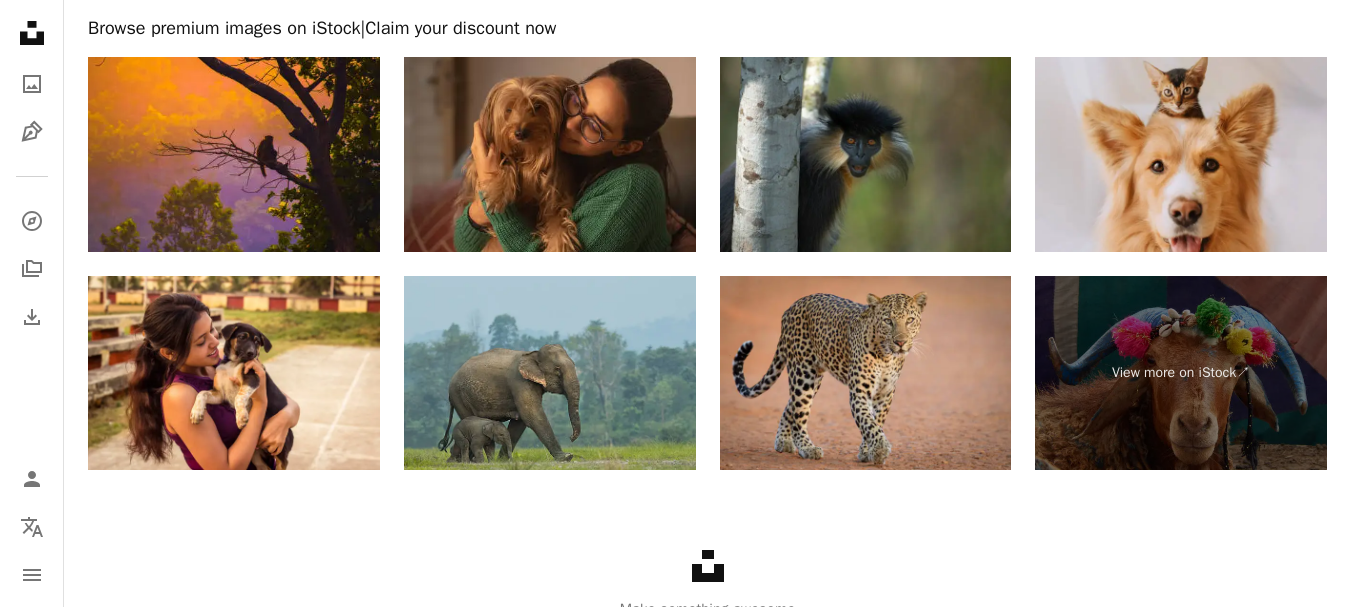 scroll, scrollTop: 3222, scrollLeft: 0, axis: vertical 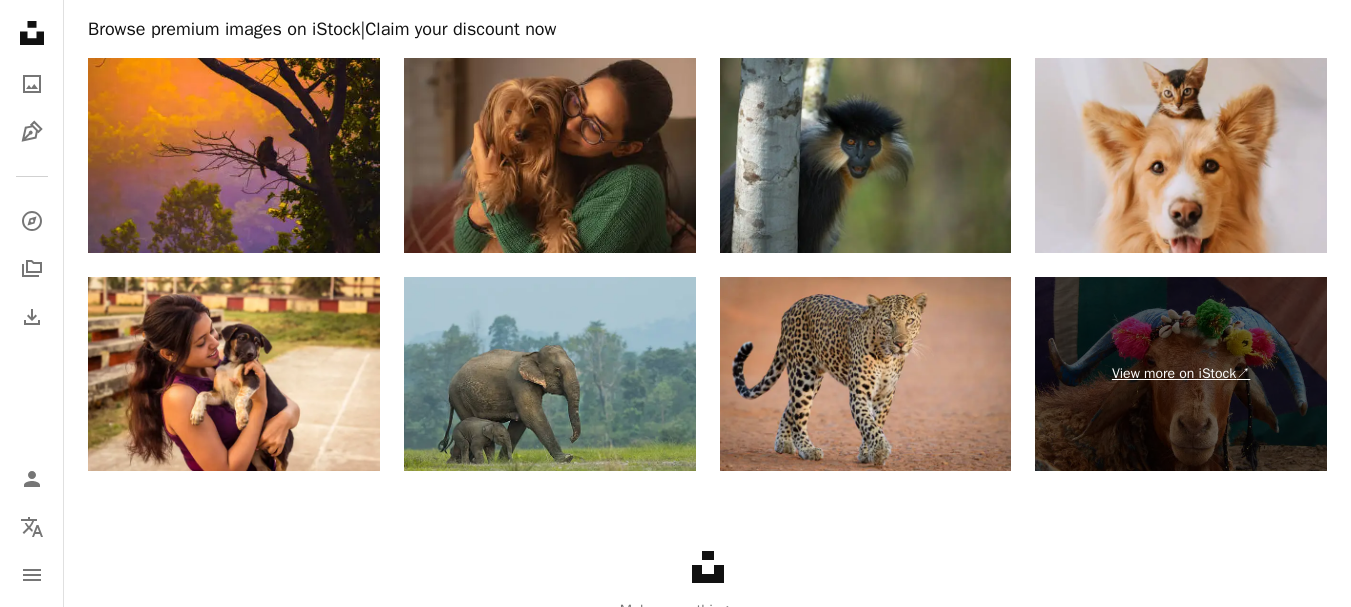 click on "View more on iStock  ↗" at bounding box center (1181, 374) 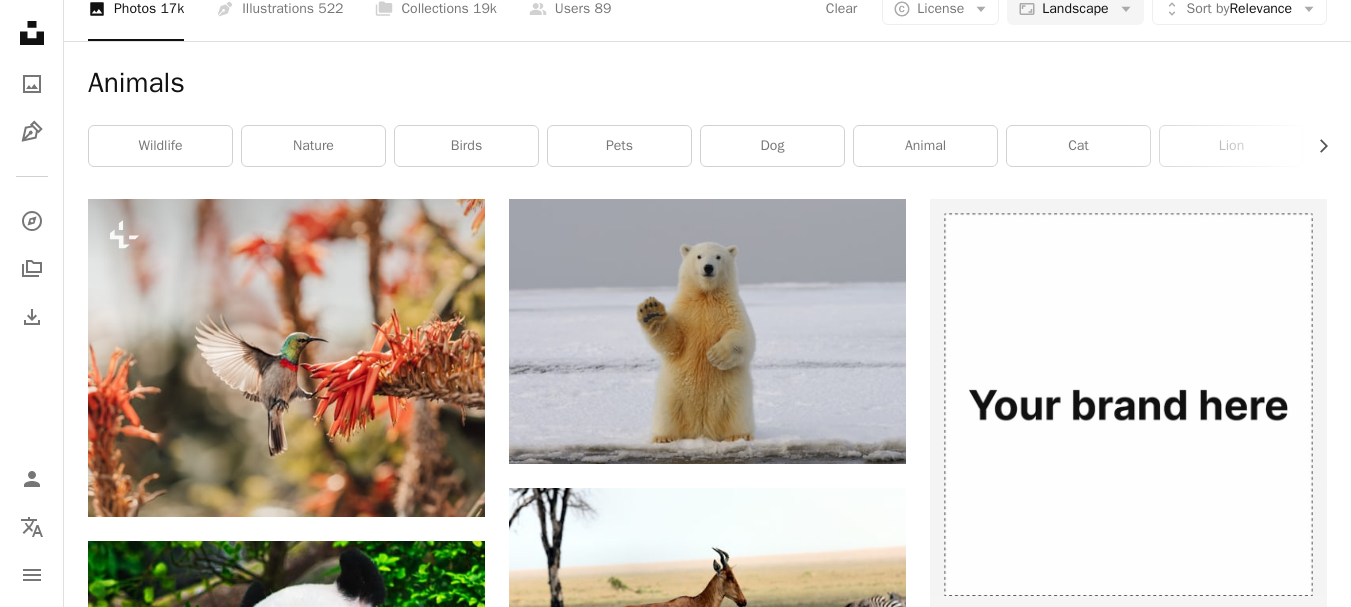 scroll, scrollTop: 297, scrollLeft: 0, axis: vertical 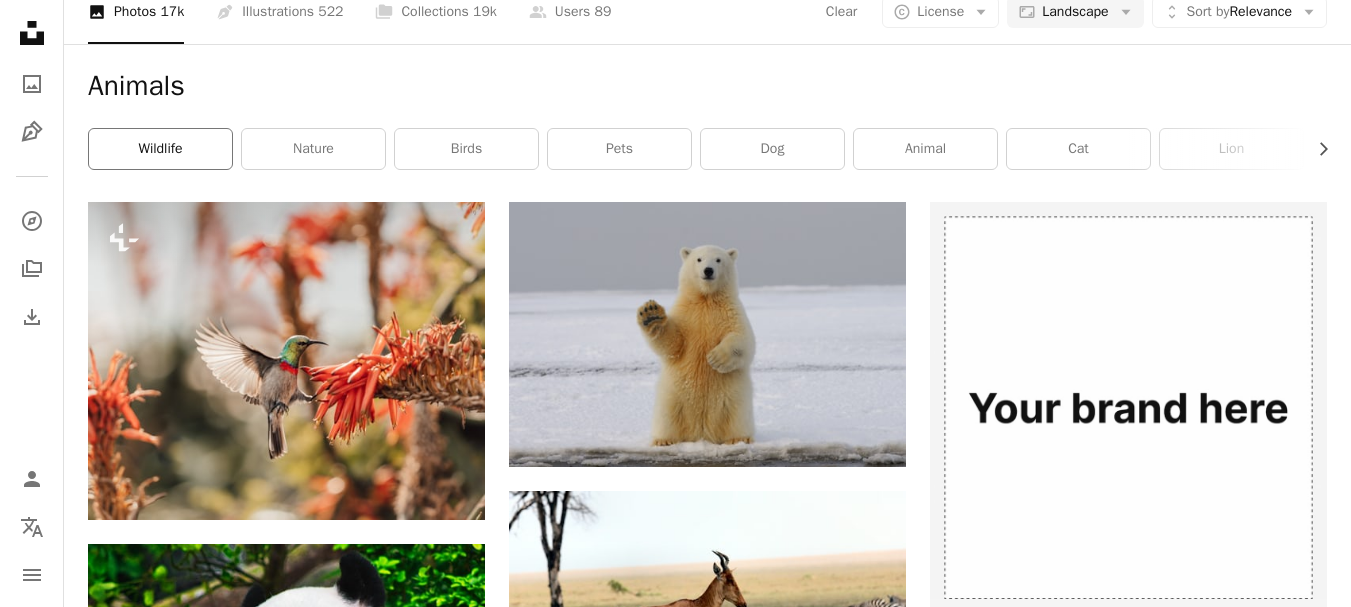 click on "wildlife" at bounding box center (160, 149) 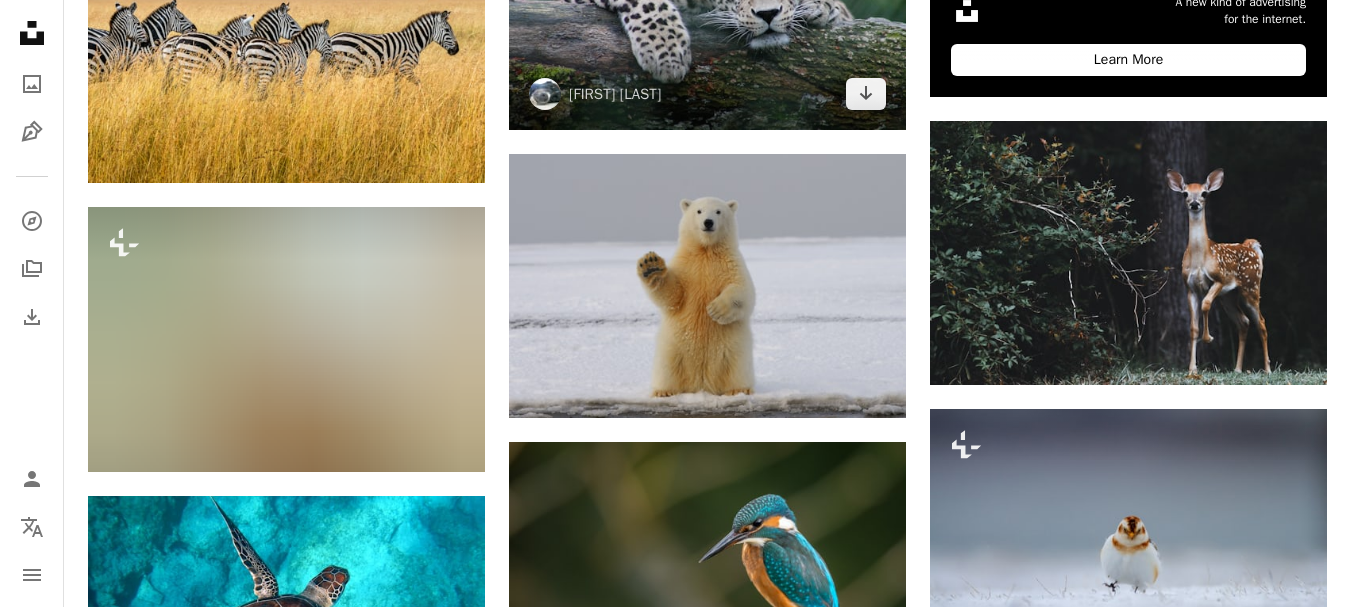 scroll, scrollTop: 923, scrollLeft: 0, axis: vertical 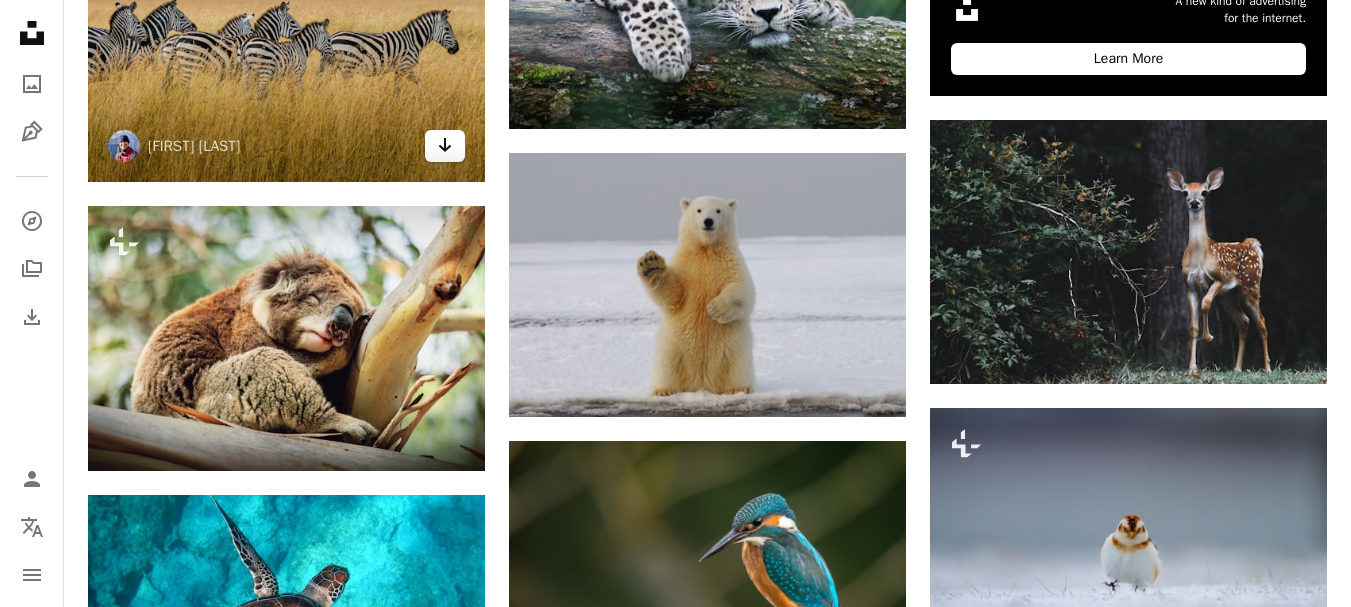 click 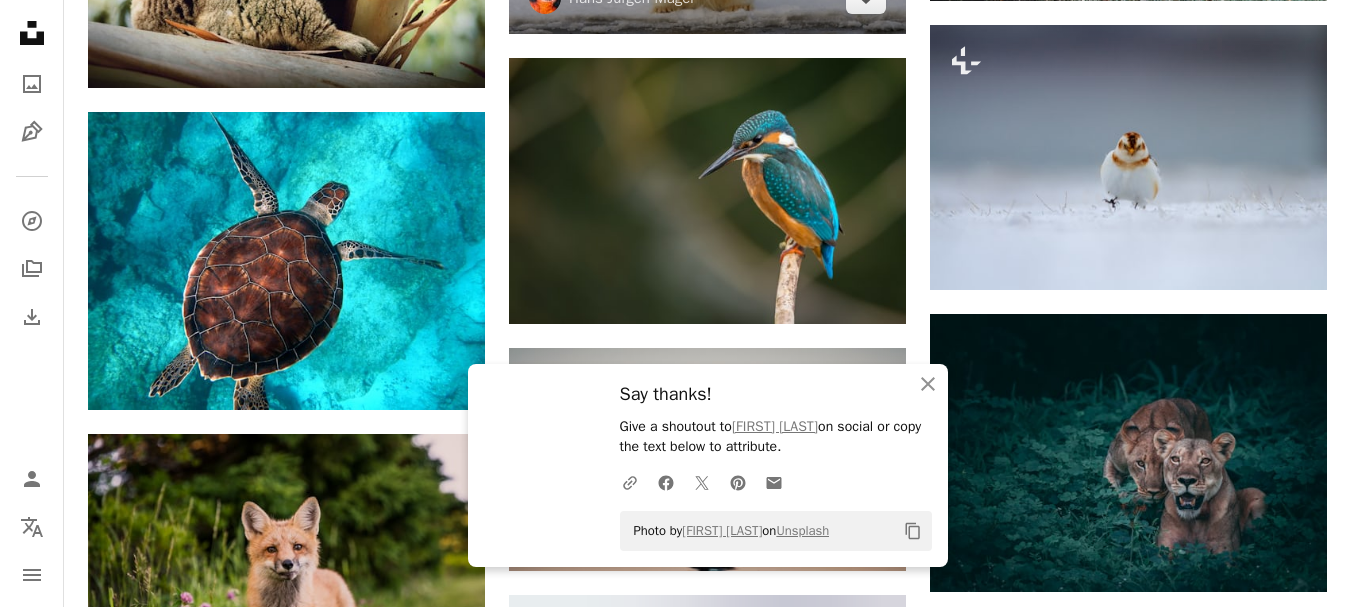 scroll, scrollTop: 1308, scrollLeft: 0, axis: vertical 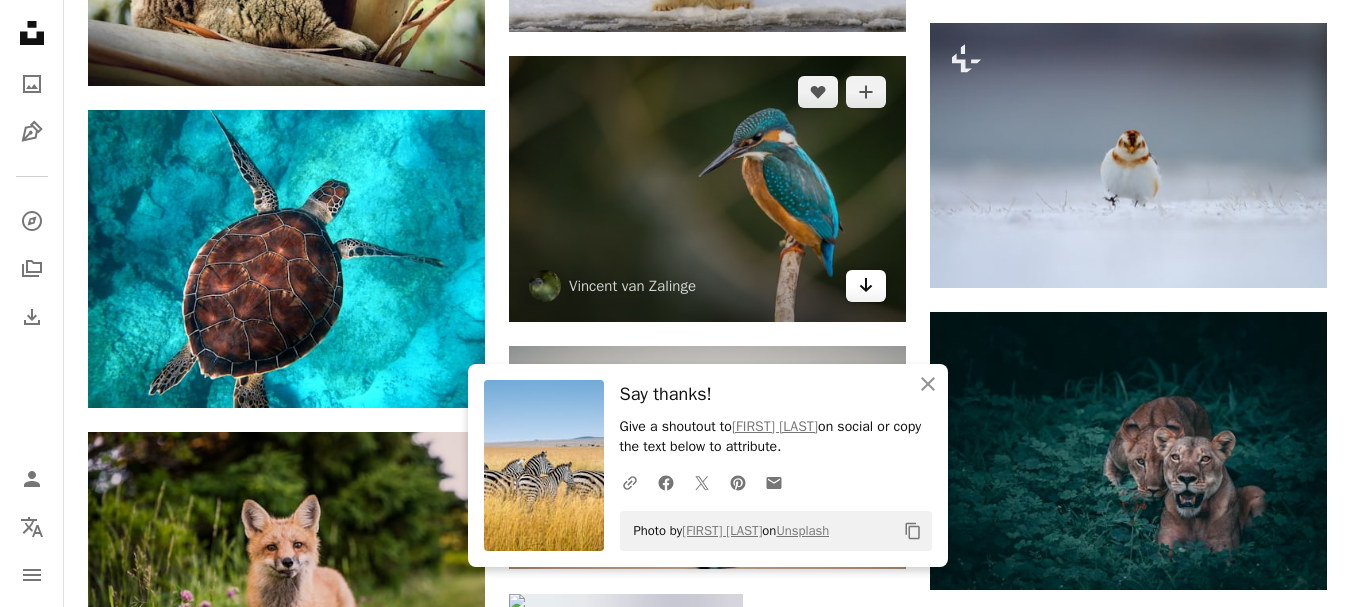 click on "Arrow pointing down" 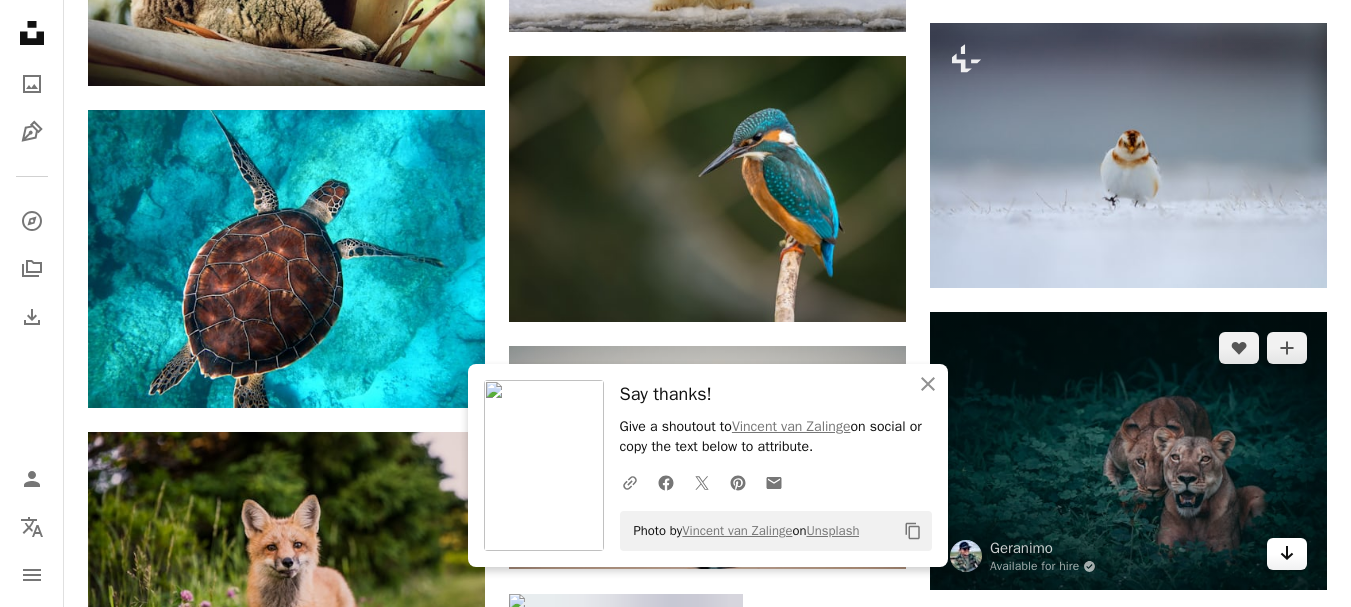 click on "Arrow pointing down" 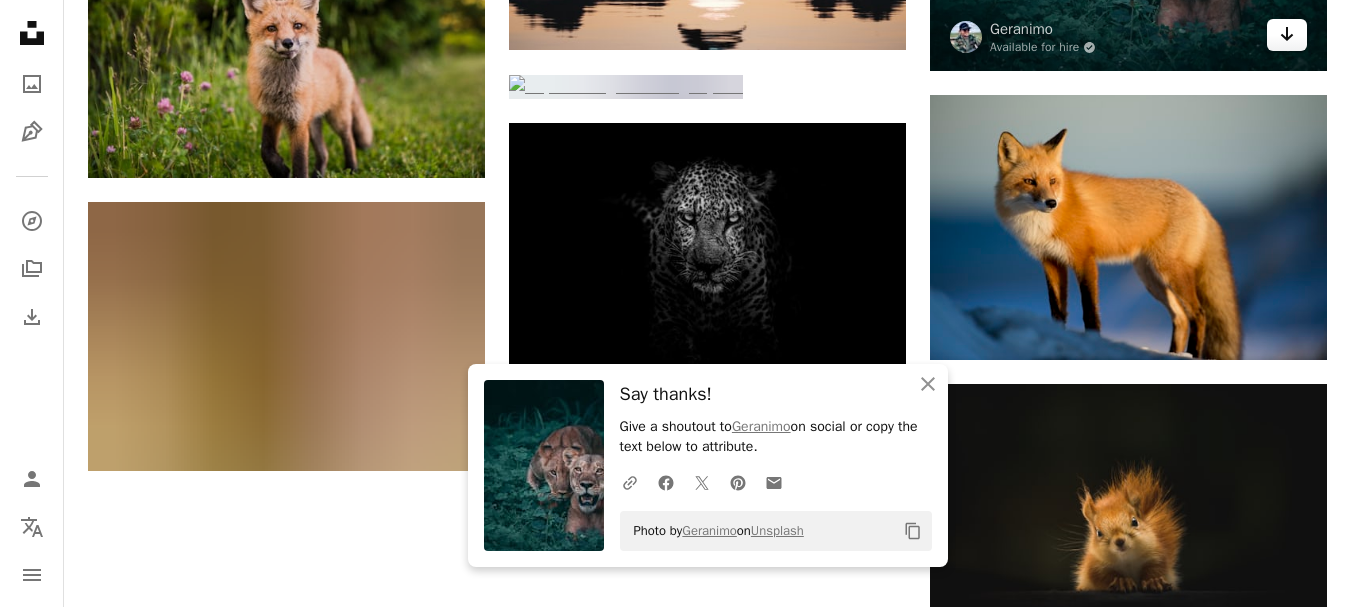 scroll, scrollTop: 1828, scrollLeft: 0, axis: vertical 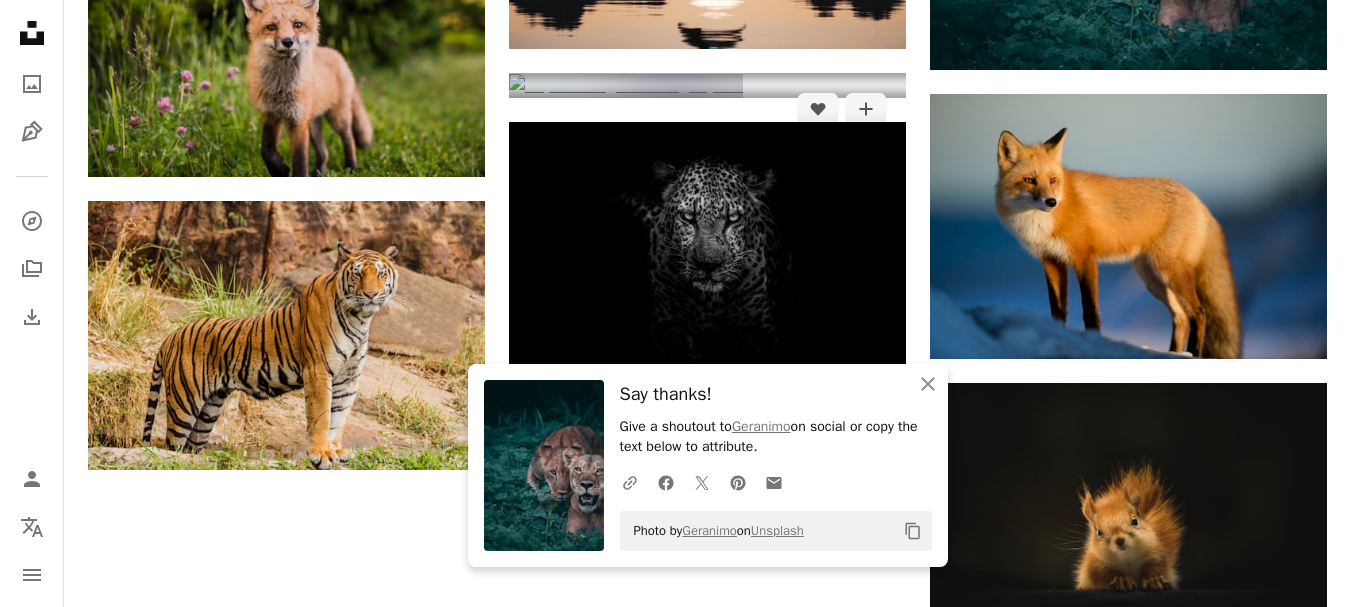 click on "Arrow pointing down" 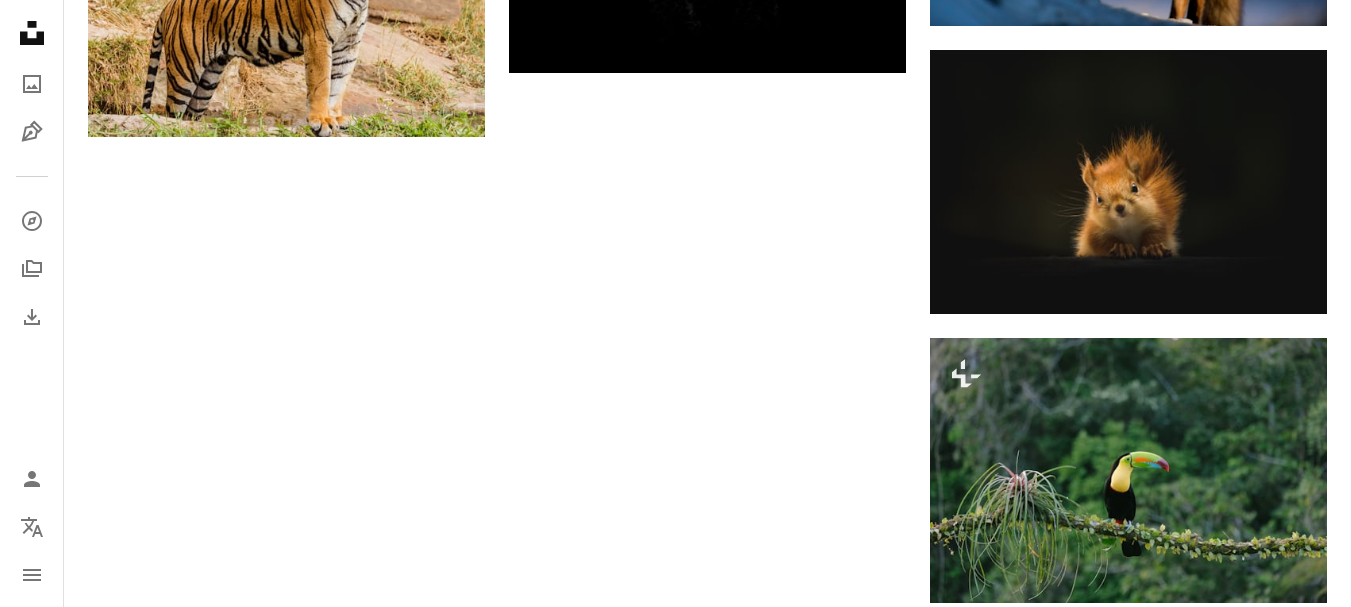 scroll, scrollTop: 2160, scrollLeft: 0, axis: vertical 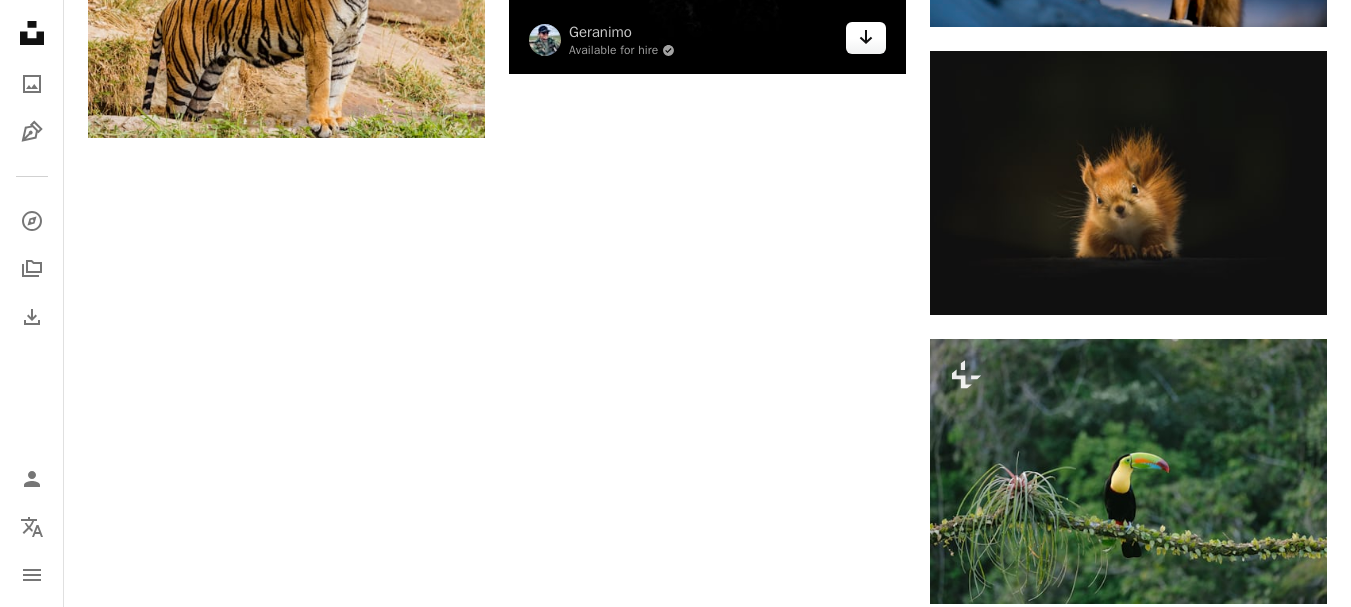 click on "Arrow pointing down" at bounding box center (866, 38) 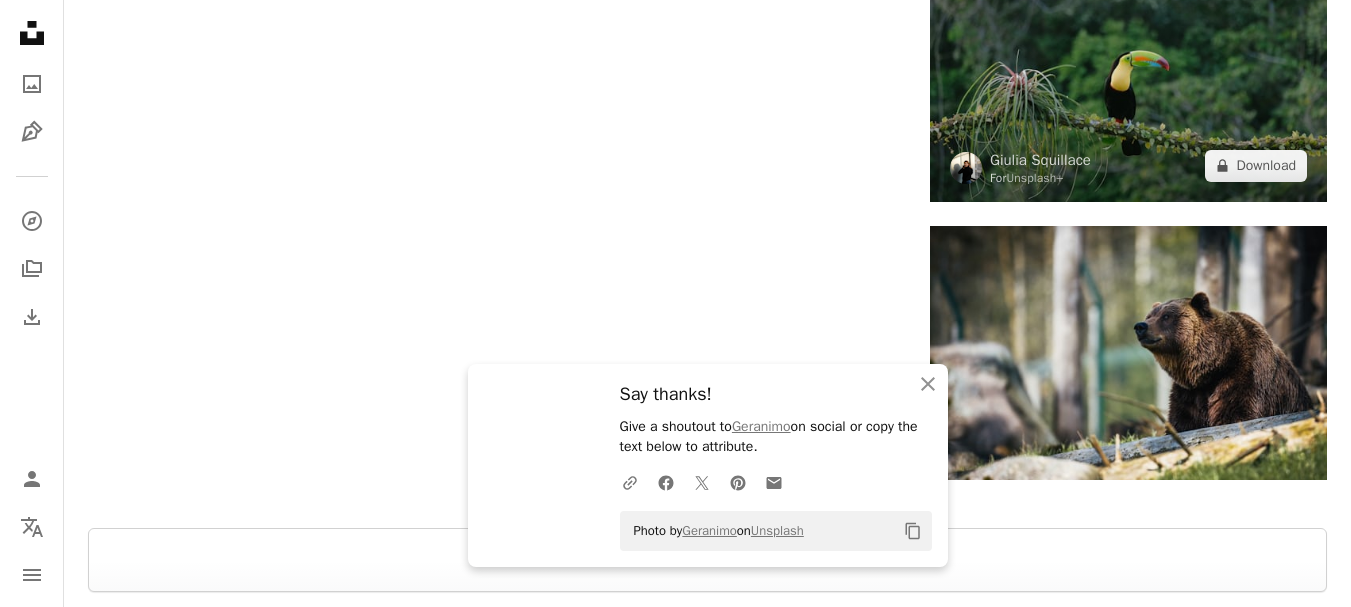 scroll, scrollTop: 2563, scrollLeft: 0, axis: vertical 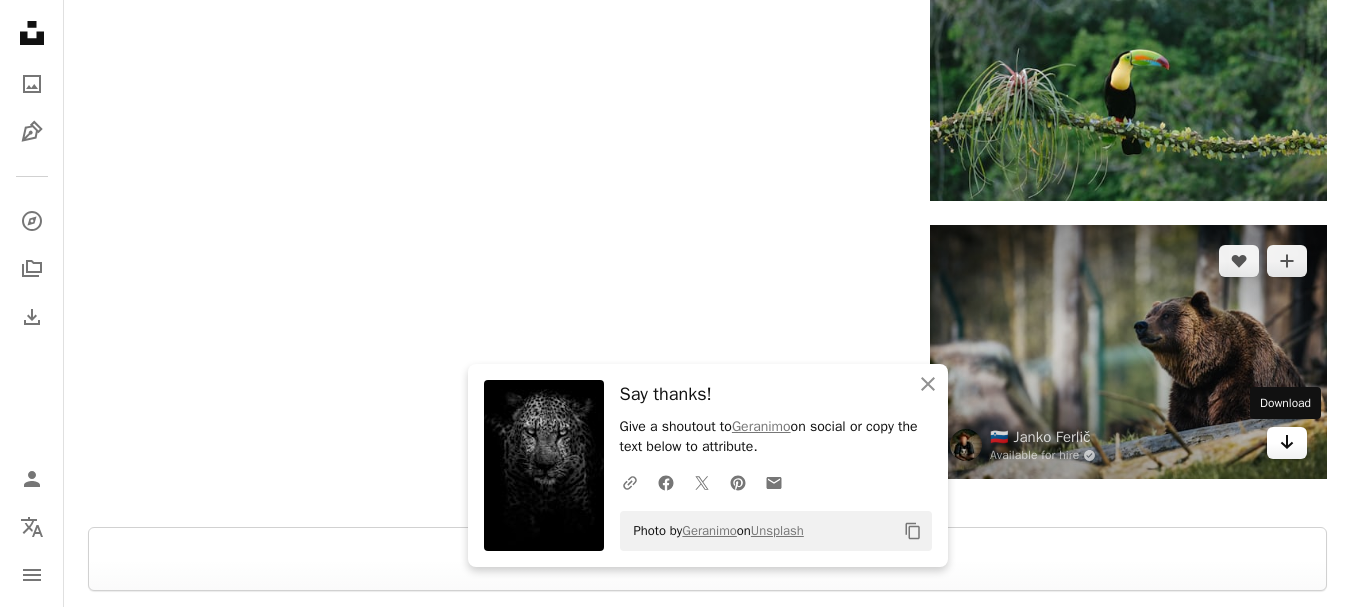 click on "Arrow pointing down" at bounding box center (1287, 443) 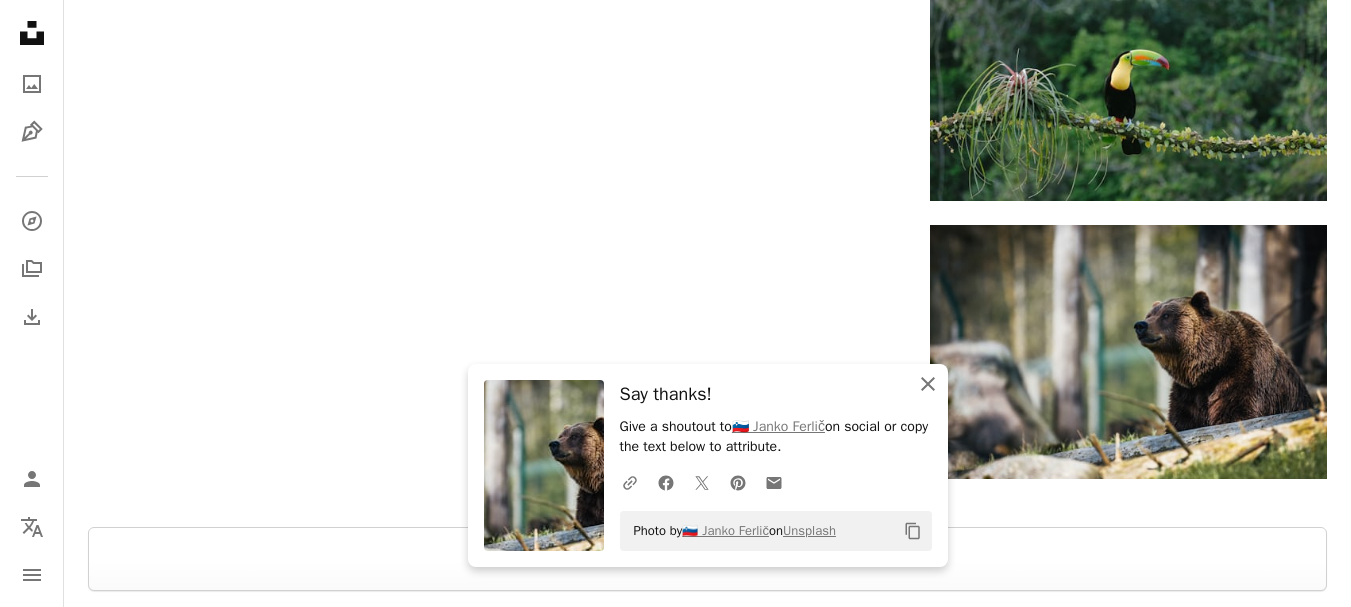 click on "An X shape" 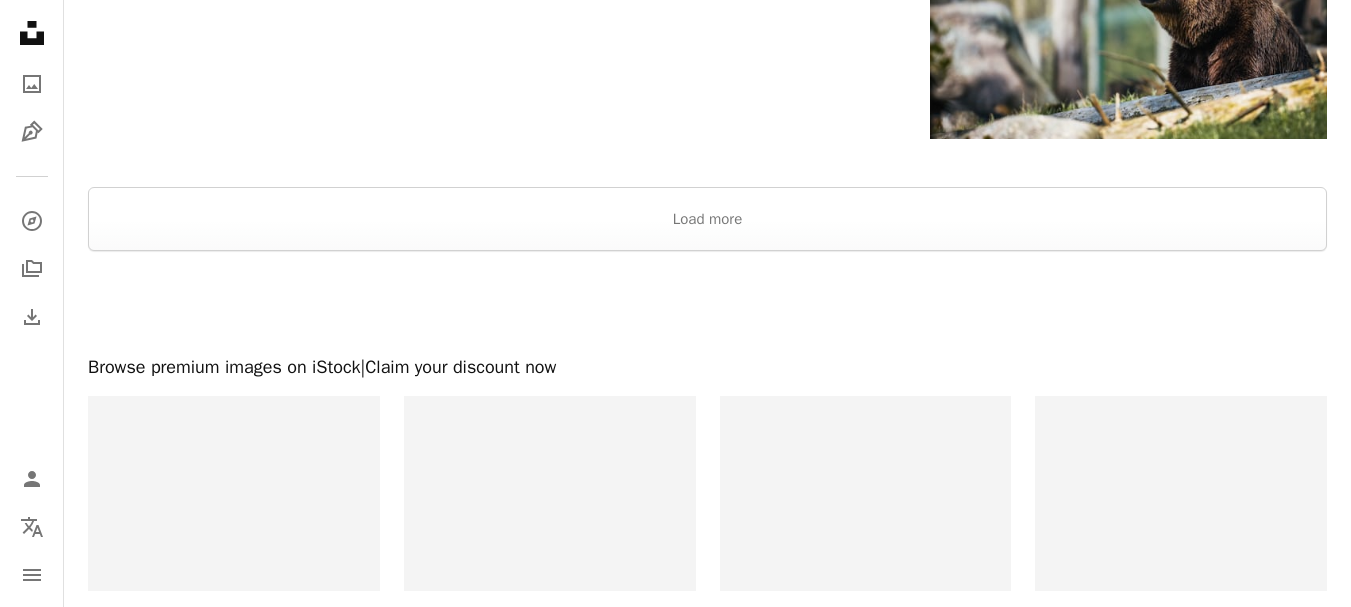 scroll, scrollTop: 2763, scrollLeft: 0, axis: vertical 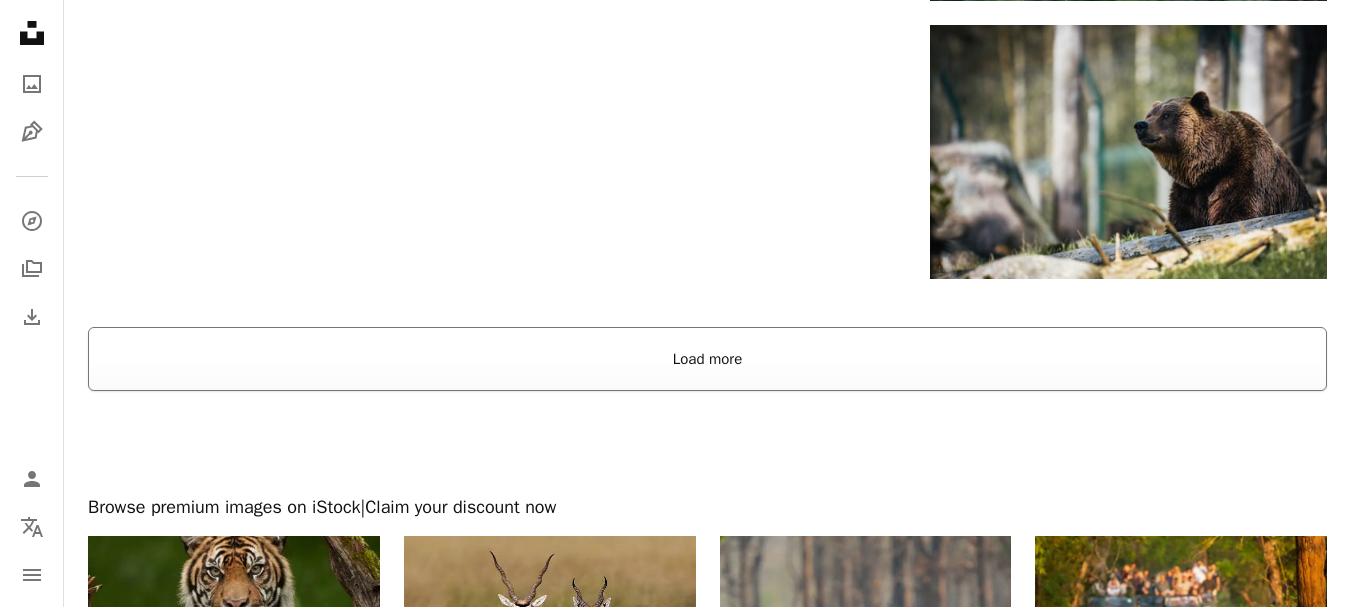click on "Load more" at bounding box center (707, 359) 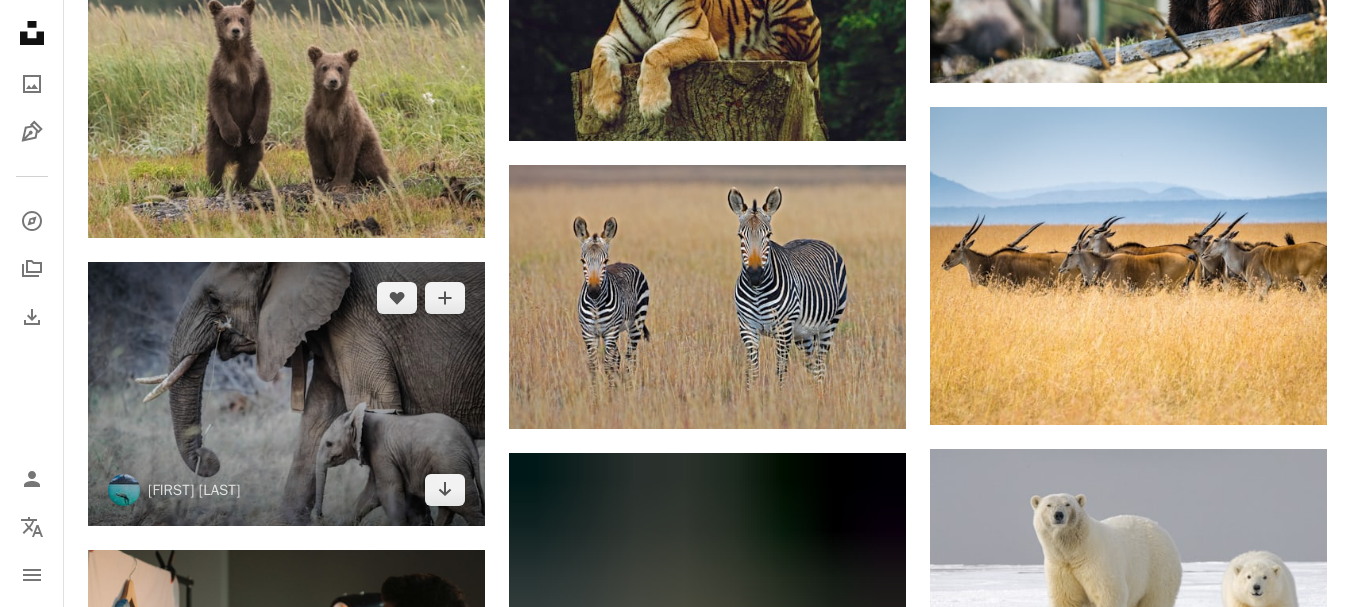 scroll, scrollTop: 2963, scrollLeft: 0, axis: vertical 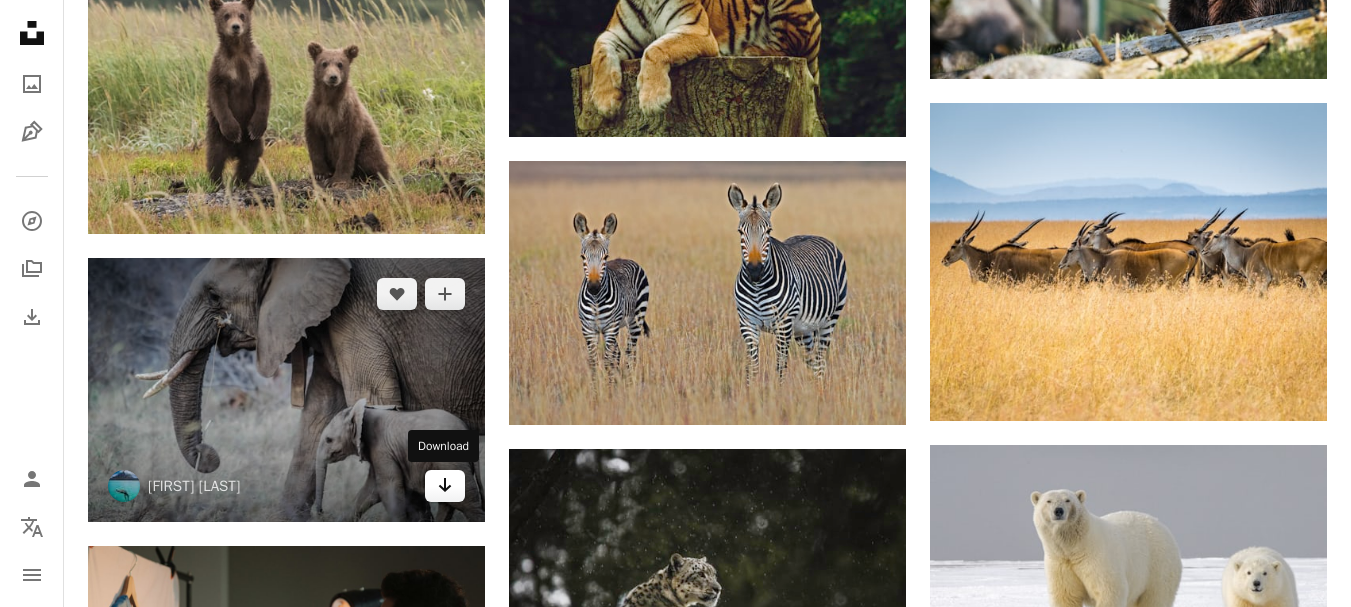 click on "Arrow pointing down" 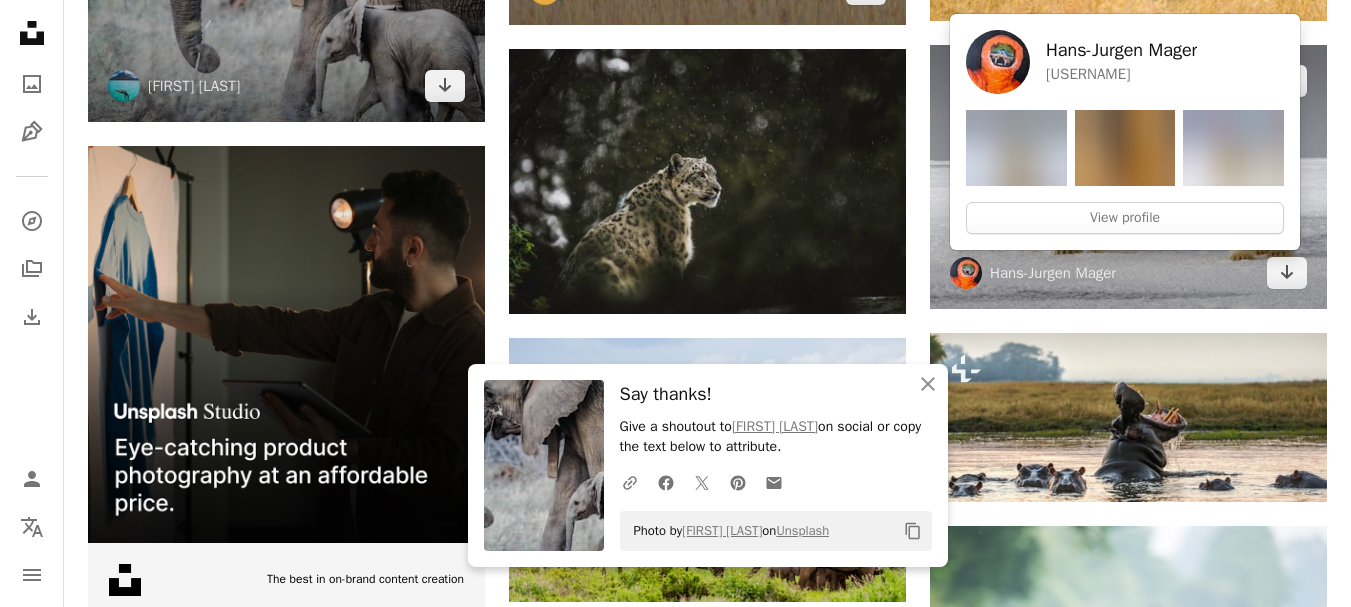 scroll, scrollTop: 3263, scrollLeft: 0, axis: vertical 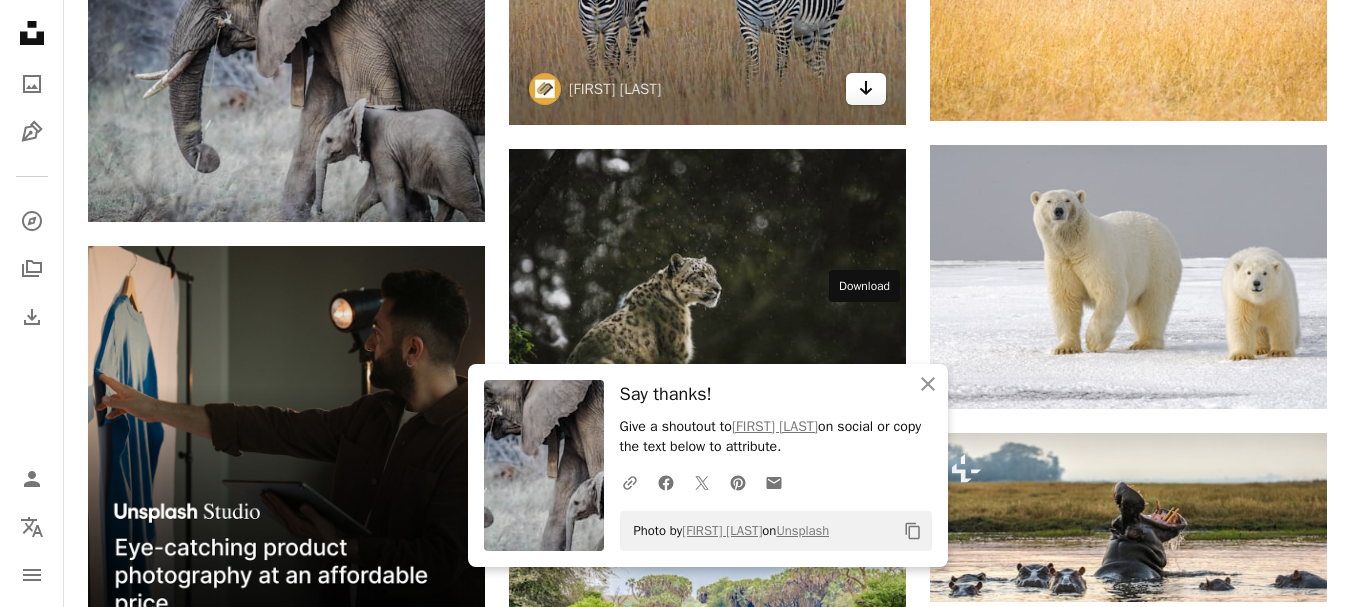 click on "Arrow pointing down" at bounding box center [866, 89] 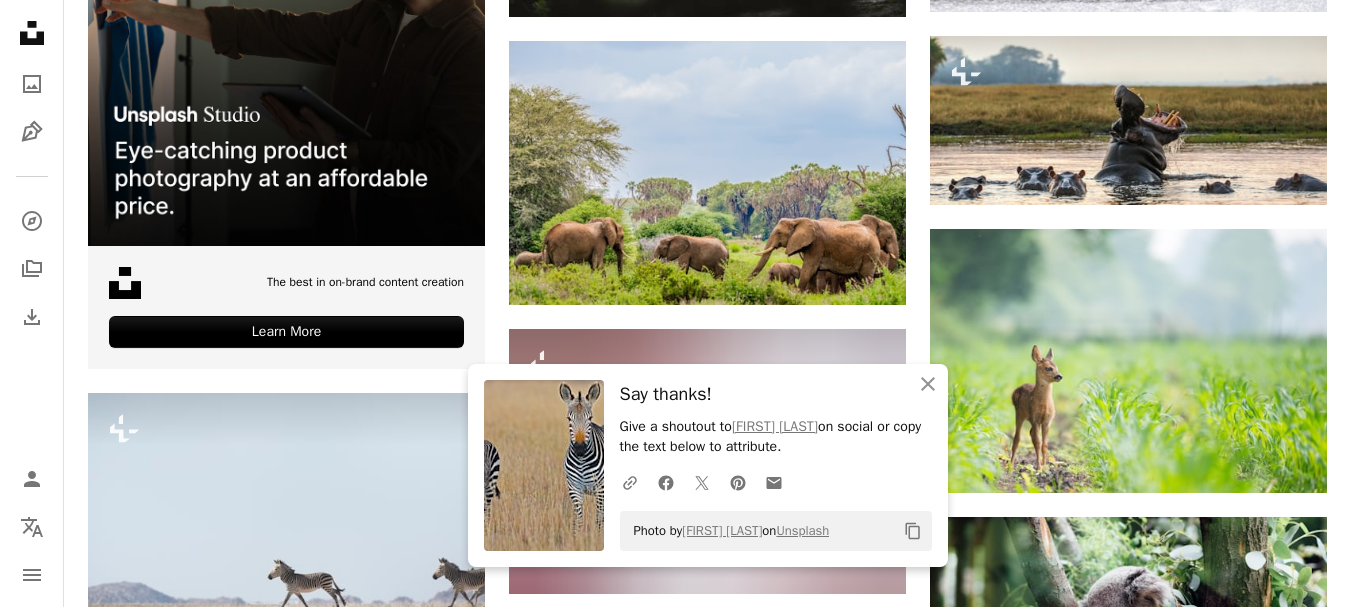 scroll, scrollTop: 3663, scrollLeft: 0, axis: vertical 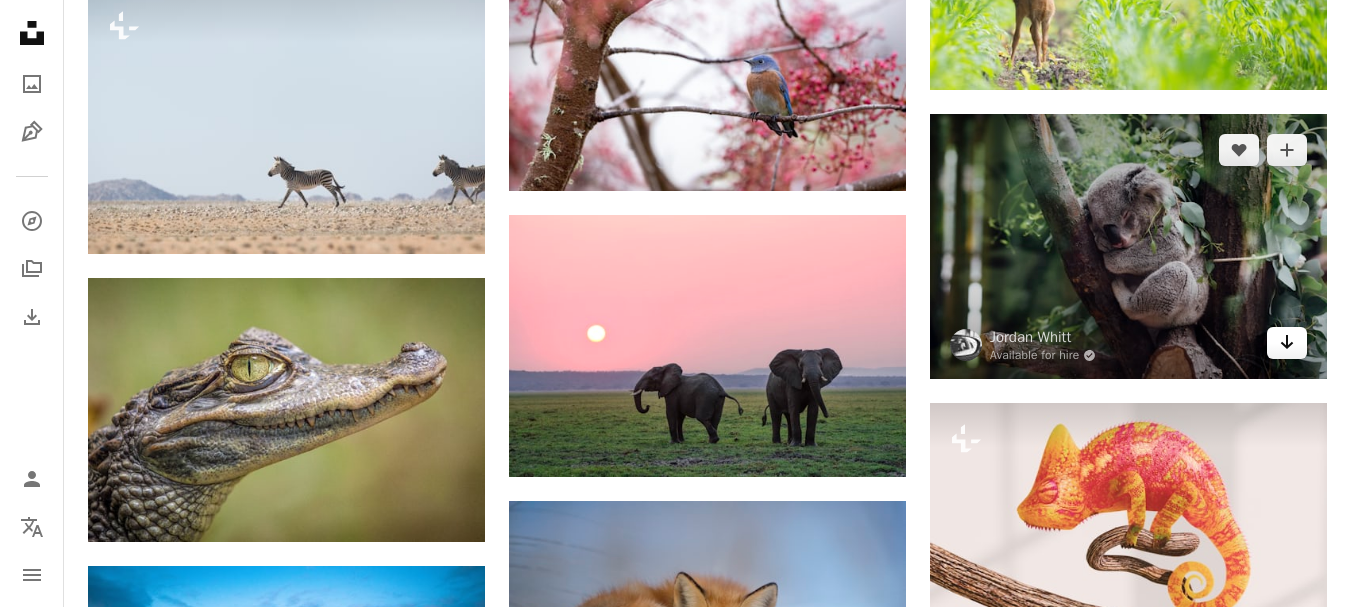 click on "Arrow pointing down" at bounding box center (1287, 343) 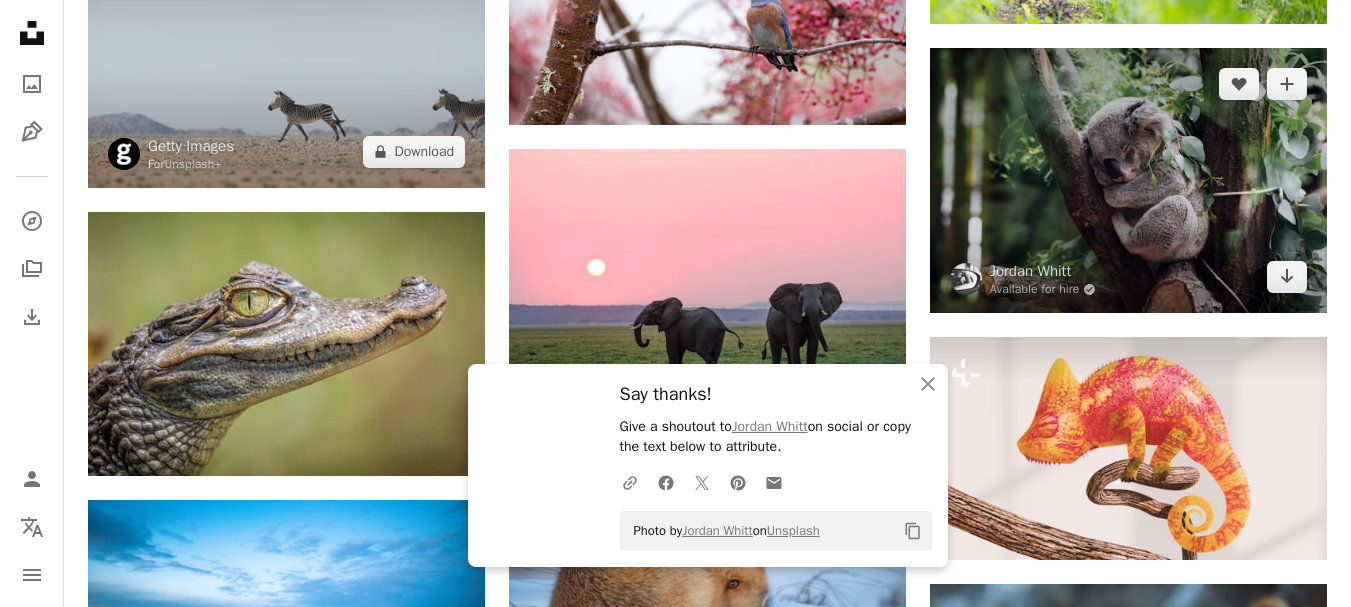 scroll, scrollTop: 4163, scrollLeft: 0, axis: vertical 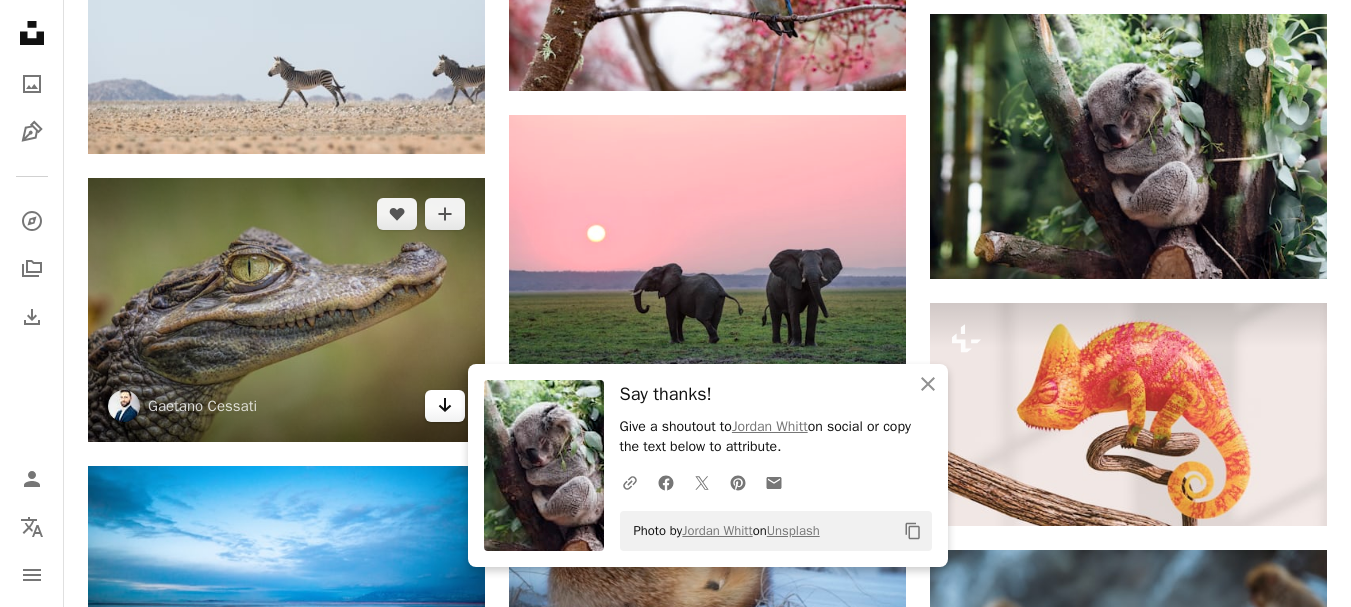 click on "Arrow pointing down" 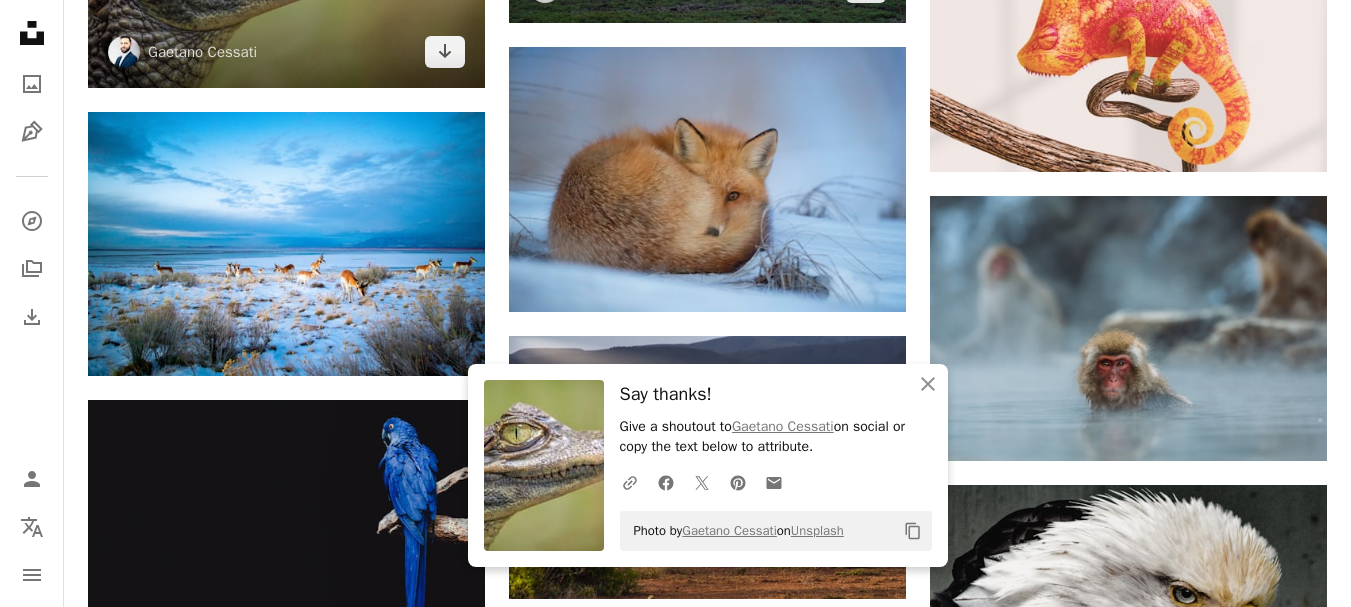 scroll, scrollTop: 4563, scrollLeft: 0, axis: vertical 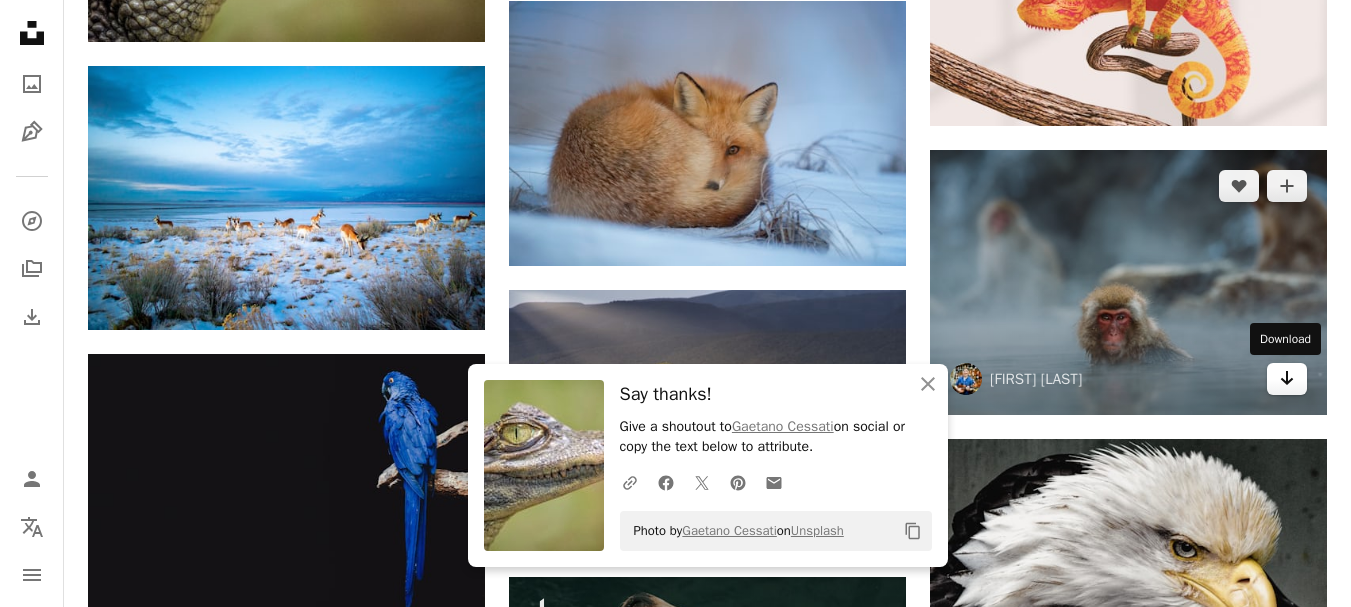 click on "Arrow pointing down" at bounding box center [1287, 379] 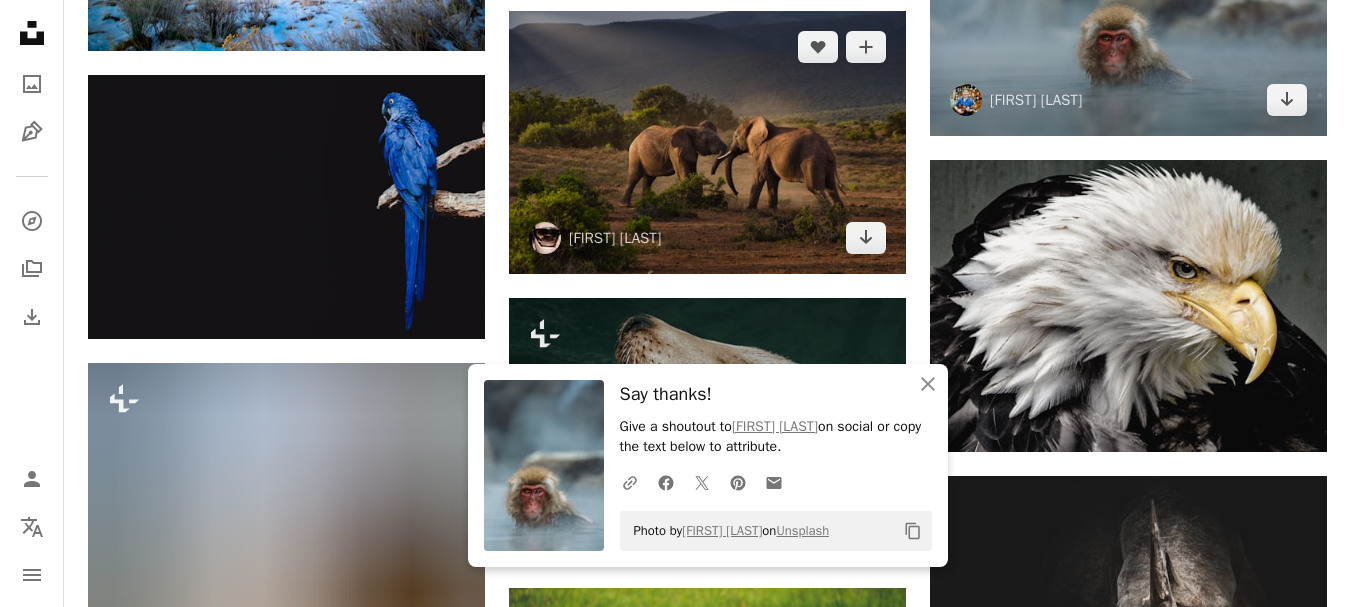 scroll, scrollTop: 4863, scrollLeft: 0, axis: vertical 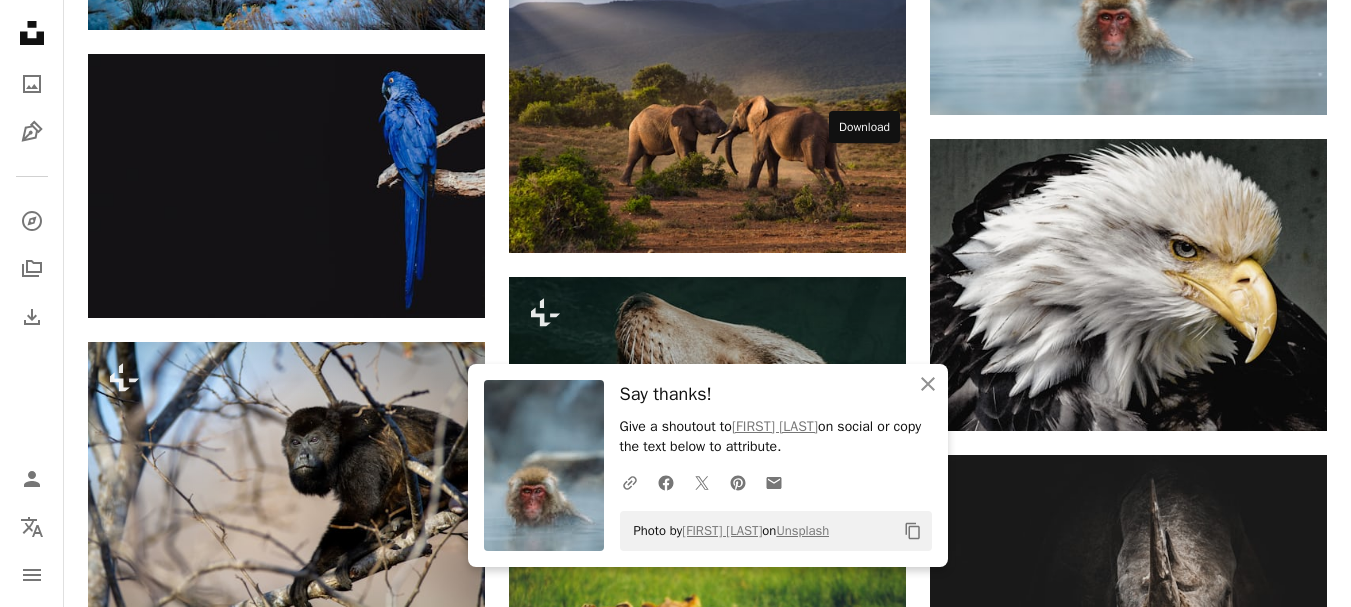 click on "Arrow pointing down" 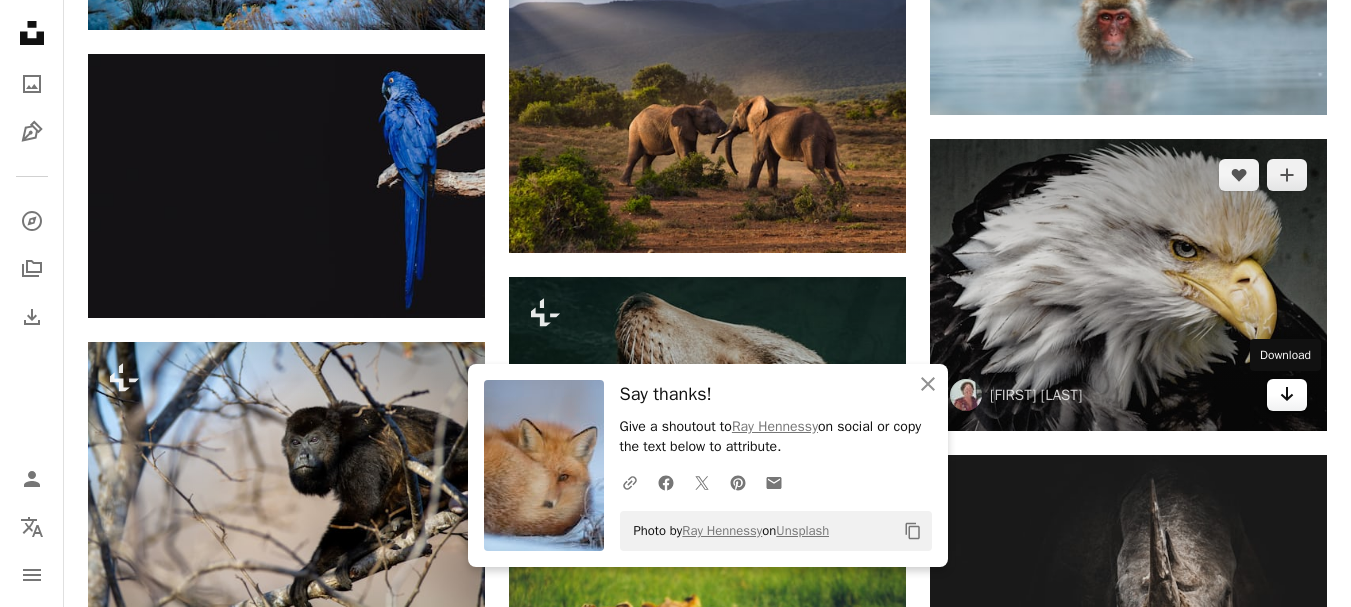 click on "Arrow pointing down" at bounding box center (1287, 395) 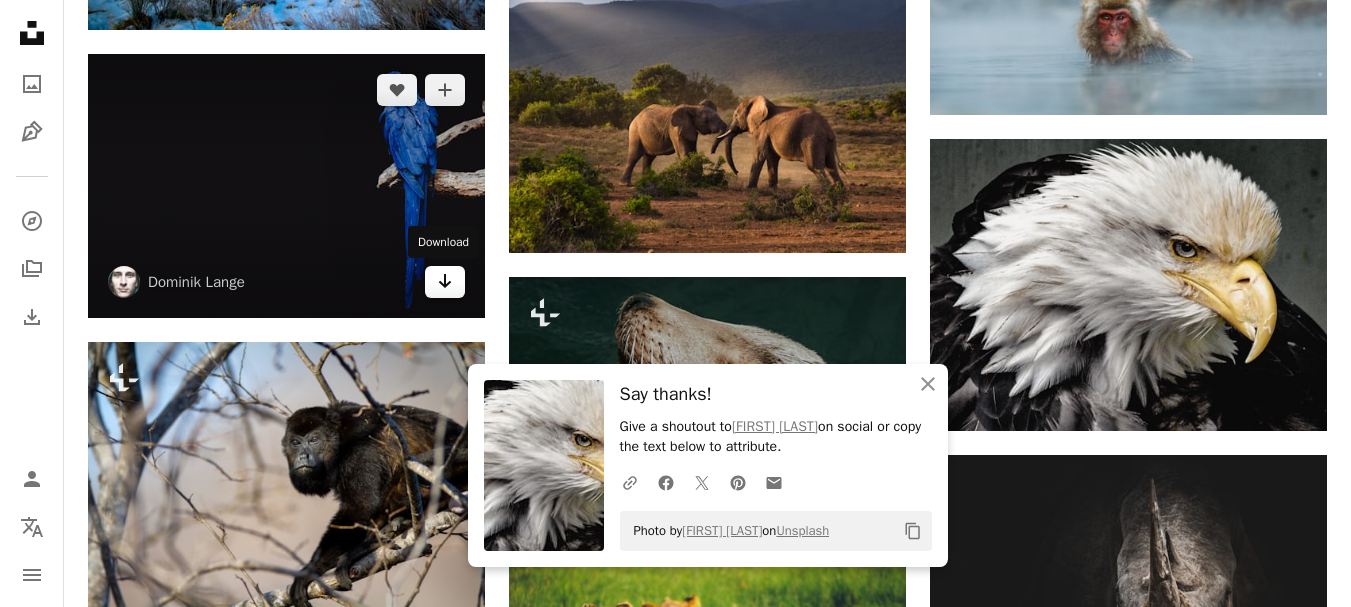 click on "Arrow pointing down" 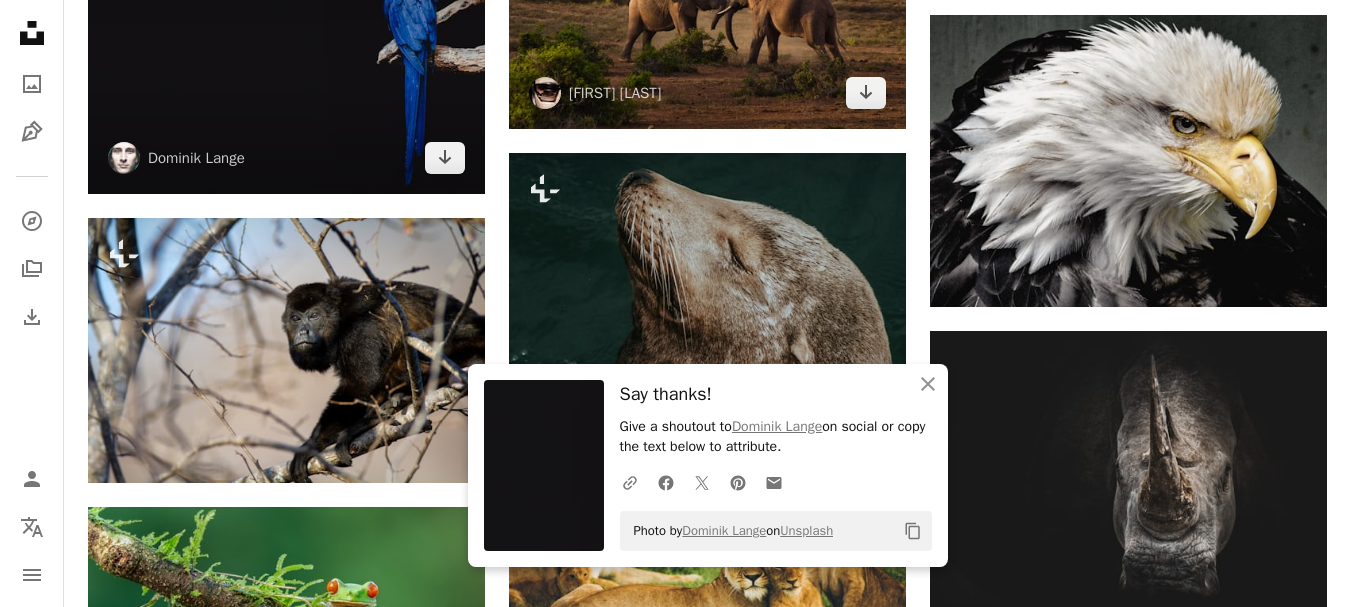 scroll, scrollTop: 5063, scrollLeft: 0, axis: vertical 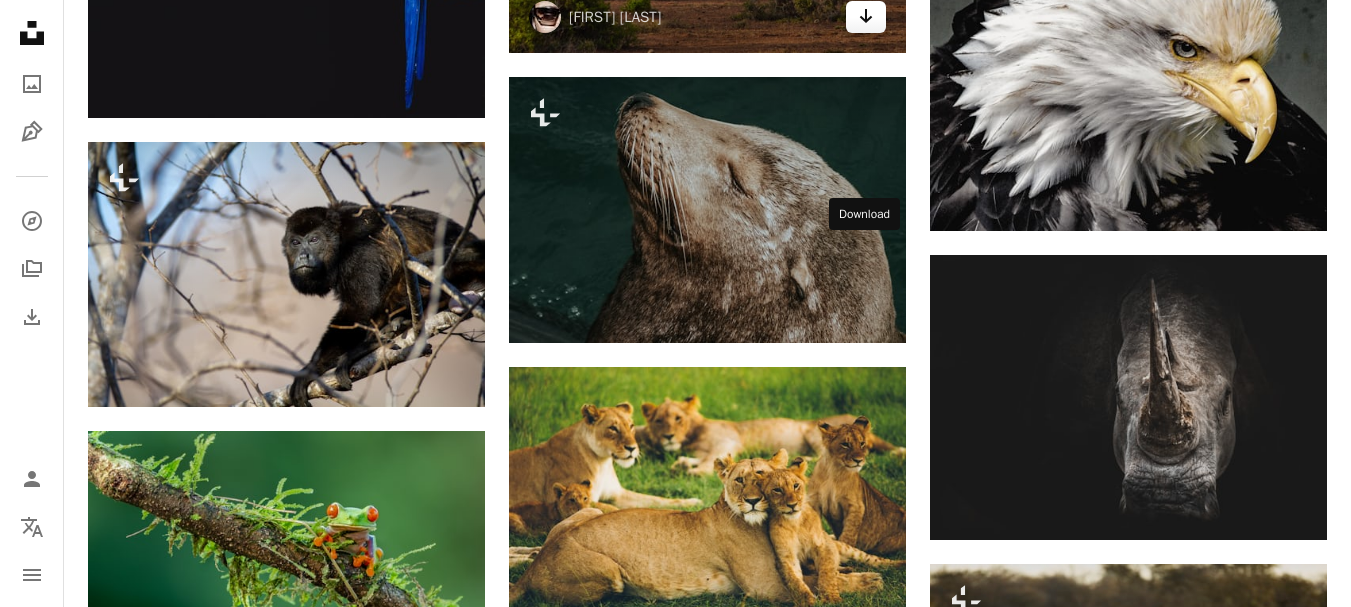 click on "Arrow pointing down" 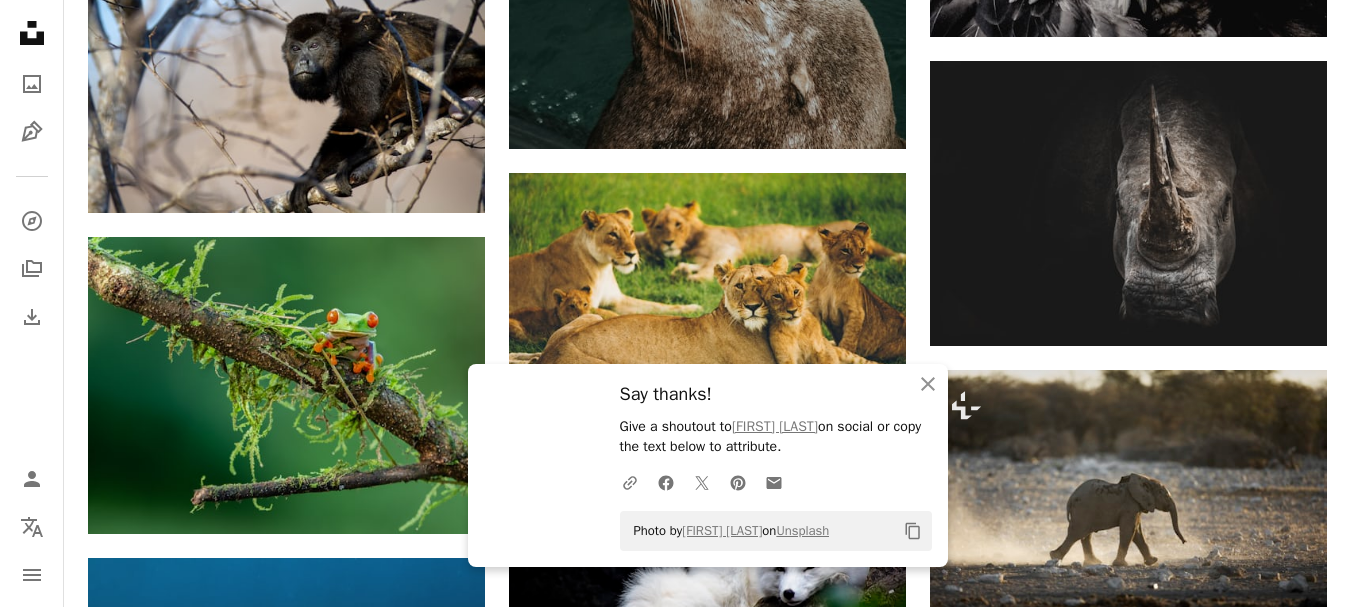 scroll, scrollTop: 5363, scrollLeft: 0, axis: vertical 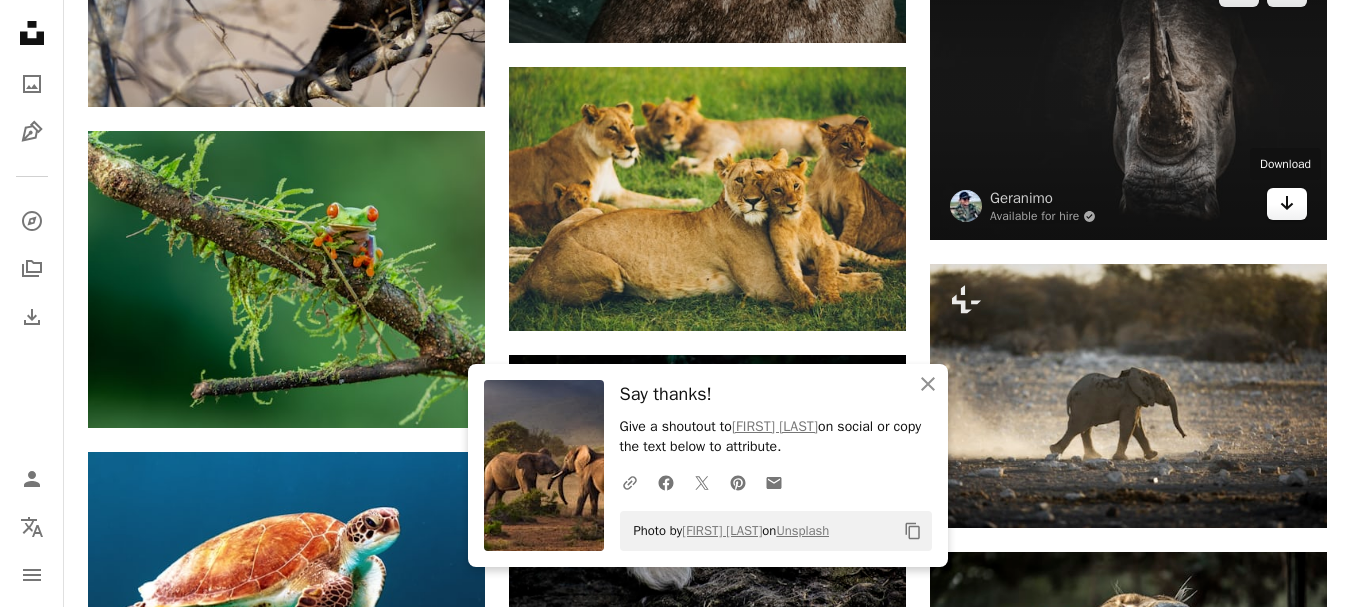 click on "Arrow pointing down" 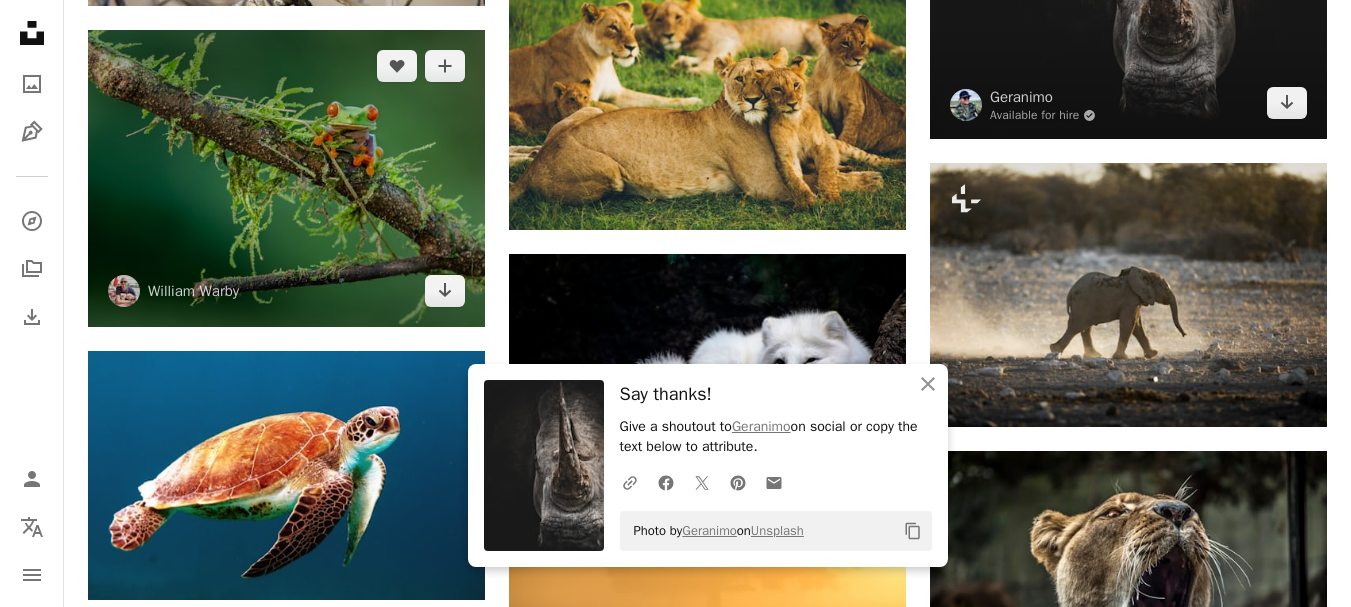 scroll, scrollTop: 5463, scrollLeft: 0, axis: vertical 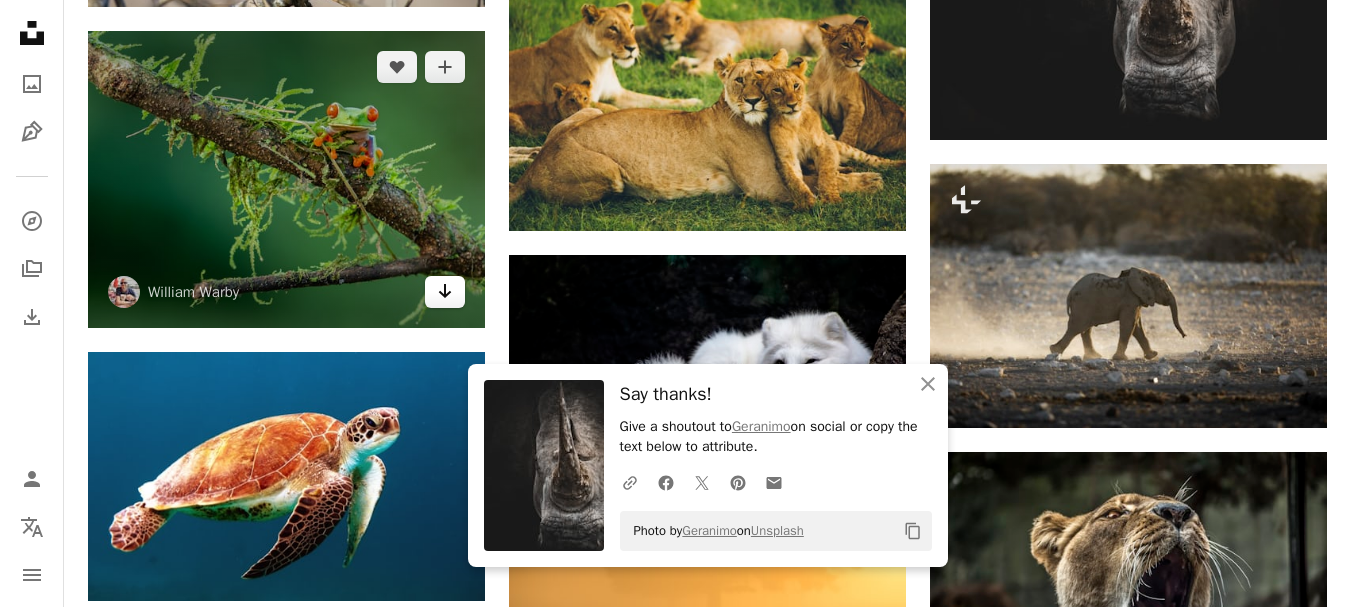click on "Arrow pointing down" at bounding box center [445, 292] 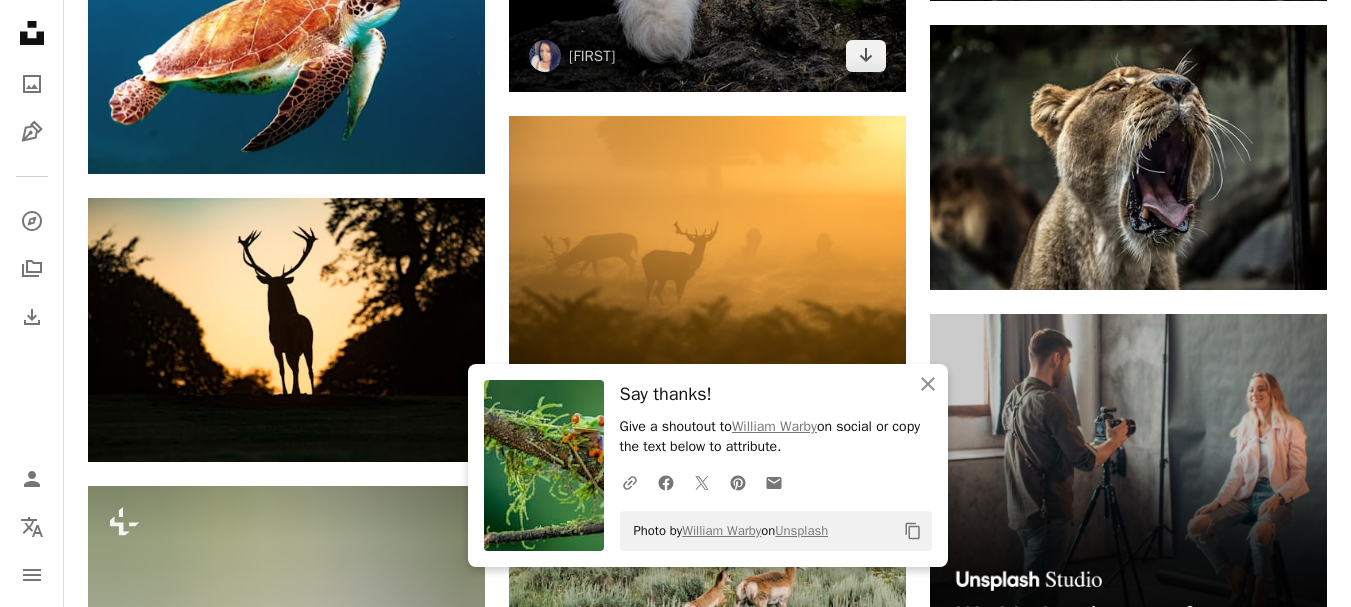 scroll, scrollTop: 5963, scrollLeft: 0, axis: vertical 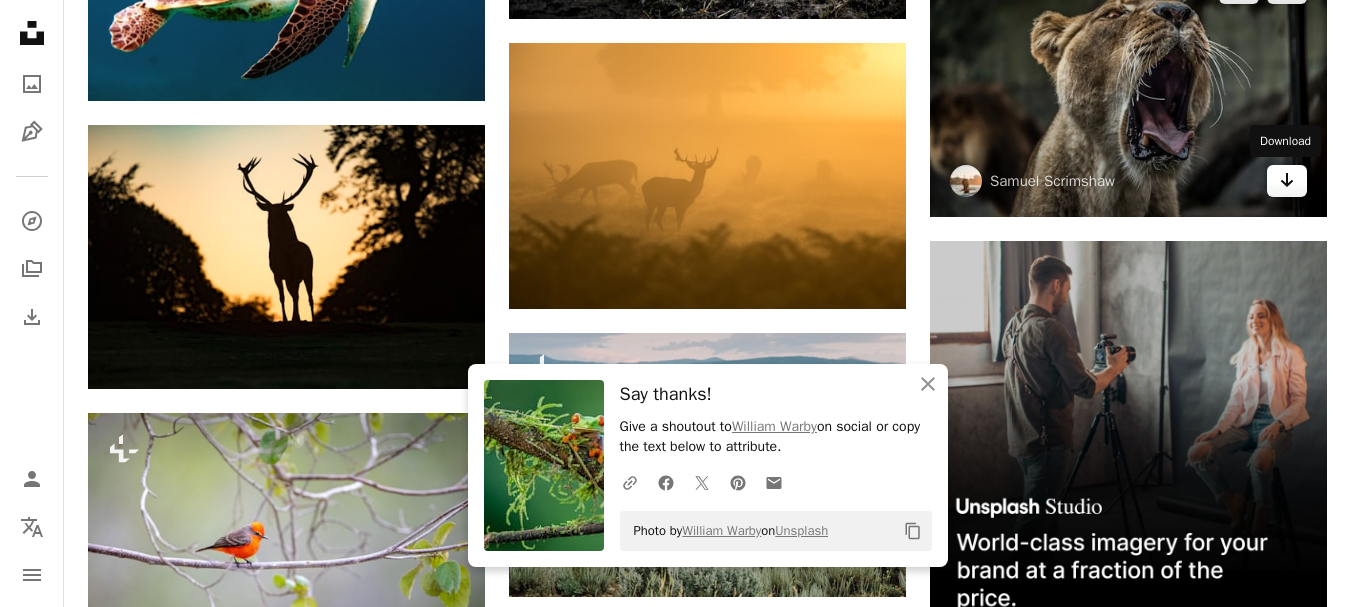 click on "Arrow pointing down" at bounding box center (1287, 181) 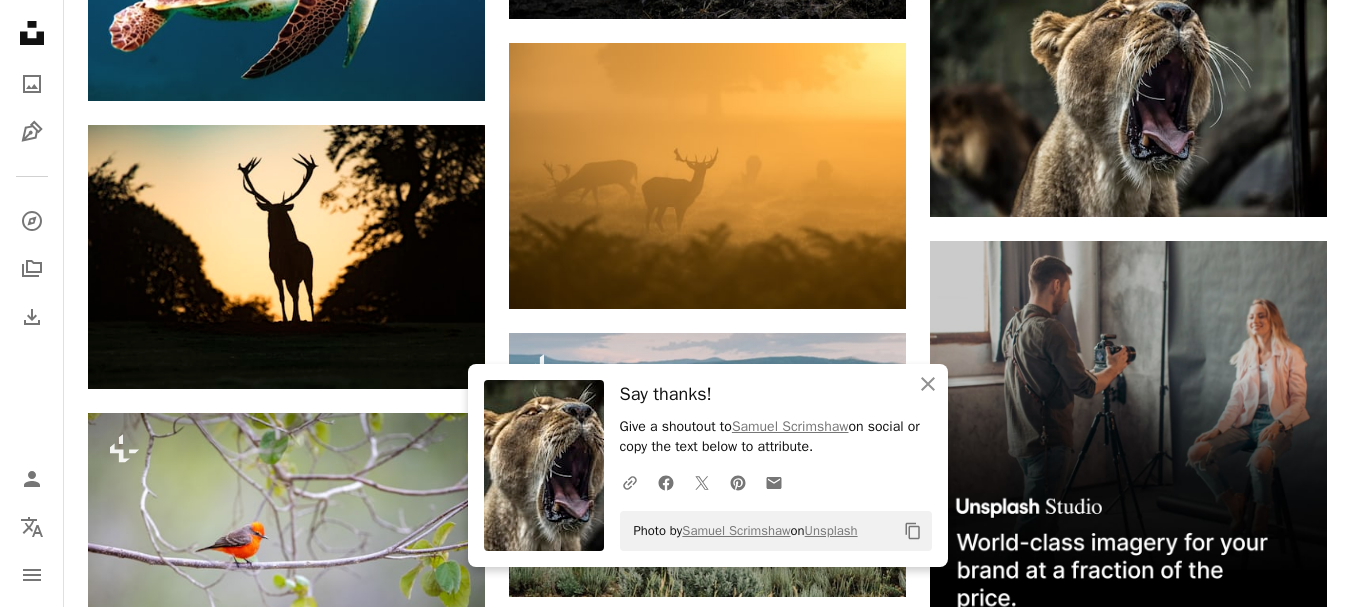 click on "Arrow pointing down" 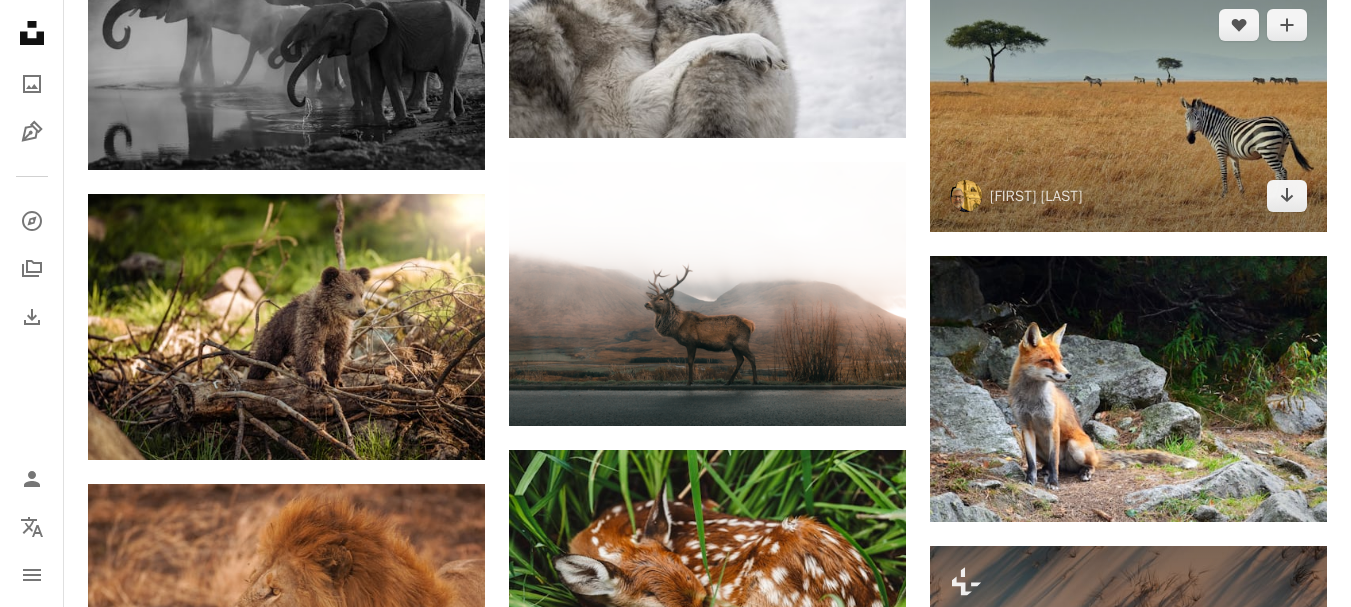 scroll, scrollTop: 6763, scrollLeft: 0, axis: vertical 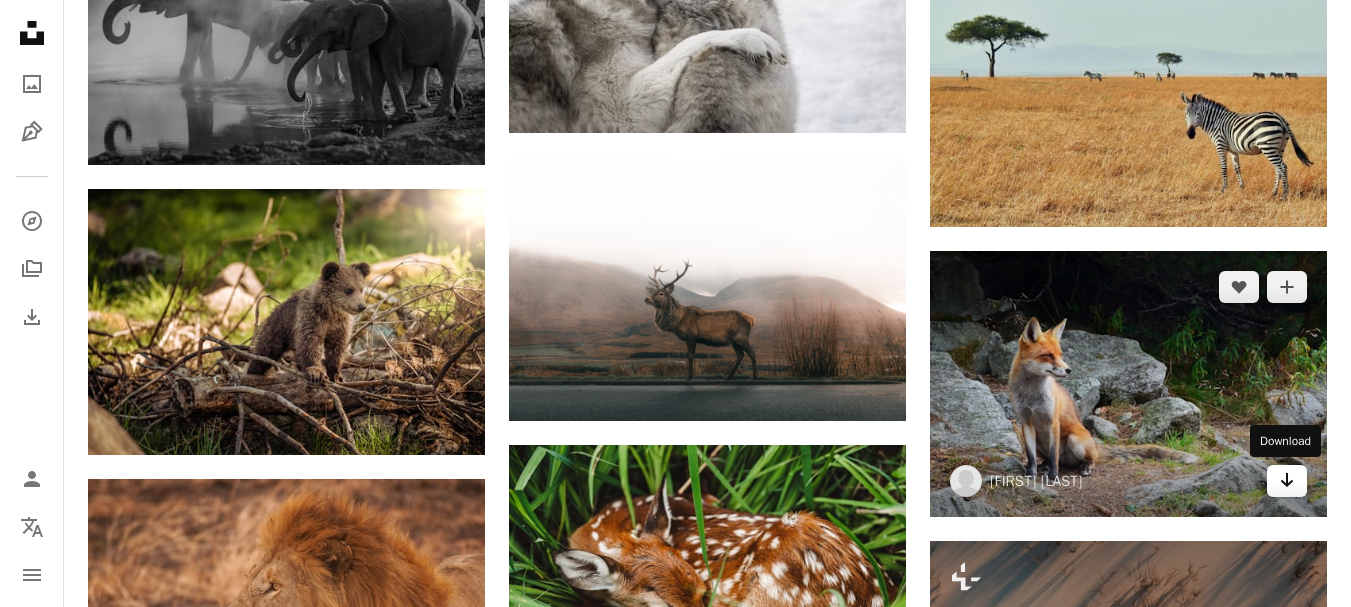 click 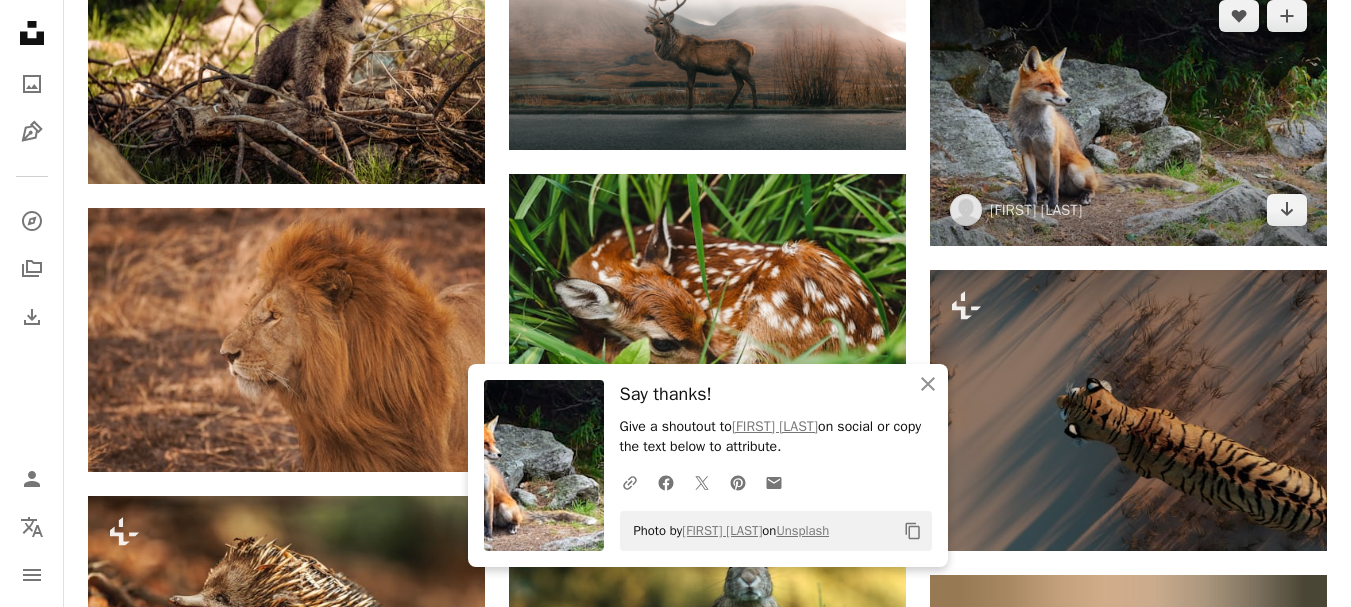 scroll, scrollTop: 7063, scrollLeft: 0, axis: vertical 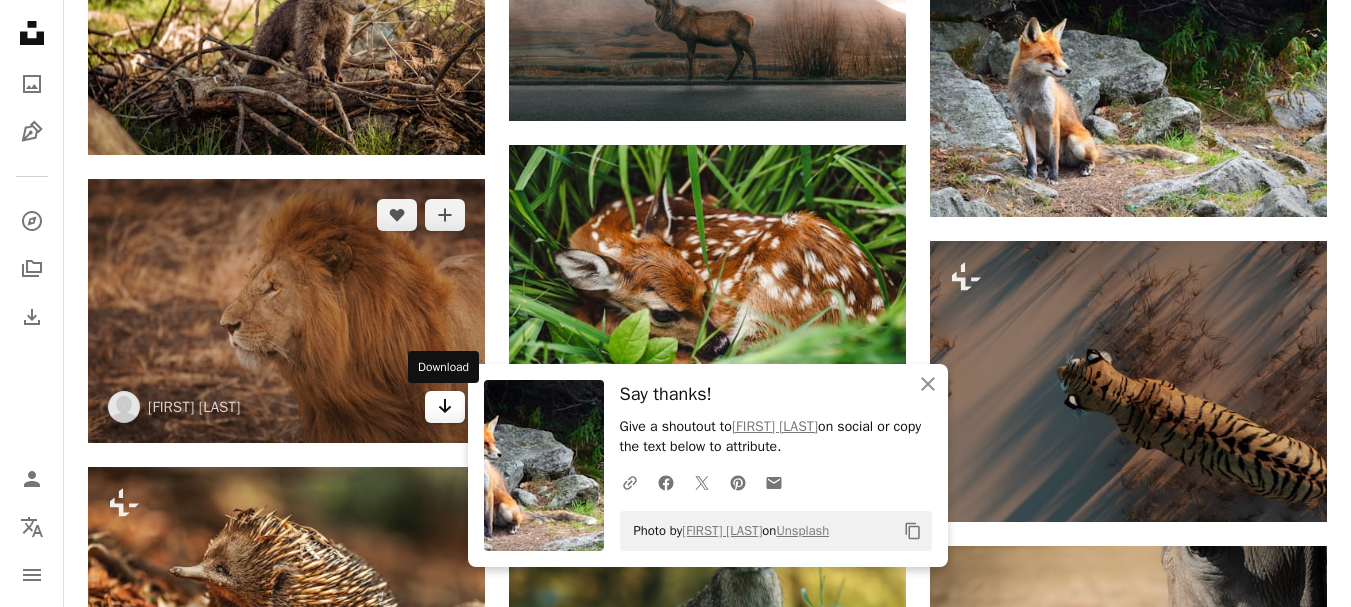 click on "Arrow pointing down" 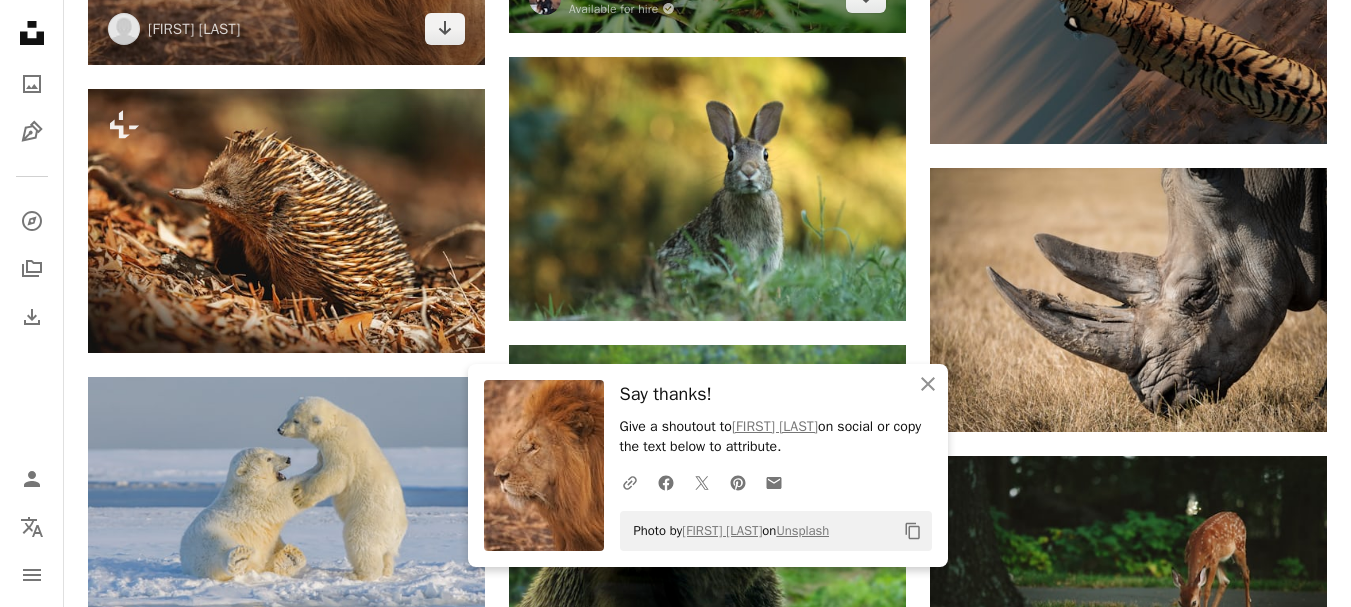 scroll, scrollTop: 7463, scrollLeft: 0, axis: vertical 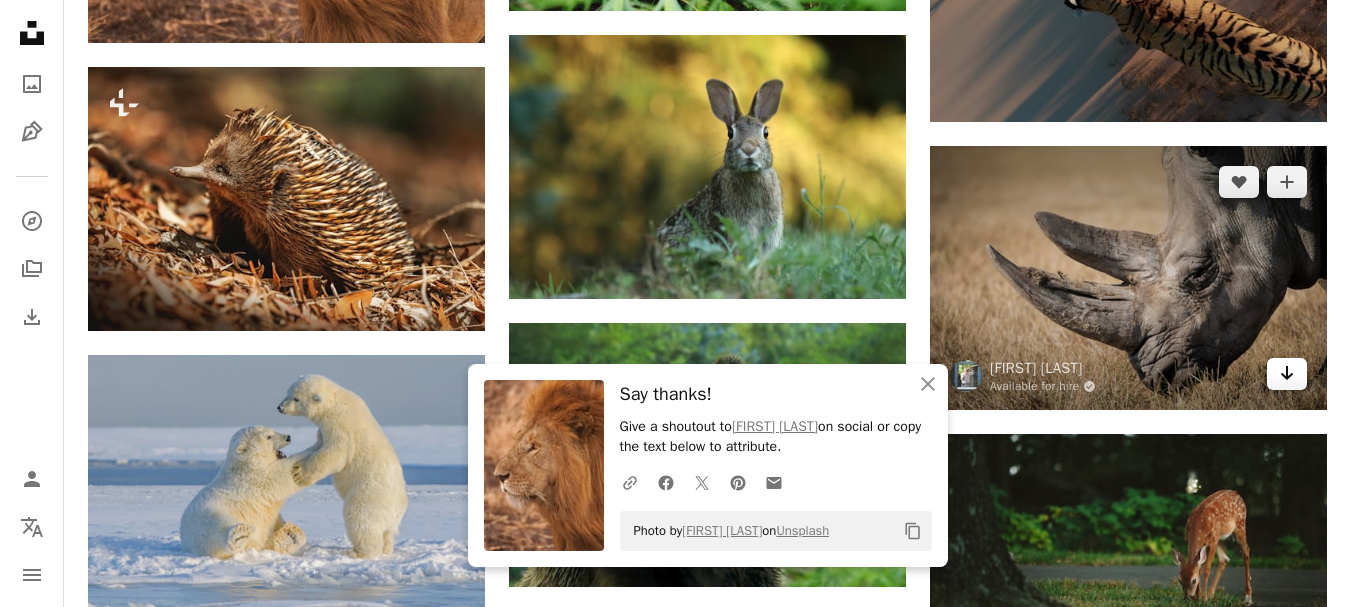 click 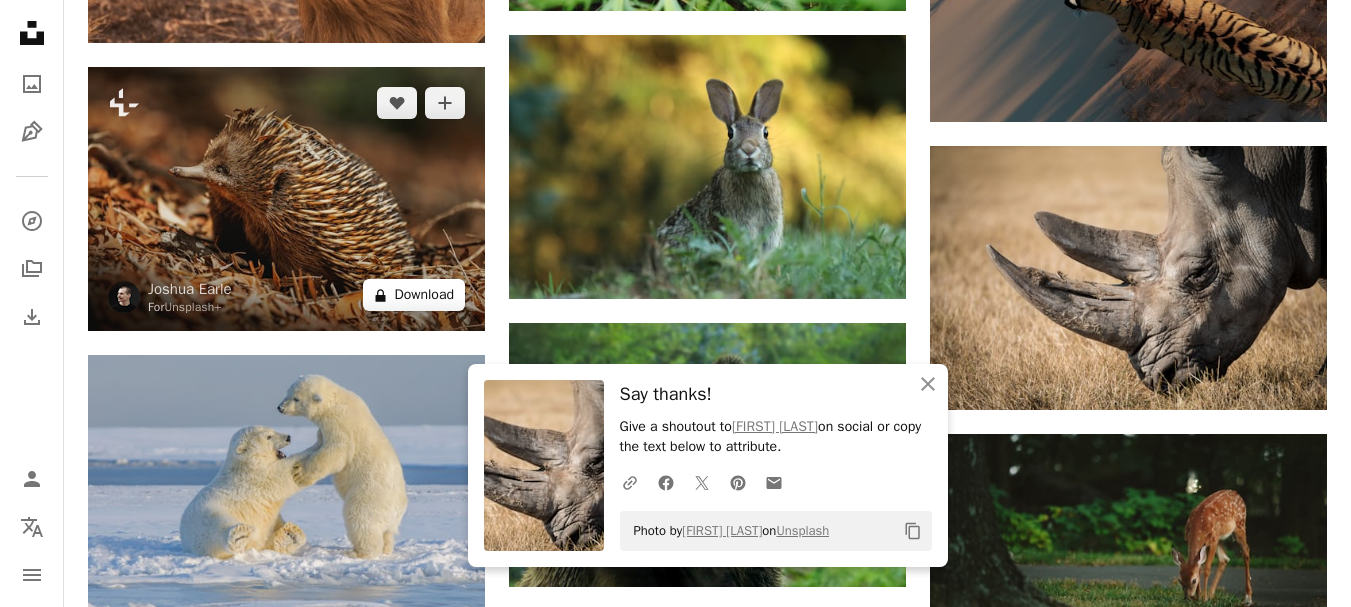 click on "A lock Download" at bounding box center [414, 295] 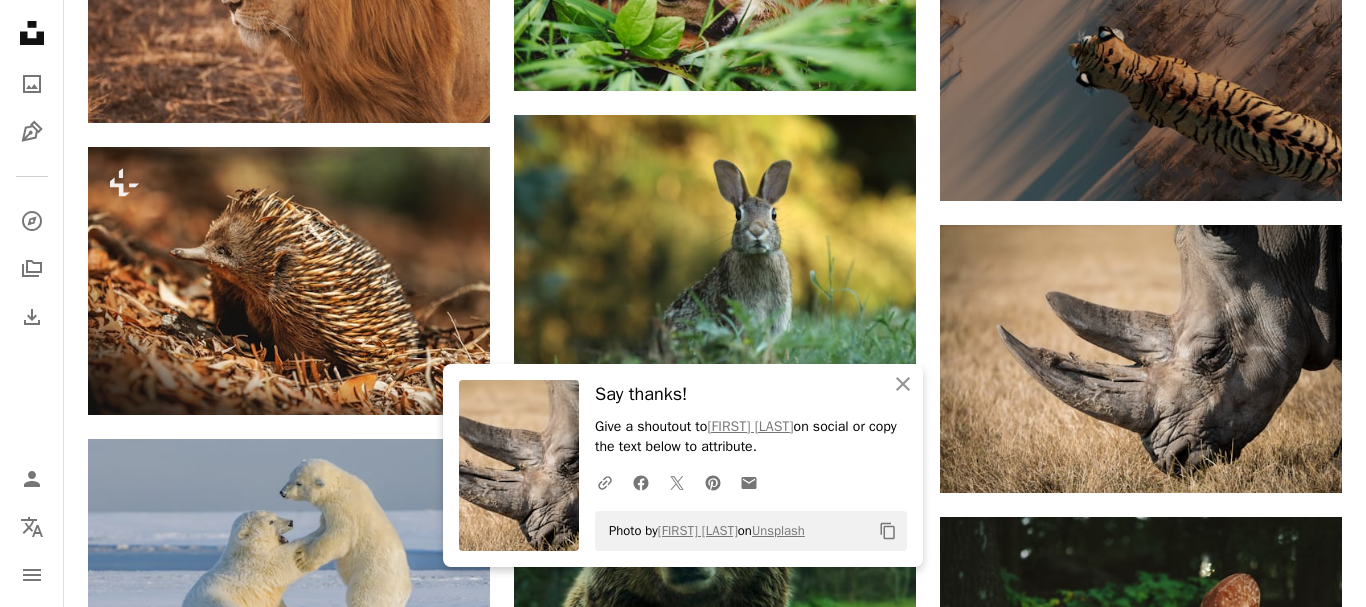 click on "An X shape An X shape Close Say thanks! Give a shoutout to  [FIRST] [LAST]  on social or copy the text below to attribute. A URL sharing icon (chains) Facebook icon X (formerly Twitter) icon Pinterest icon An envelope Photo by  [FIRST] [LAST]  on  Unsplash
Copy content Premium, ready to use images. Get unlimited access. A plus sign Members-only content added monthly A plus sign Unlimited royalty-free downloads A plus sign Illustrations  New A plus sign Enhanced legal protections yearly 66%  off monthly $12   $4 USD per month * Get  Unsplash+ * When paid annually, billed upfront  $48 Taxes where applicable. Renews automatically. Cancel anytime." at bounding box center [683, 4365] 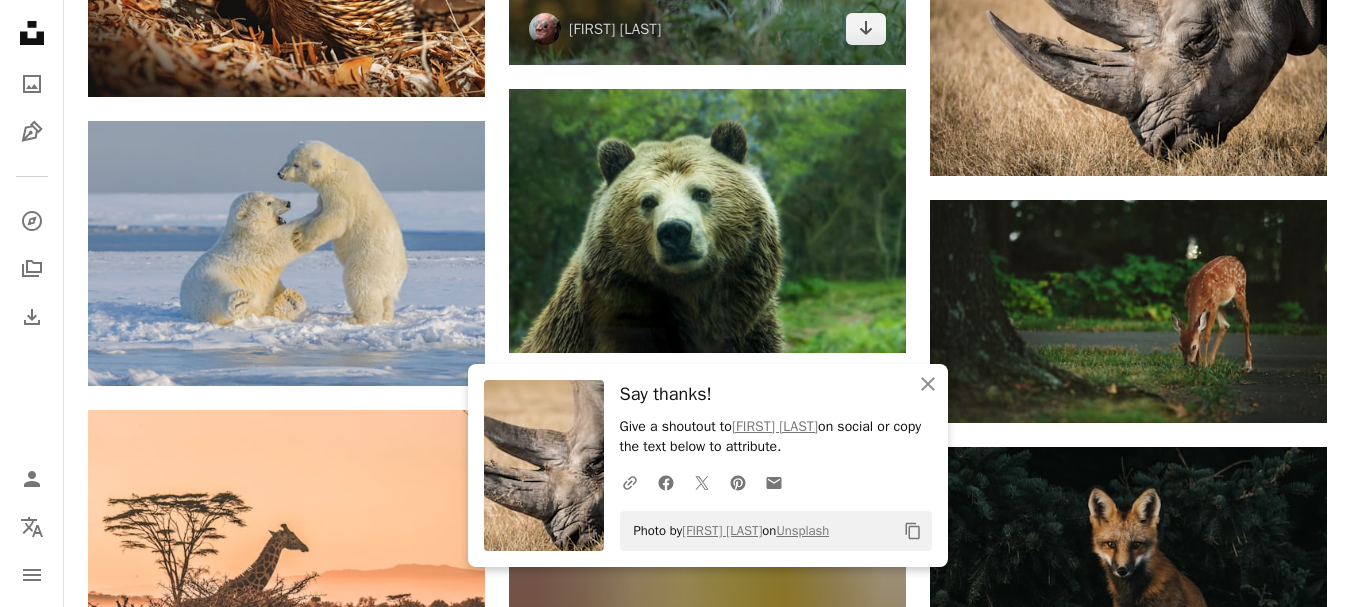 scroll, scrollTop: 7763, scrollLeft: 0, axis: vertical 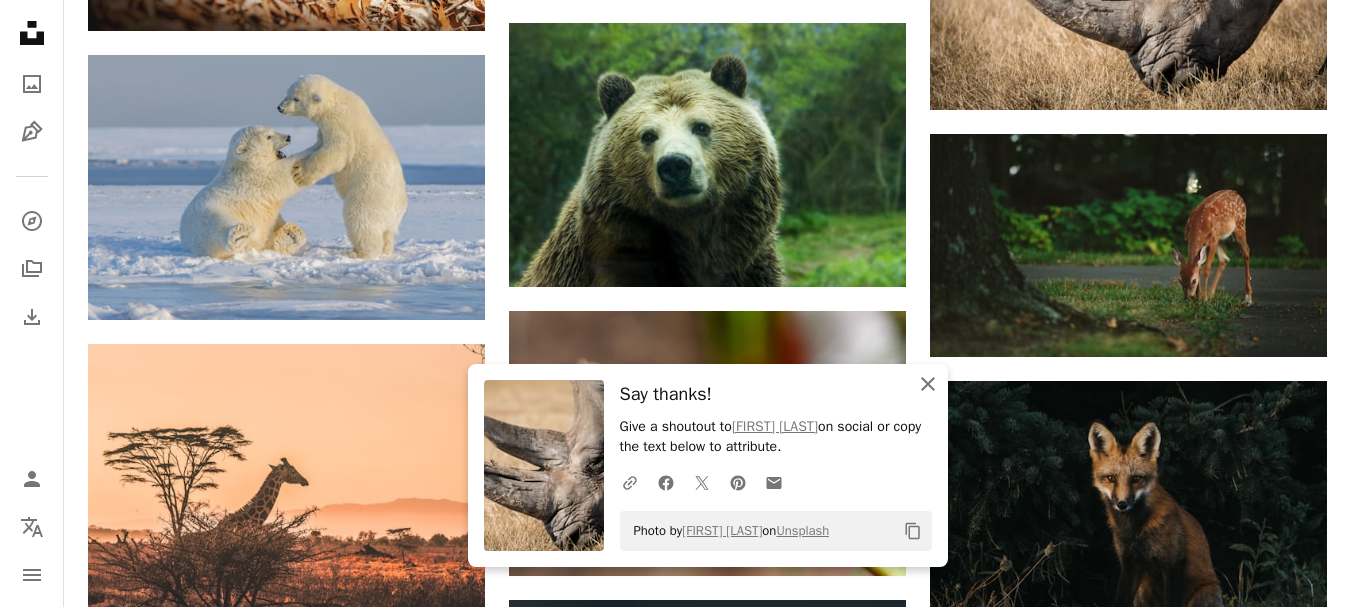 click on "An X shape" 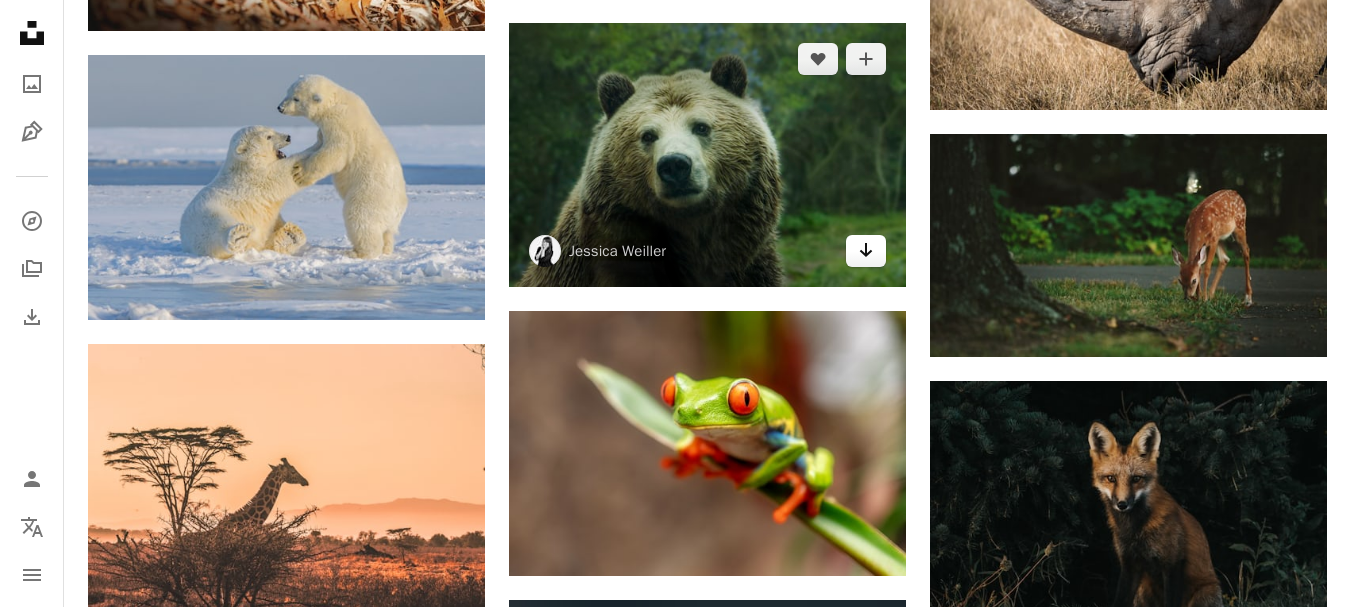 click on "Arrow pointing down" 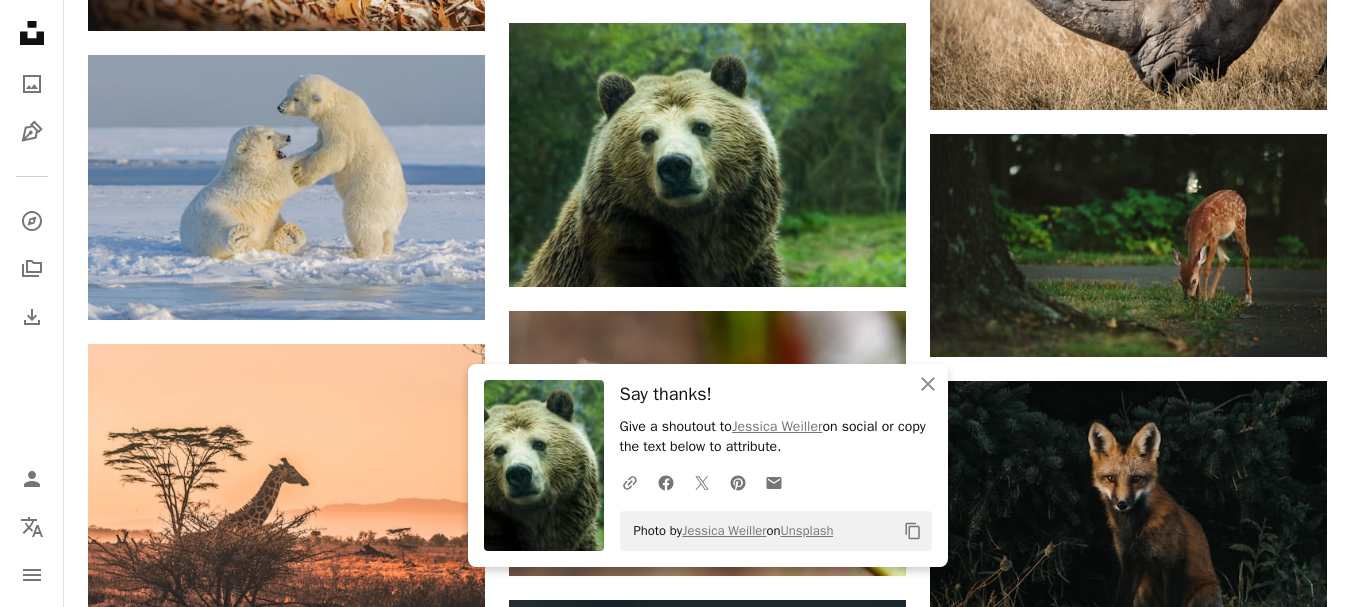 click on "Arrow pointing down" at bounding box center [866, -37] 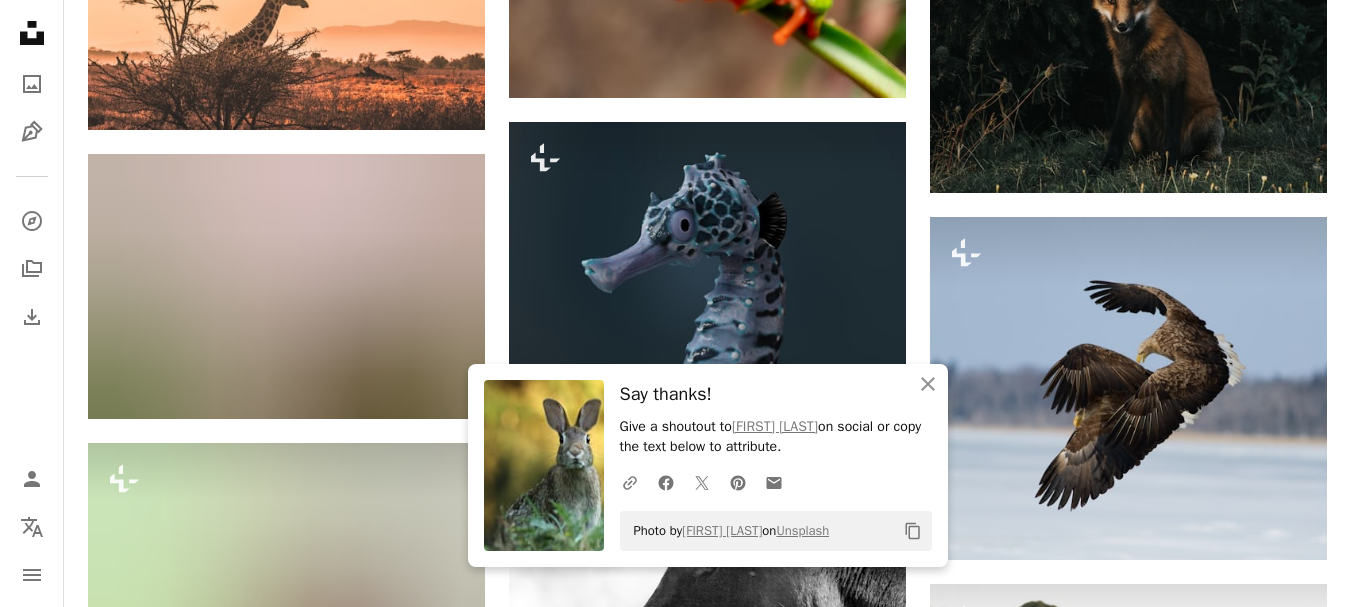 scroll, scrollTop: 8263, scrollLeft: 0, axis: vertical 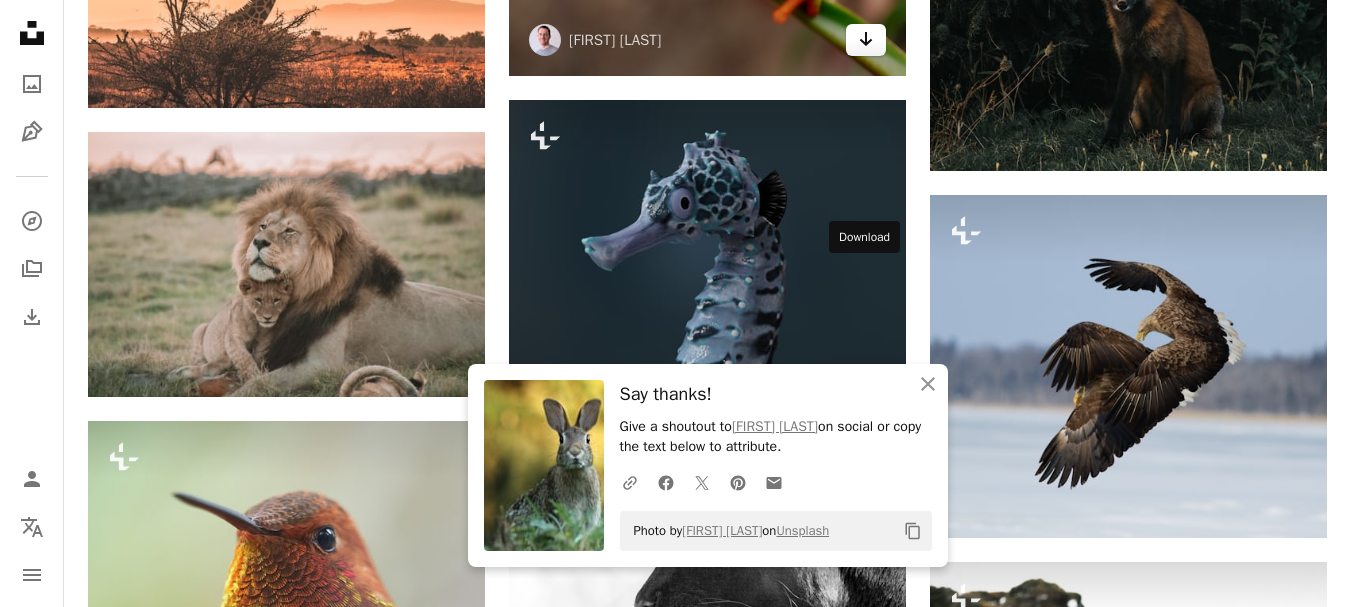 click on "Arrow pointing down" at bounding box center [866, 40] 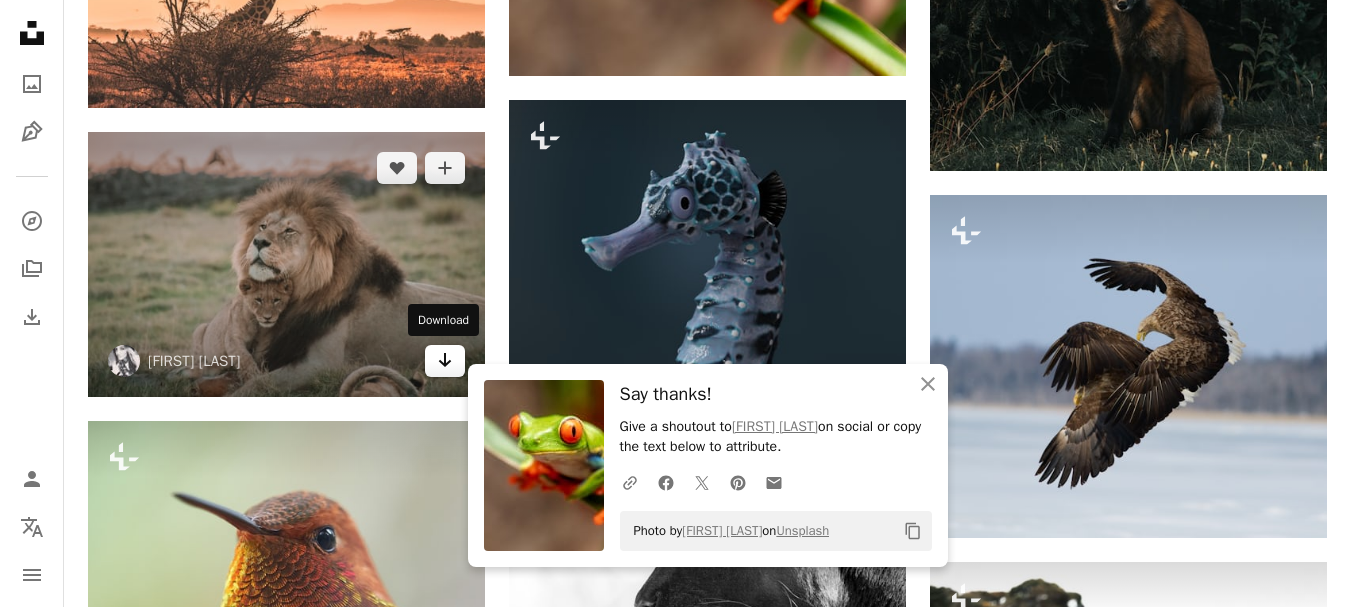 click on "Arrow pointing down" 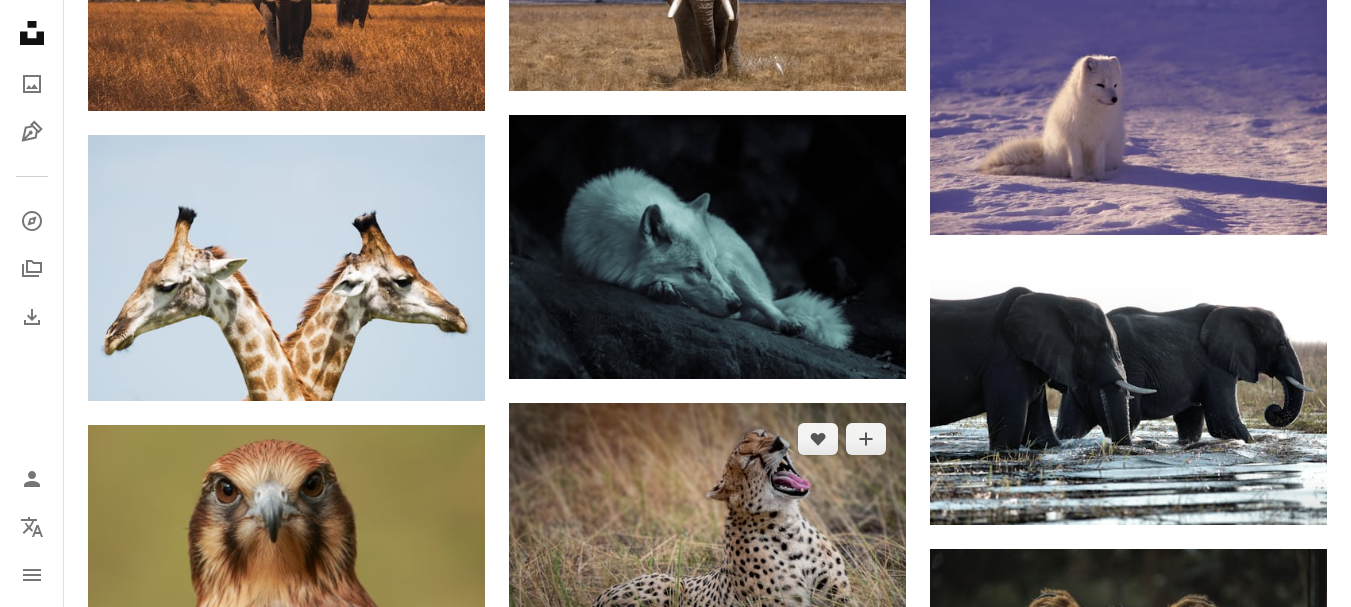 scroll, scrollTop: 9263, scrollLeft: 0, axis: vertical 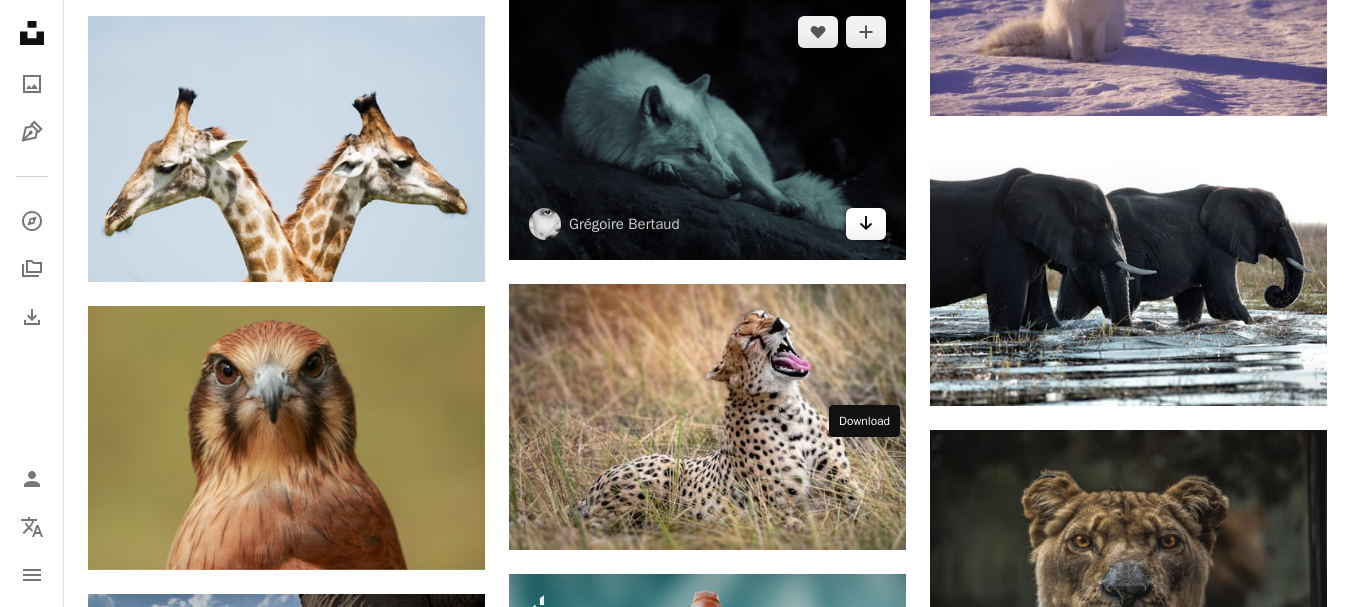 click on "Arrow pointing down" 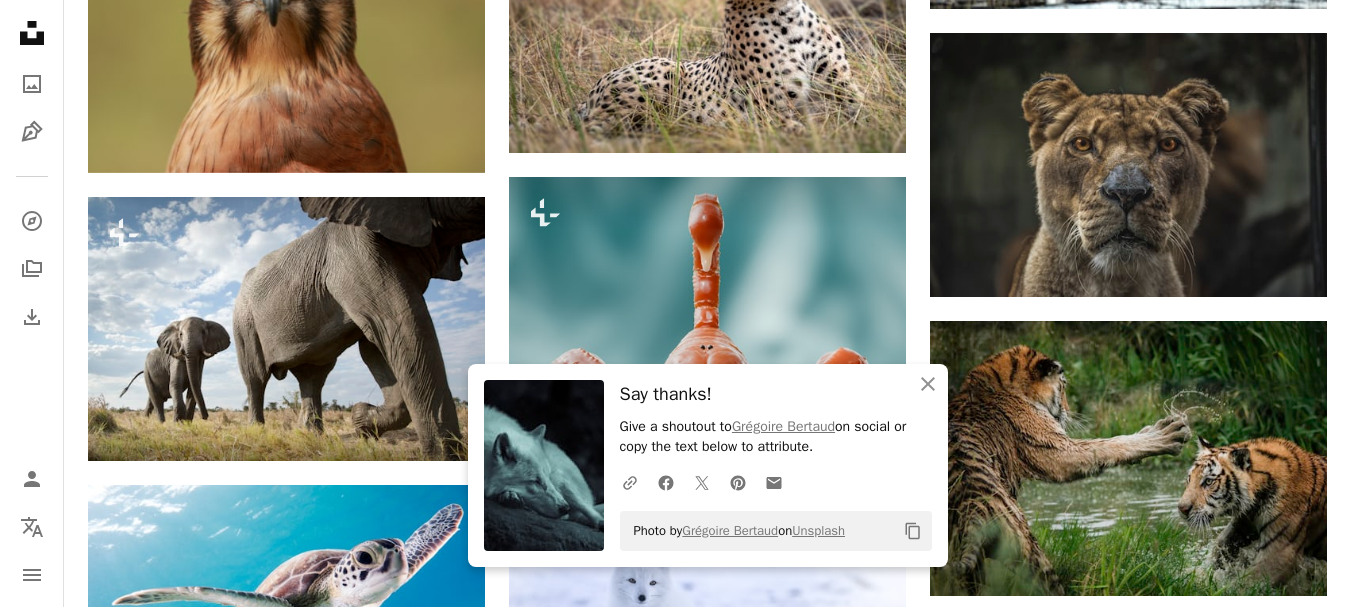 scroll, scrollTop: 9663, scrollLeft: 0, axis: vertical 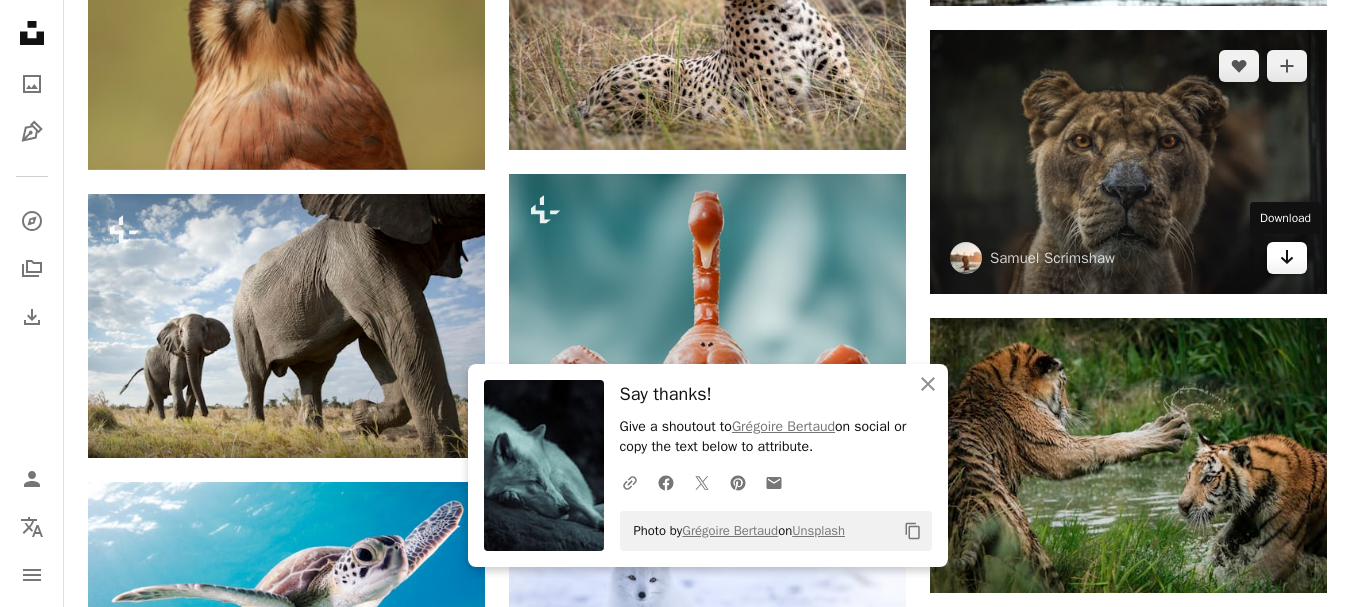 click on "Arrow pointing down" 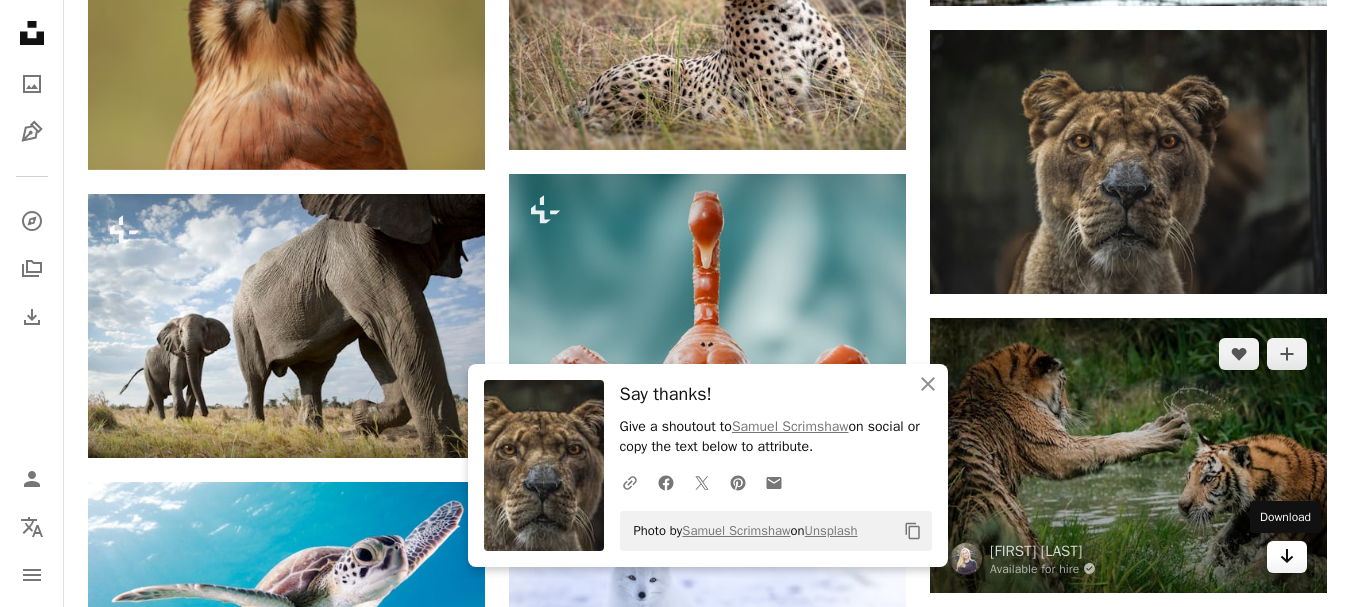 click on "Arrow pointing down" at bounding box center [1287, 557] 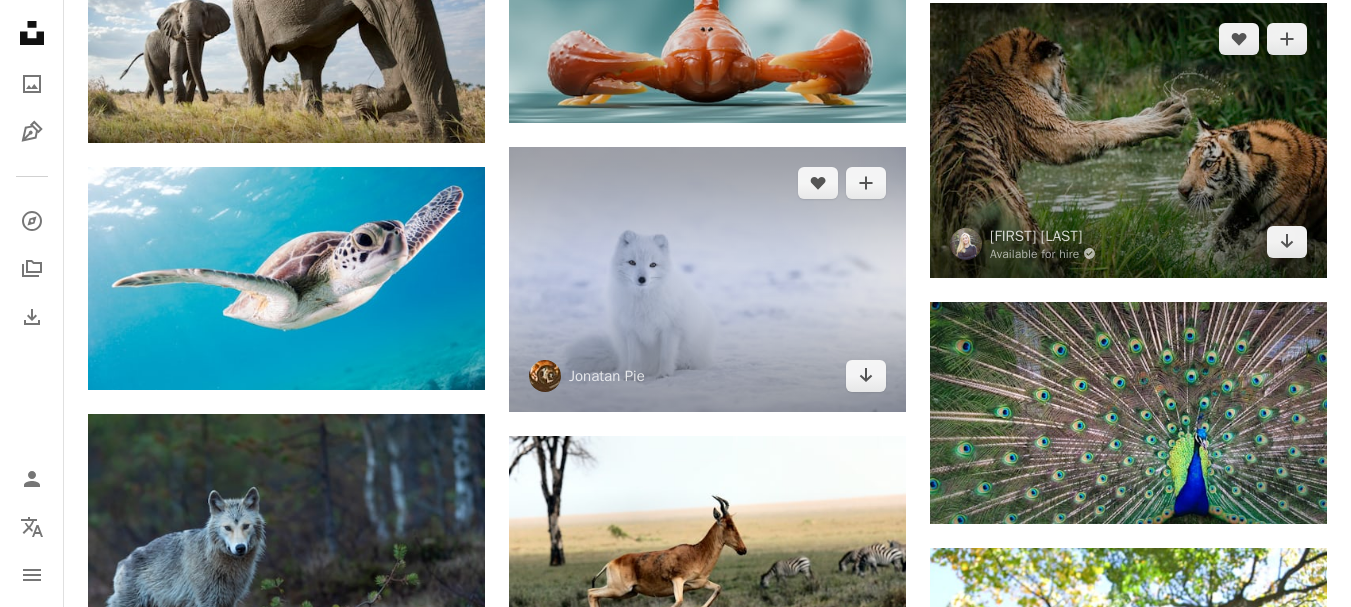 scroll, scrollTop: 9963, scrollLeft: 0, axis: vertical 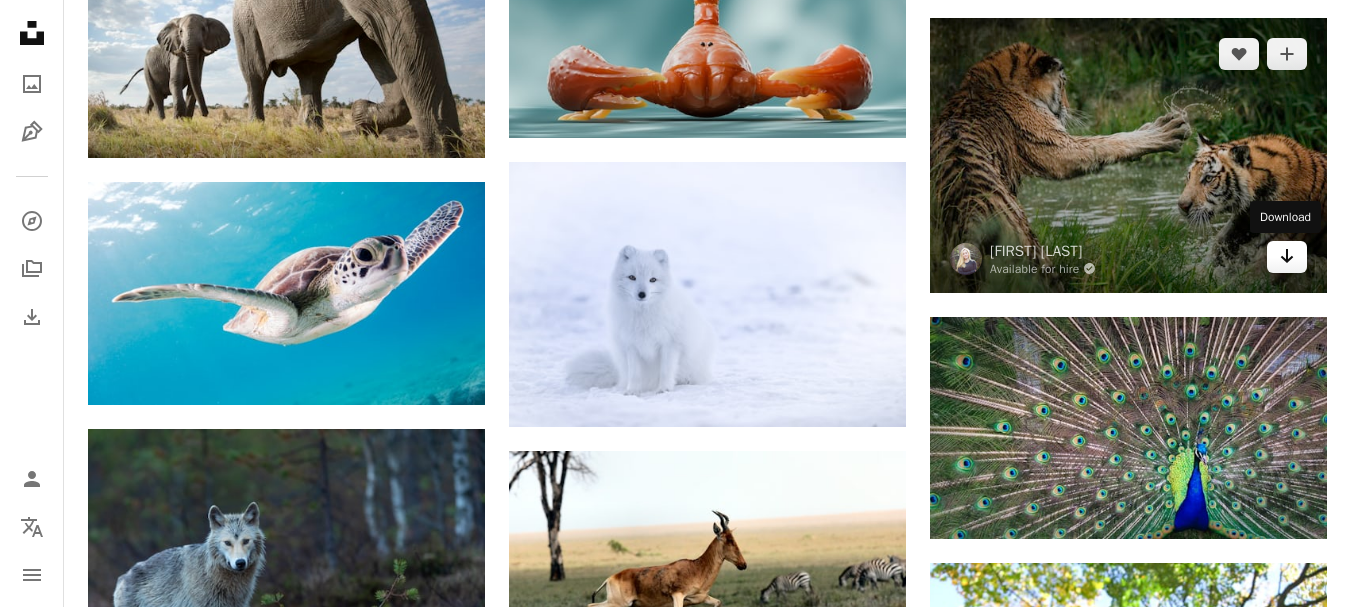 click on "Arrow pointing down" 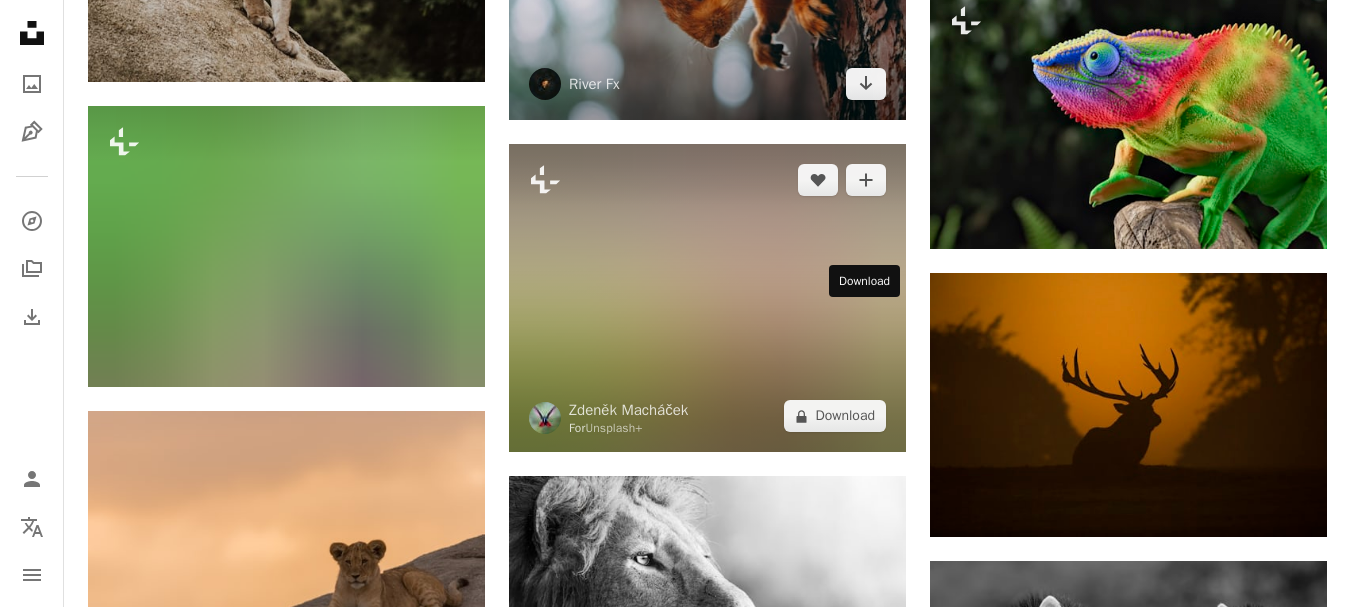 scroll, scrollTop: 10963, scrollLeft: 0, axis: vertical 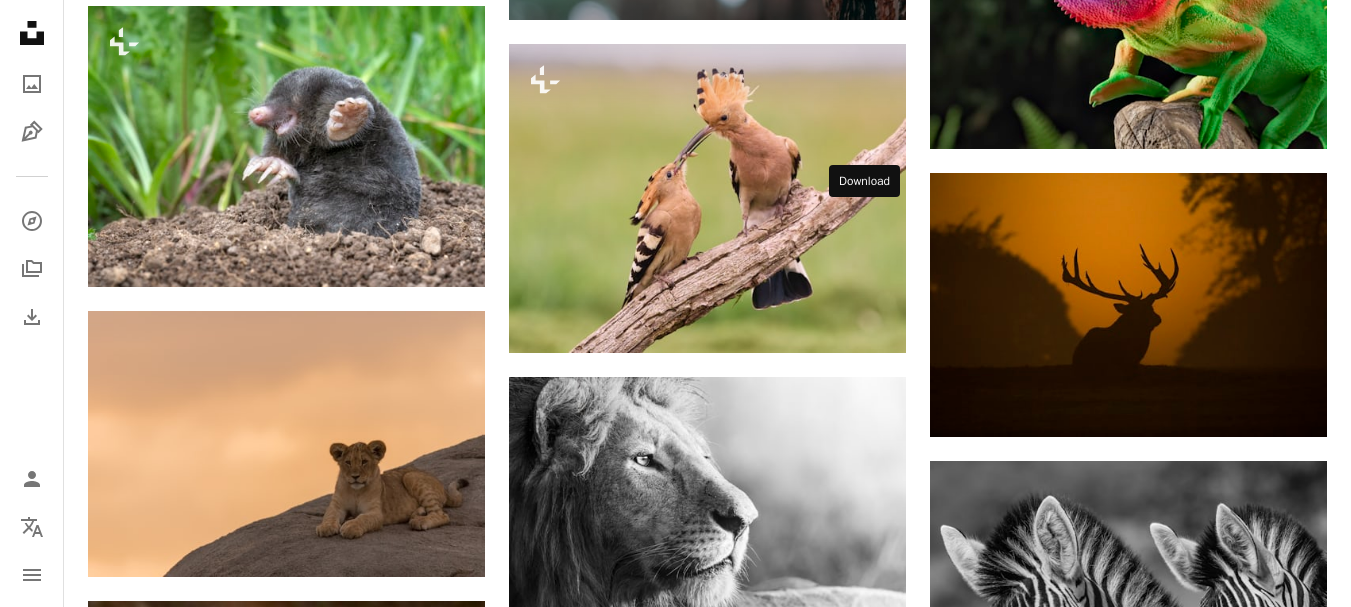 click on "Arrow pointing down" at bounding box center (866, -16) 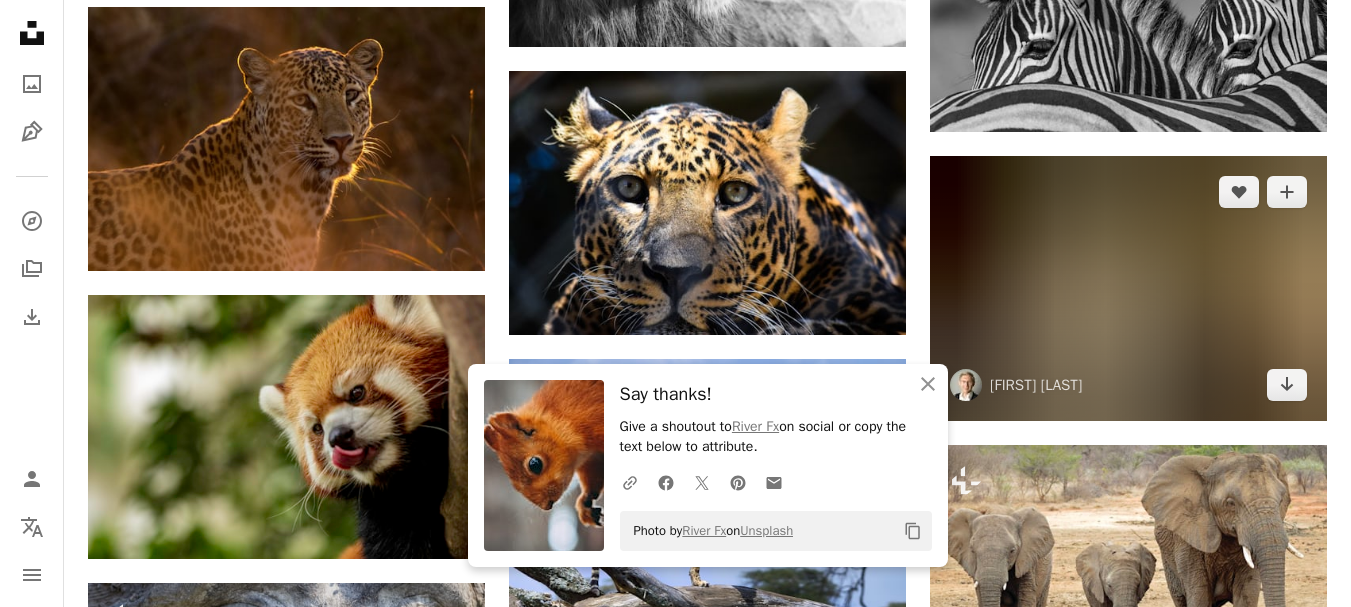 scroll, scrollTop: 11563, scrollLeft: 0, axis: vertical 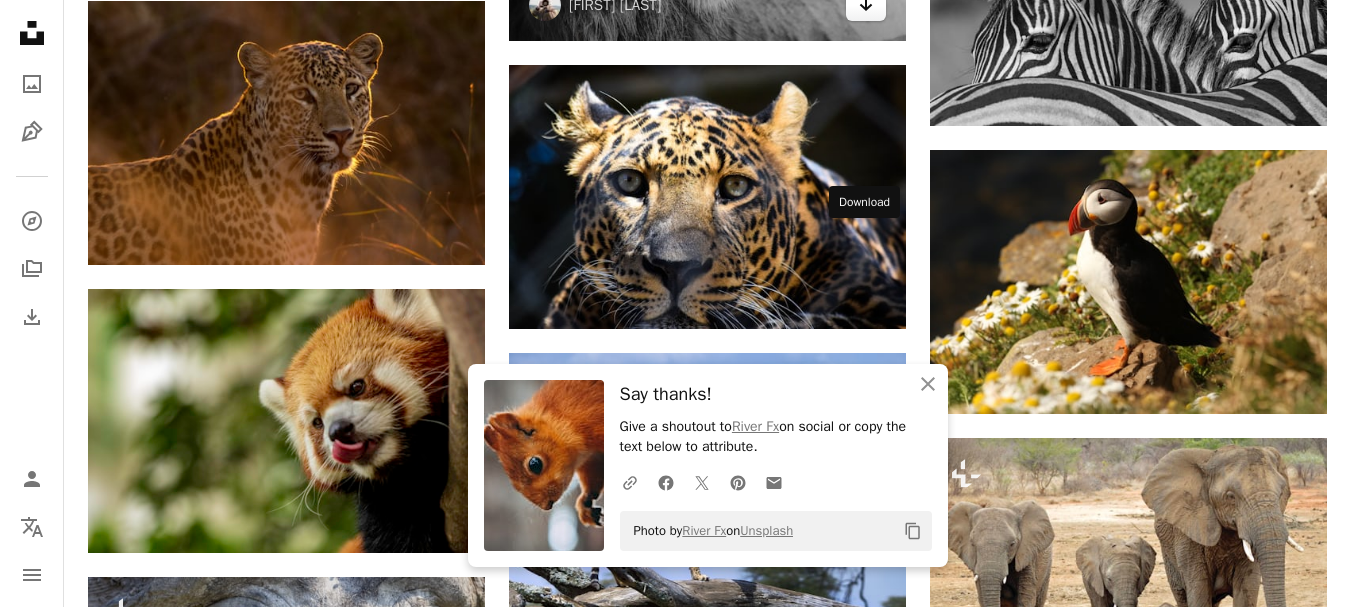 click on "Arrow pointing down" 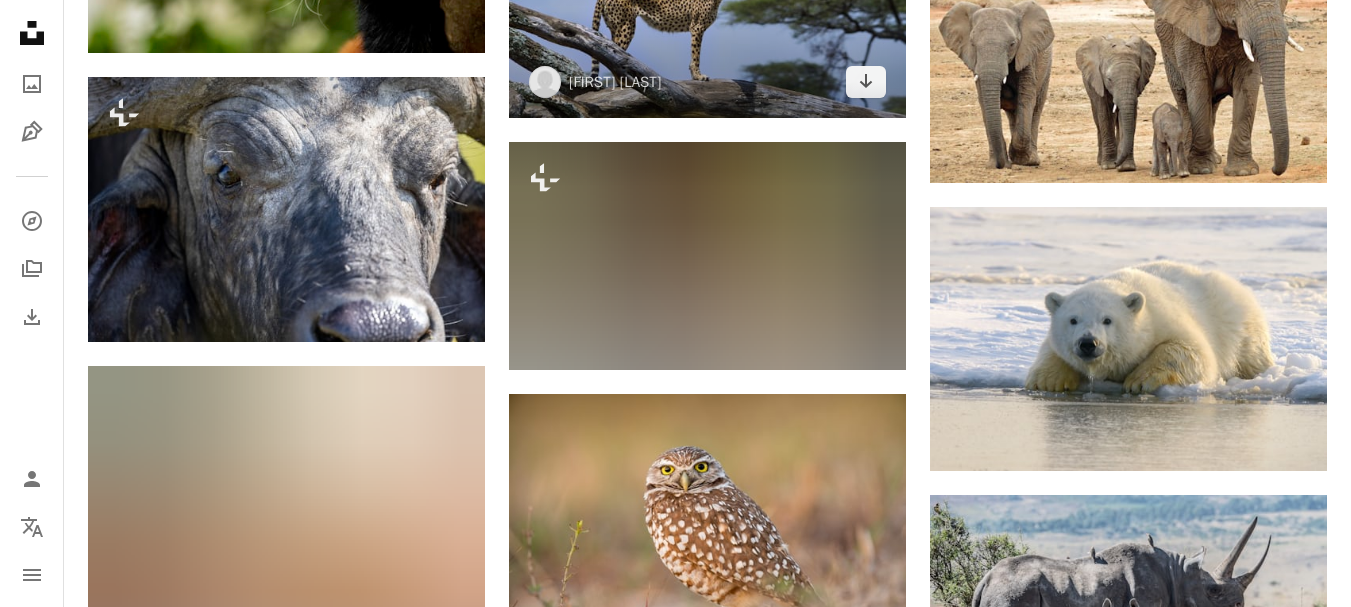 scroll, scrollTop: 11863, scrollLeft: 0, axis: vertical 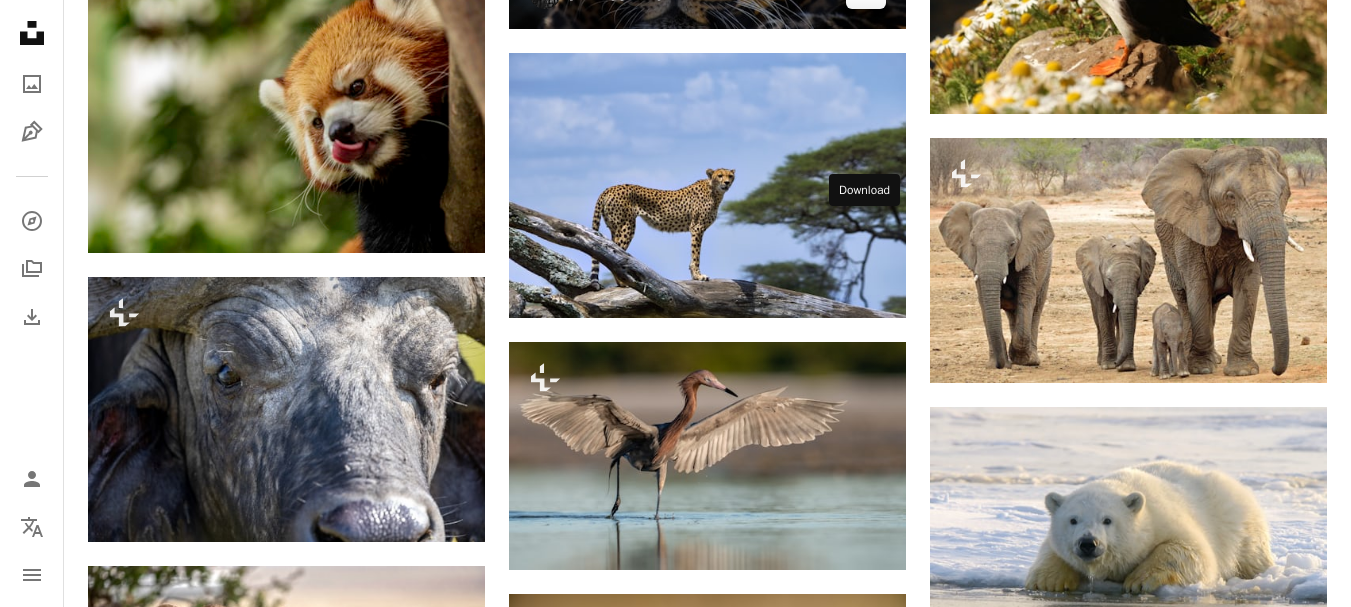 click on "Arrow pointing down" 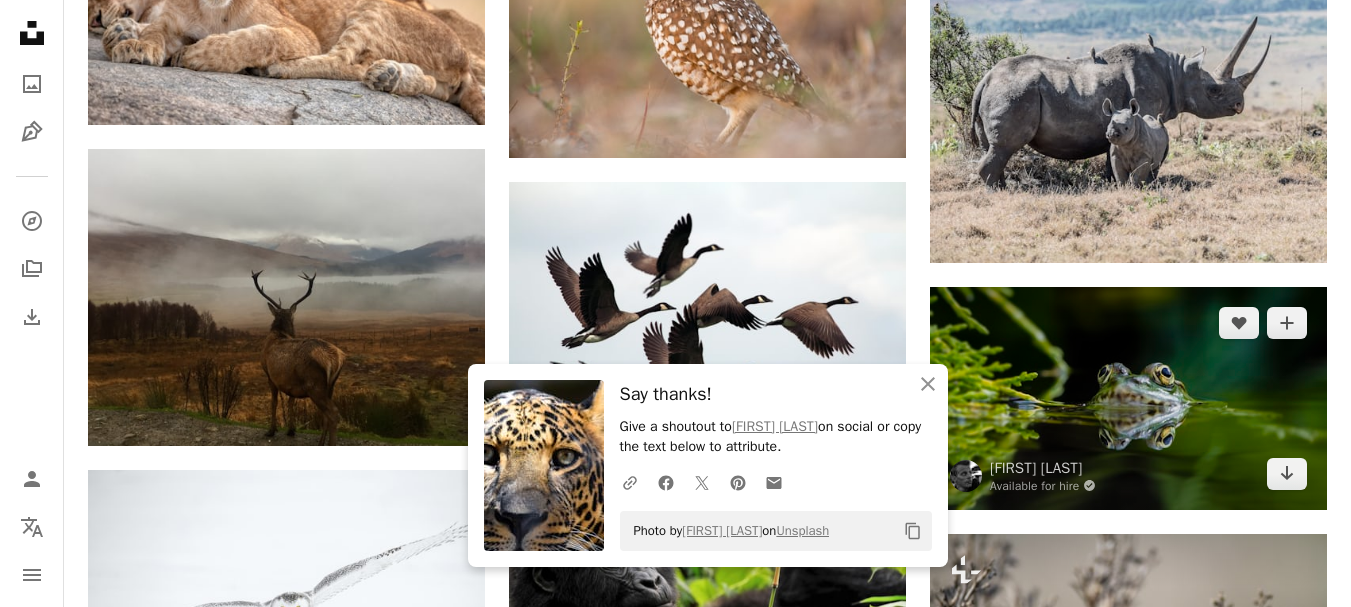 scroll, scrollTop: 12763, scrollLeft: 0, axis: vertical 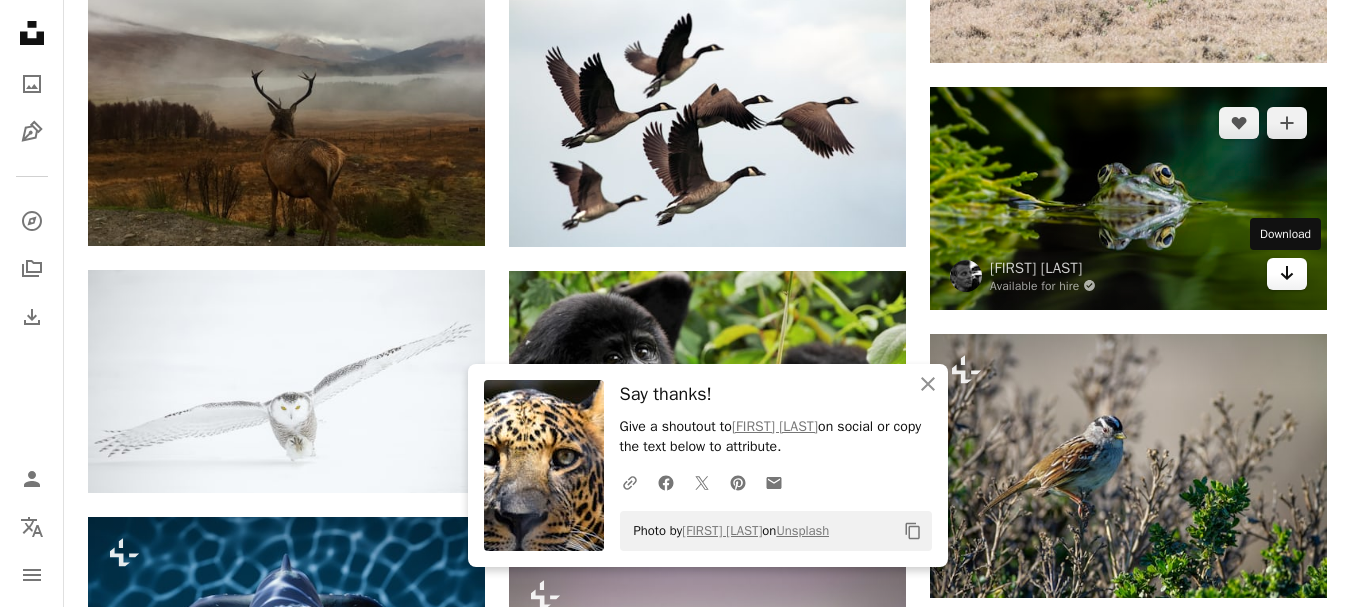 click on "Arrow pointing down" 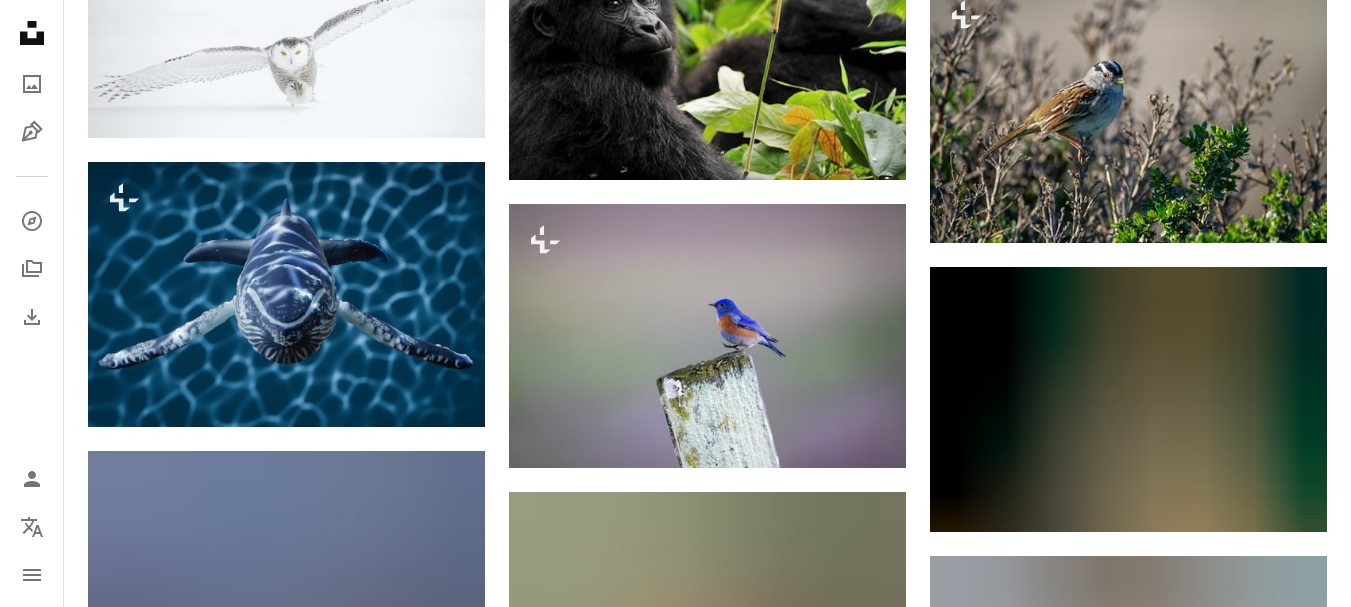 scroll, scrollTop: 13163, scrollLeft: 0, axis: vertical 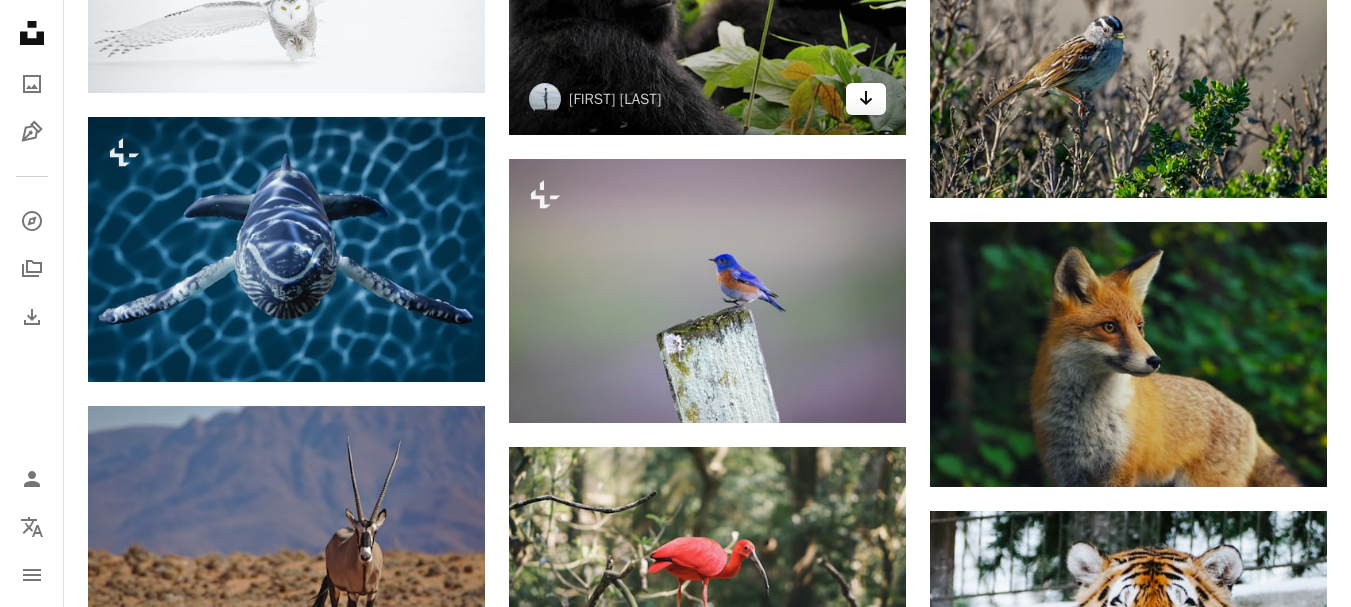 click on "Arrow pointing down" at bounding box center (866, 99) 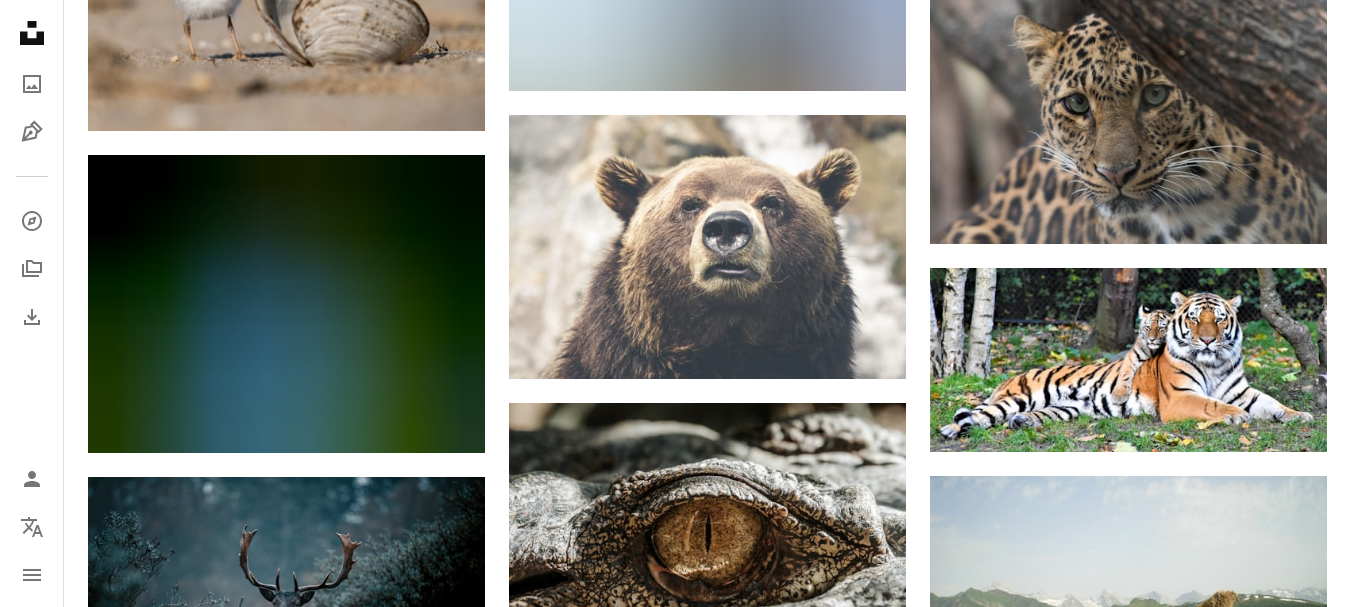 scroll, scrollTop: 15063, scrollLeft: 0, axis: vertical 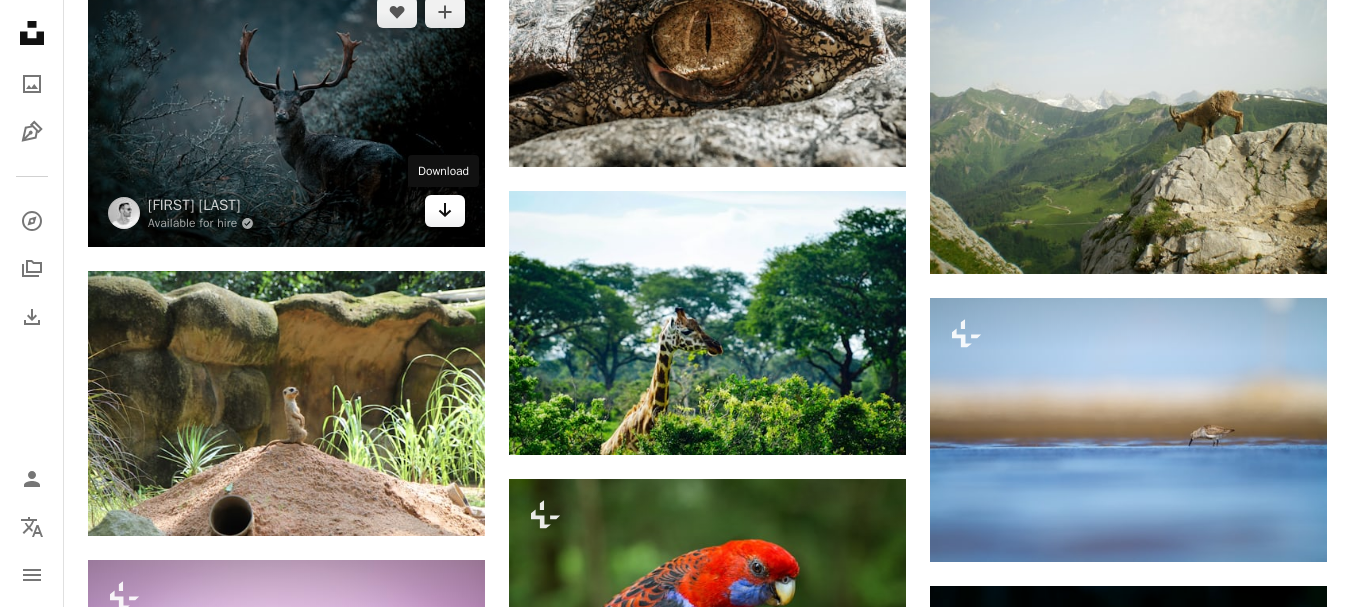 click on "Arrow pointing down" at bounding box center [445, 211] 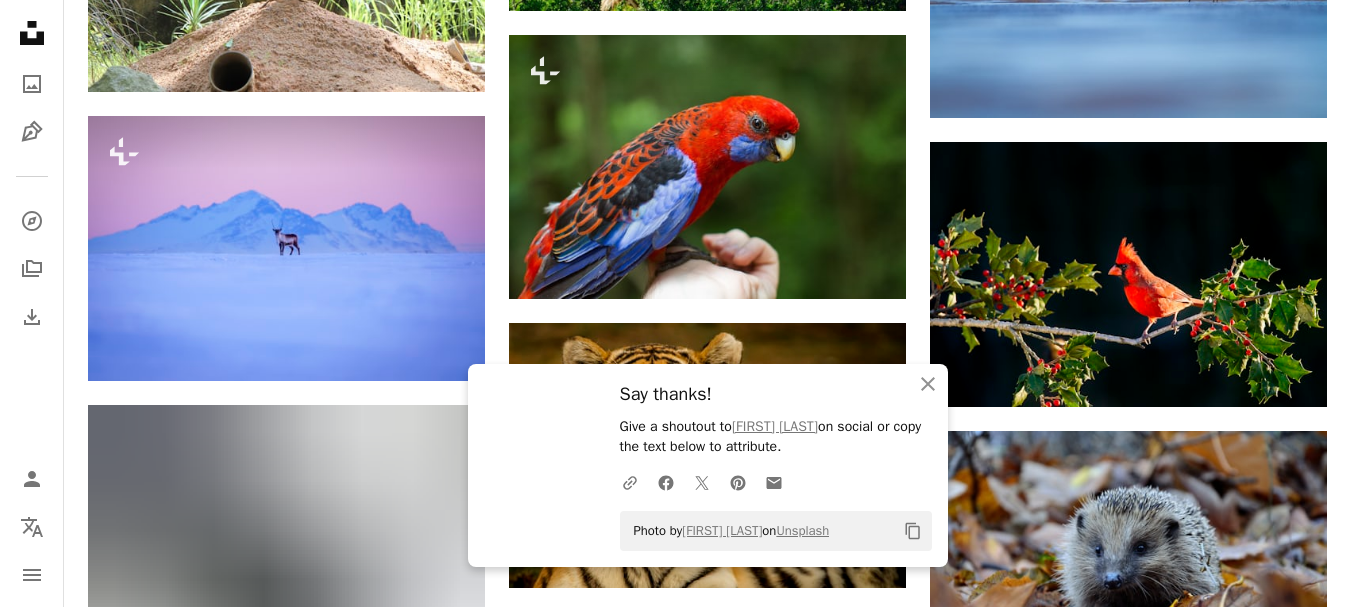 scroll, scrollTop: 15563, scrollLeft: 0, axis: vertical 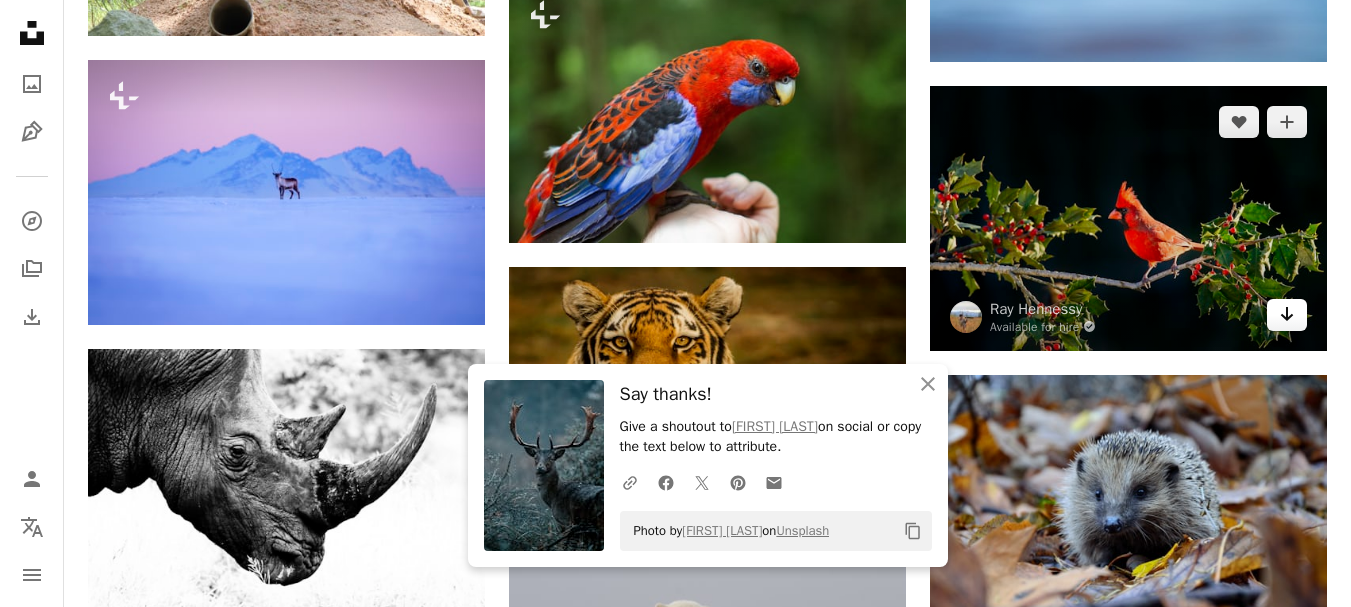 click on "Arrow pointing down" 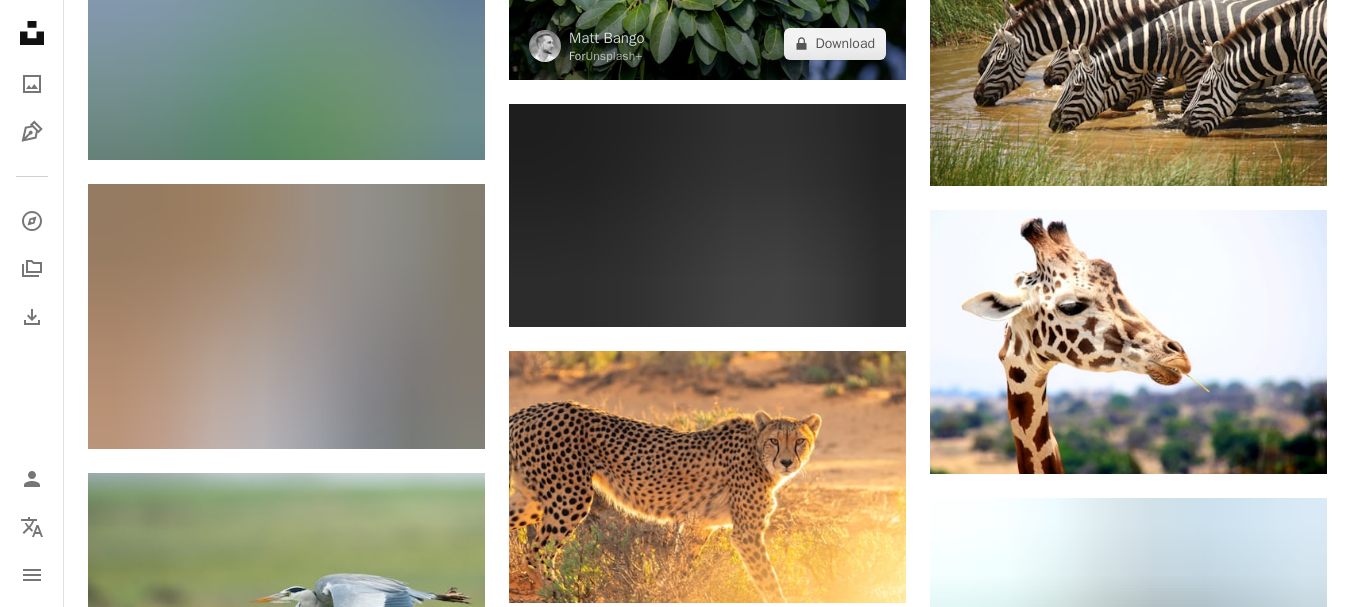 scroll, scrollTop: 16963, scrollLeft: 0, axis: vertical 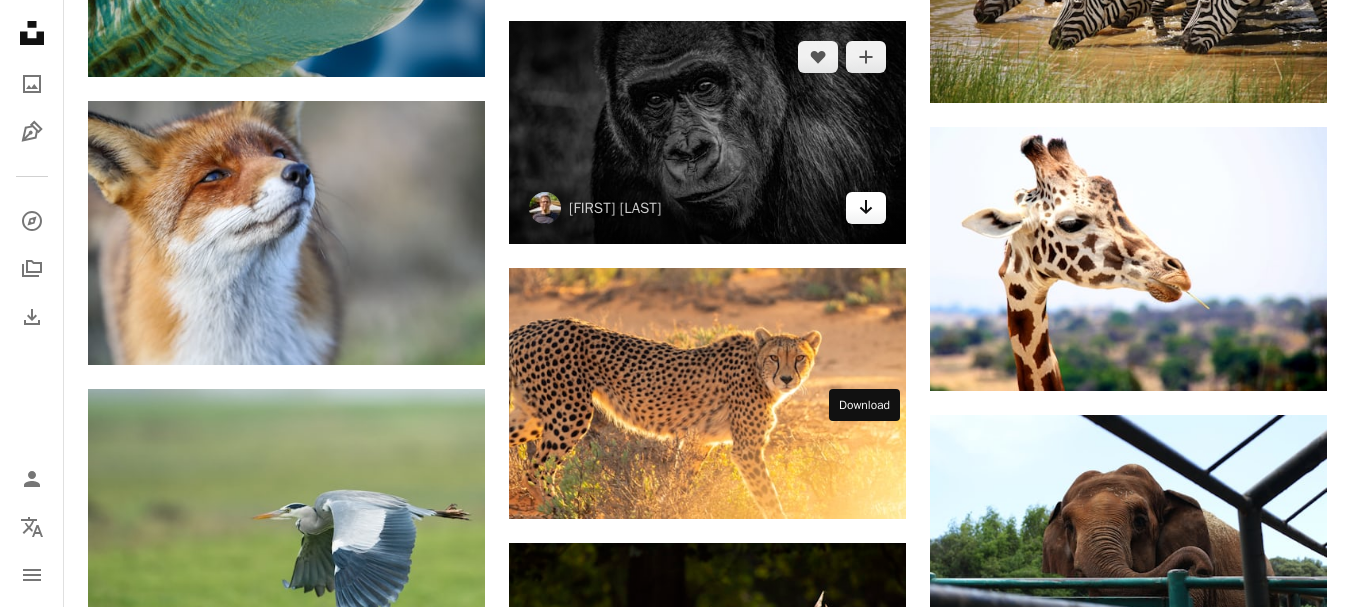 click 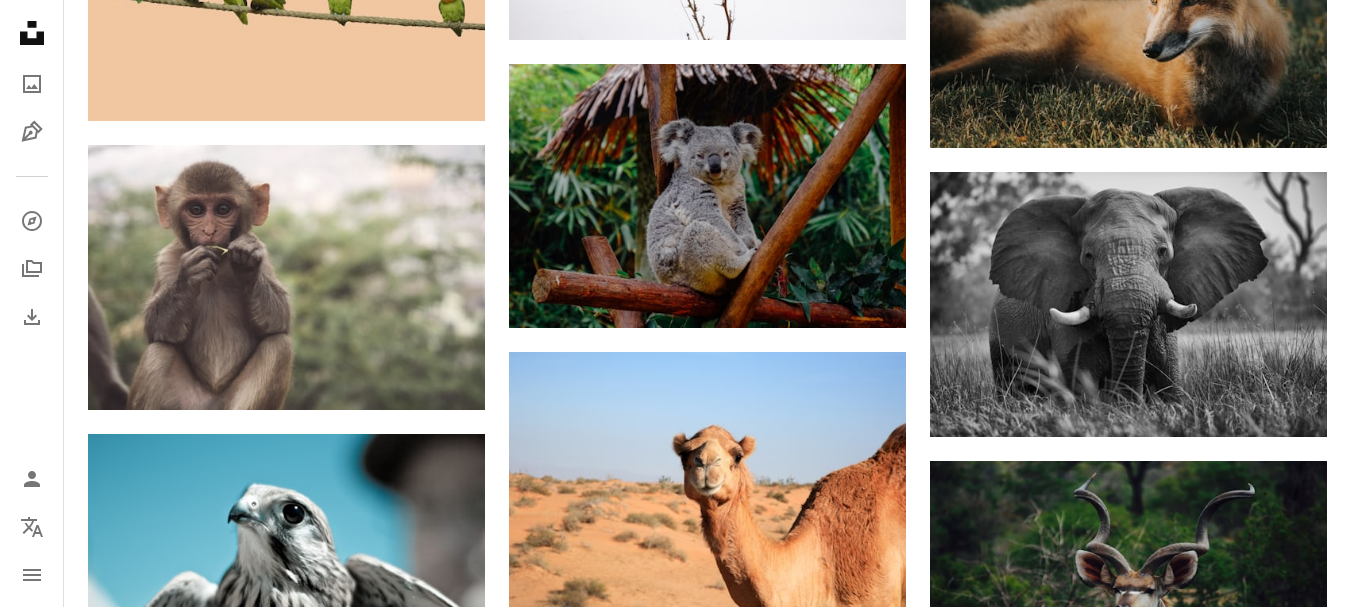 scroll, scrollTop: 19263, scrollLeft: 0, axis: vertical 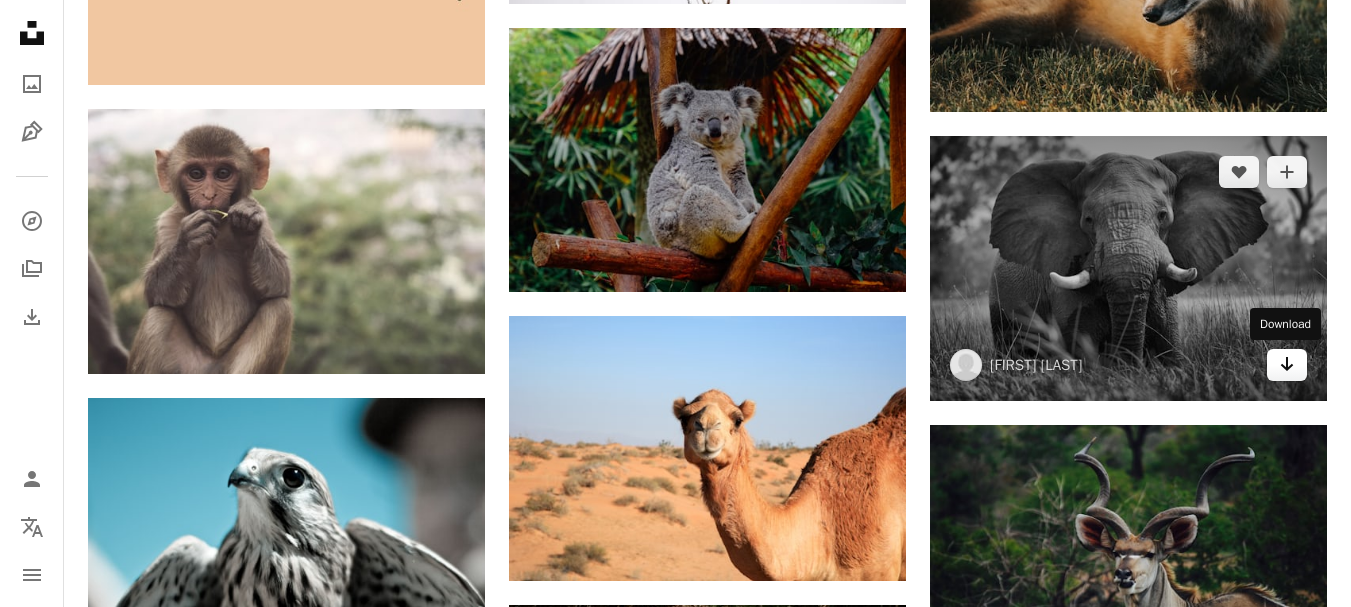 click on "Arrow pointing down" at bounding box center [1287, 365] 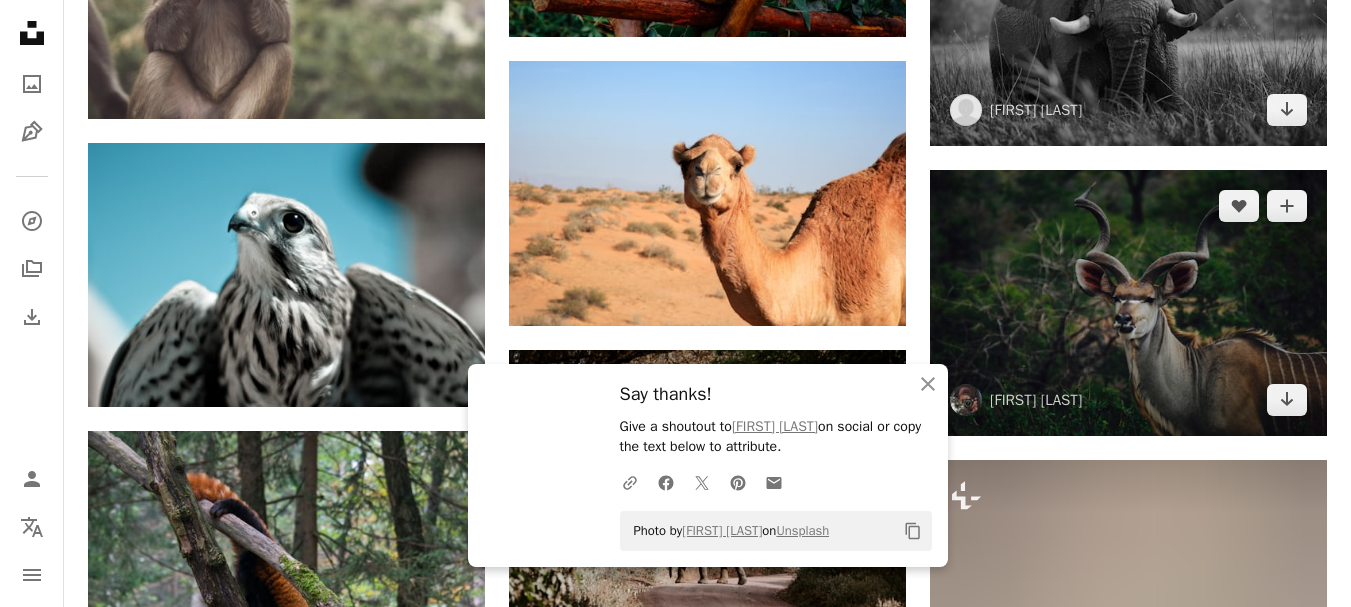 scroll, scrollTop: 19563, scrollLeft: 0, axis: vertical 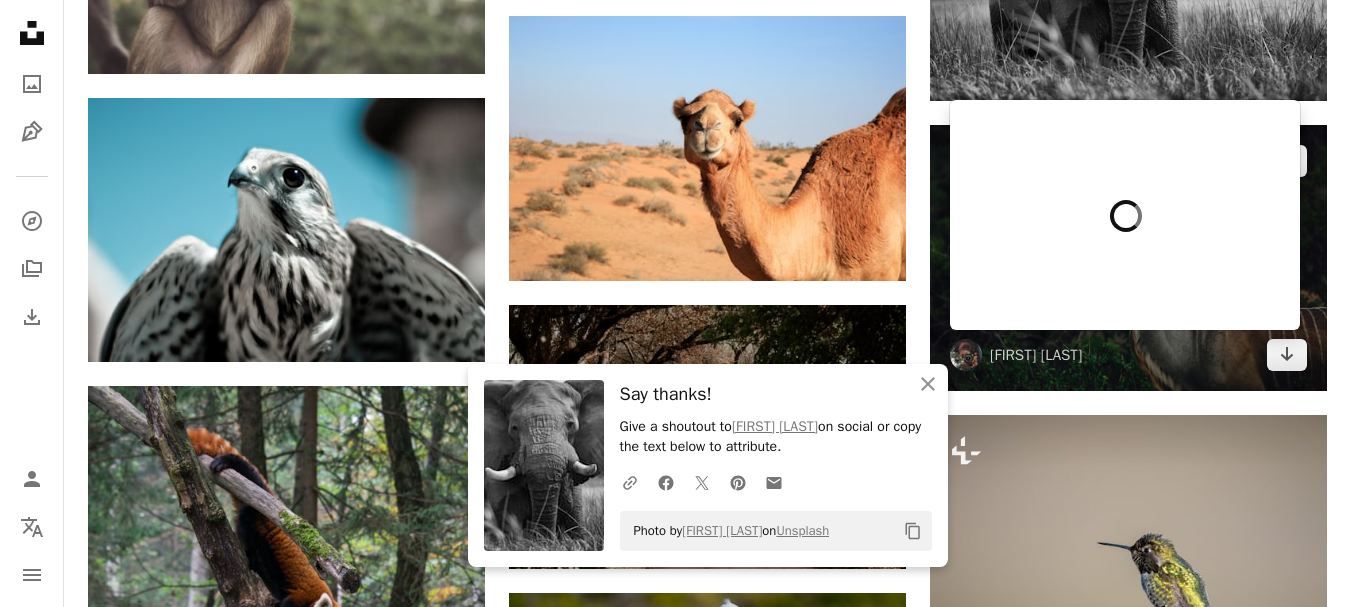 click on "Arrow pointing down" at bounding box center [1287, 355] 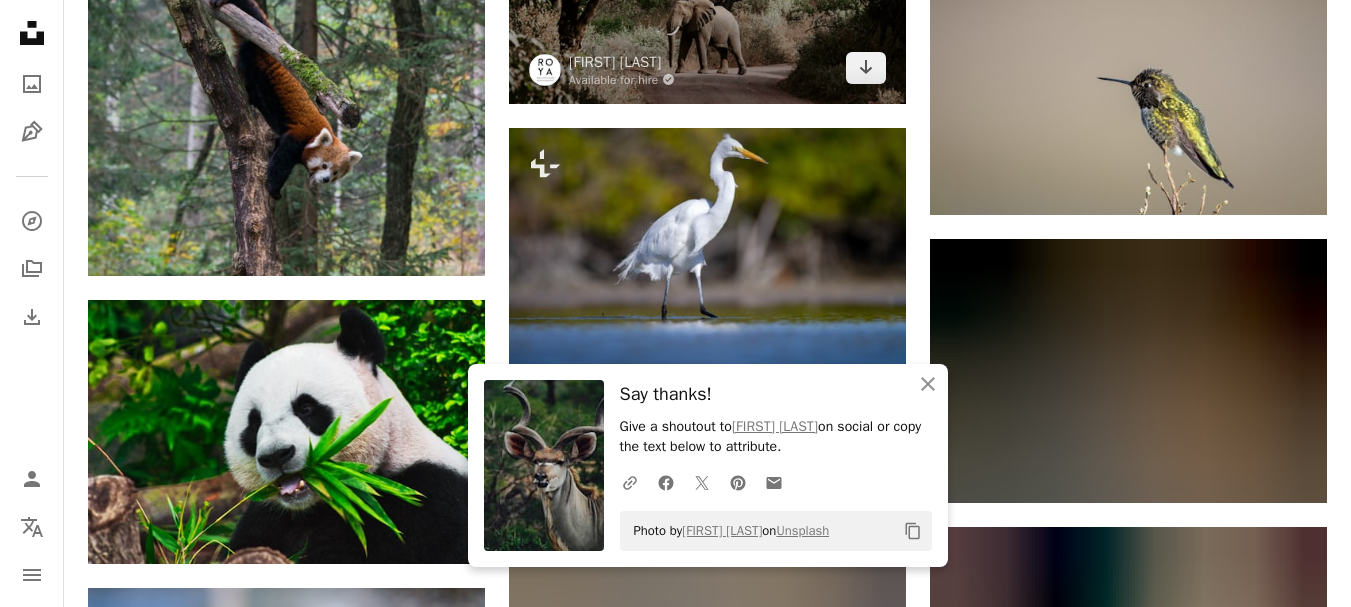 scroll, scrollTop: 20063, scrollLeft: 0, axis: vertical 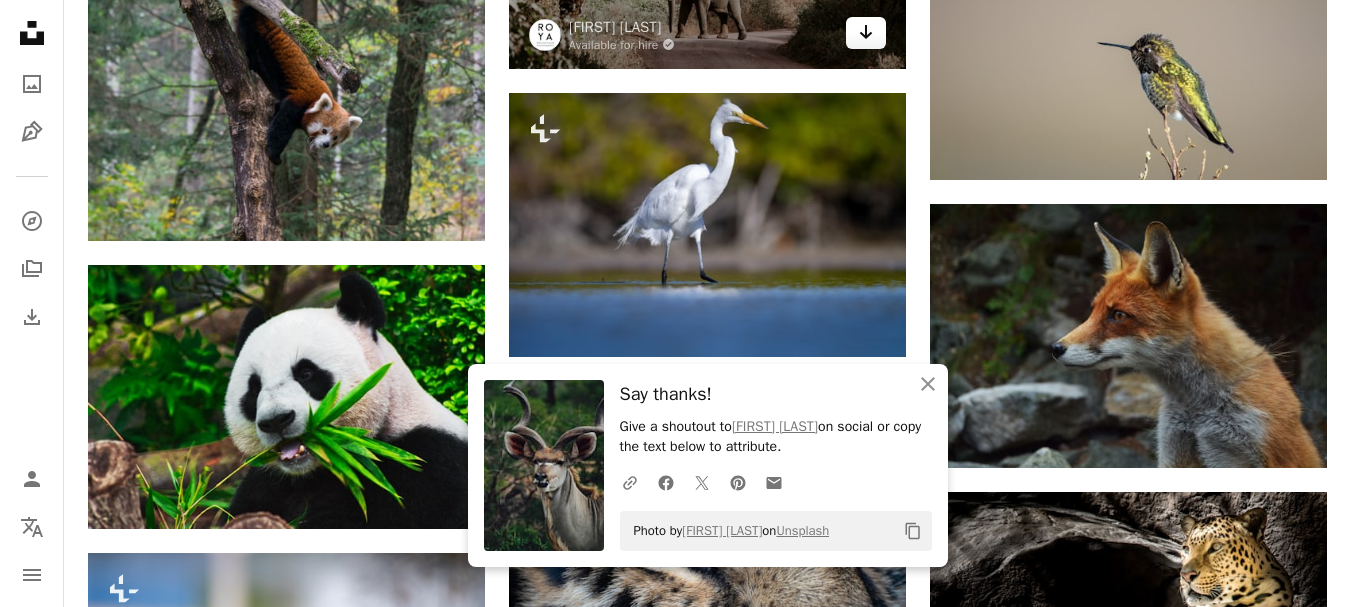 click on "Arrow pointing down" at bounding box center [866, 33] 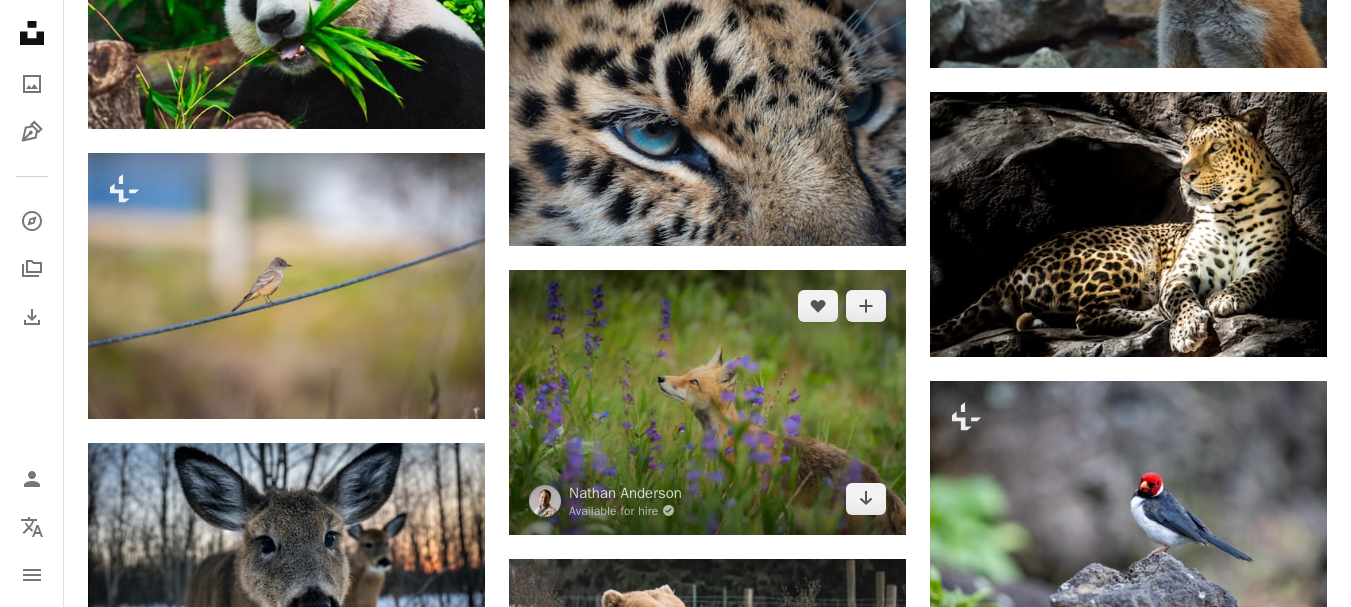 scroll, scrollTop: 20763, scrollLeft: 0, axis: vertical 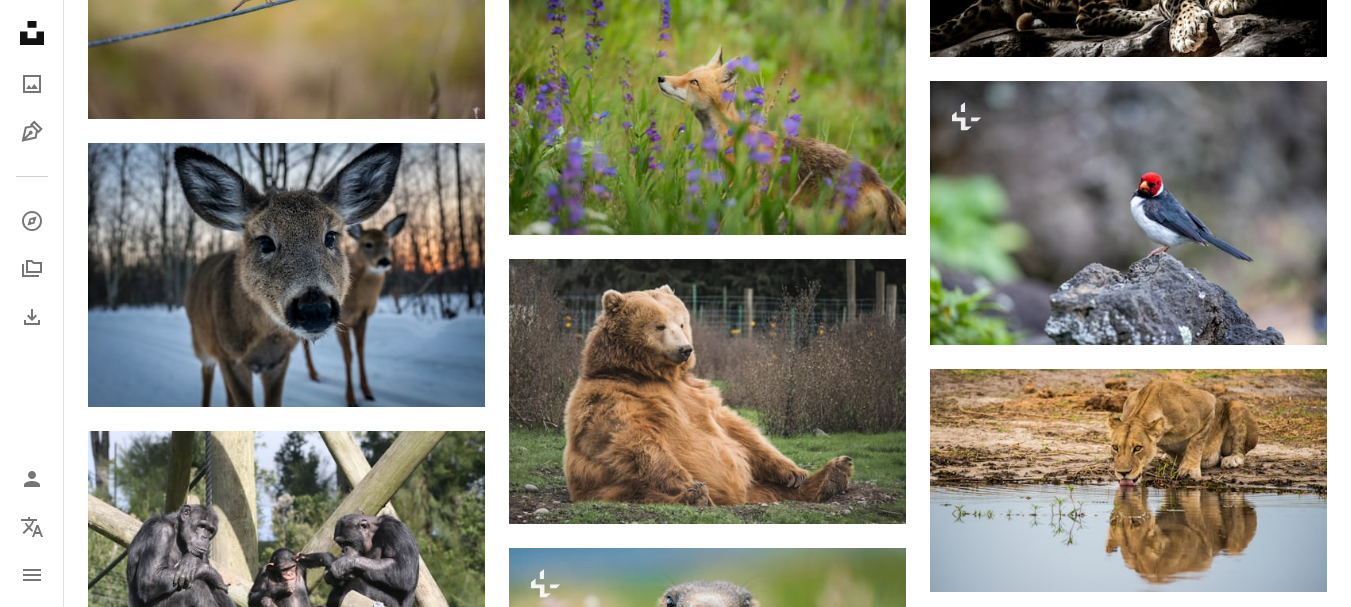 click on "Arrow pointing down" at bounding box center [866, -90] 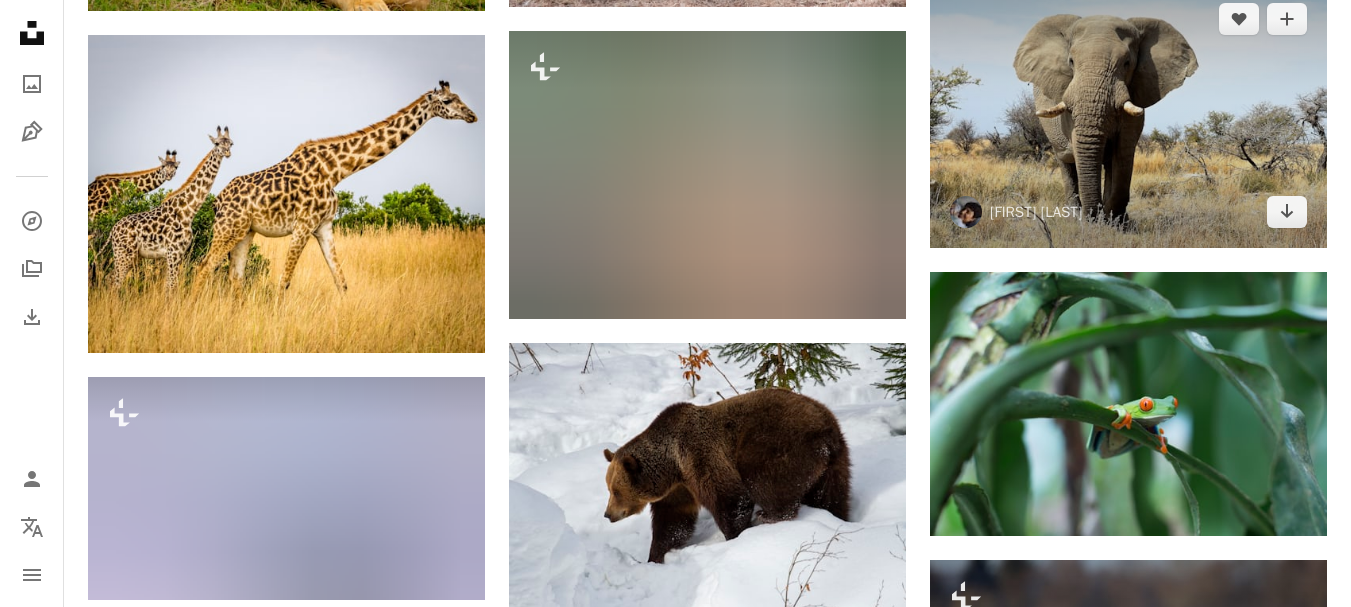 scroll, scrollTop: 24263, scrollLeft: 0, axis: vertical 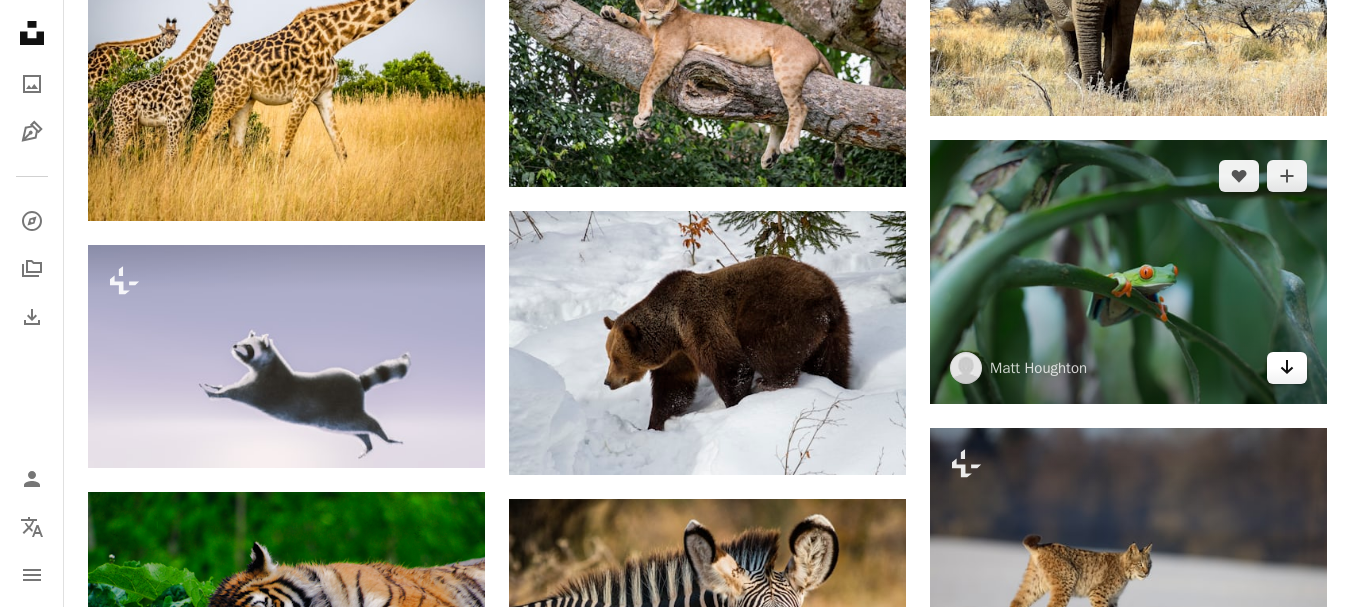 click on "Arrow pointing down" at bounding box center (1287, 368) 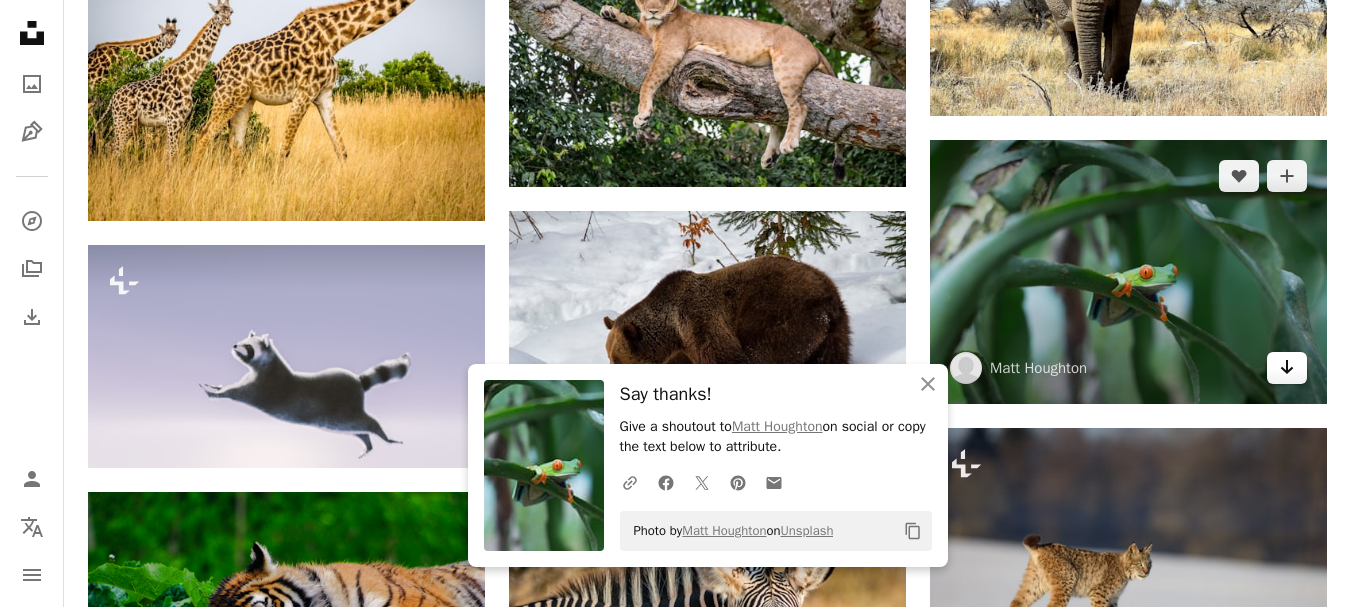 click on "Arrow pointing down" at bounding box center (1287, 368) 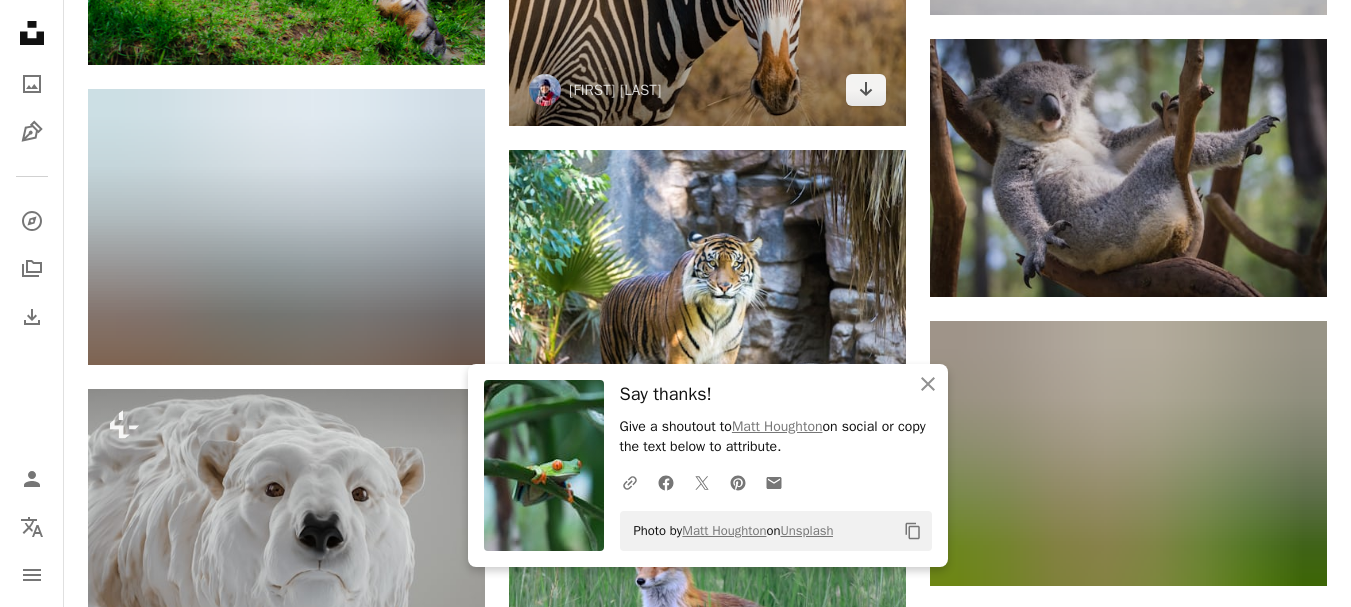 scroll, scrollTop: 25063, scrollLeft: 0, axis: vertical 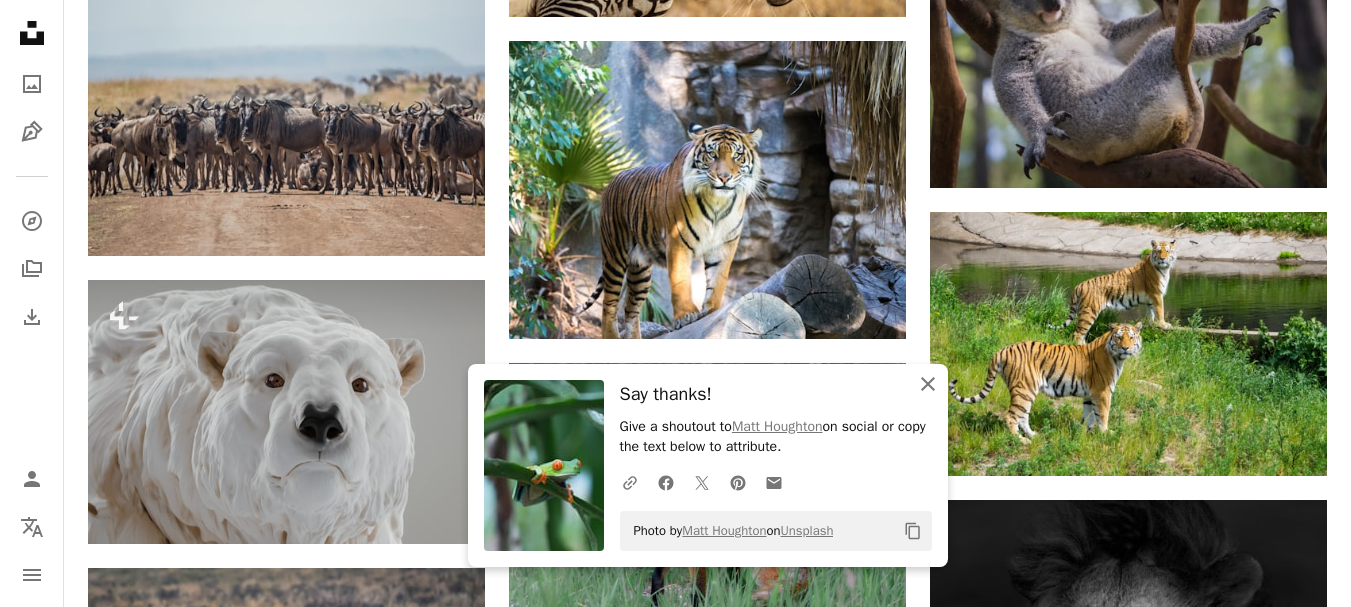 click on "An X shape" 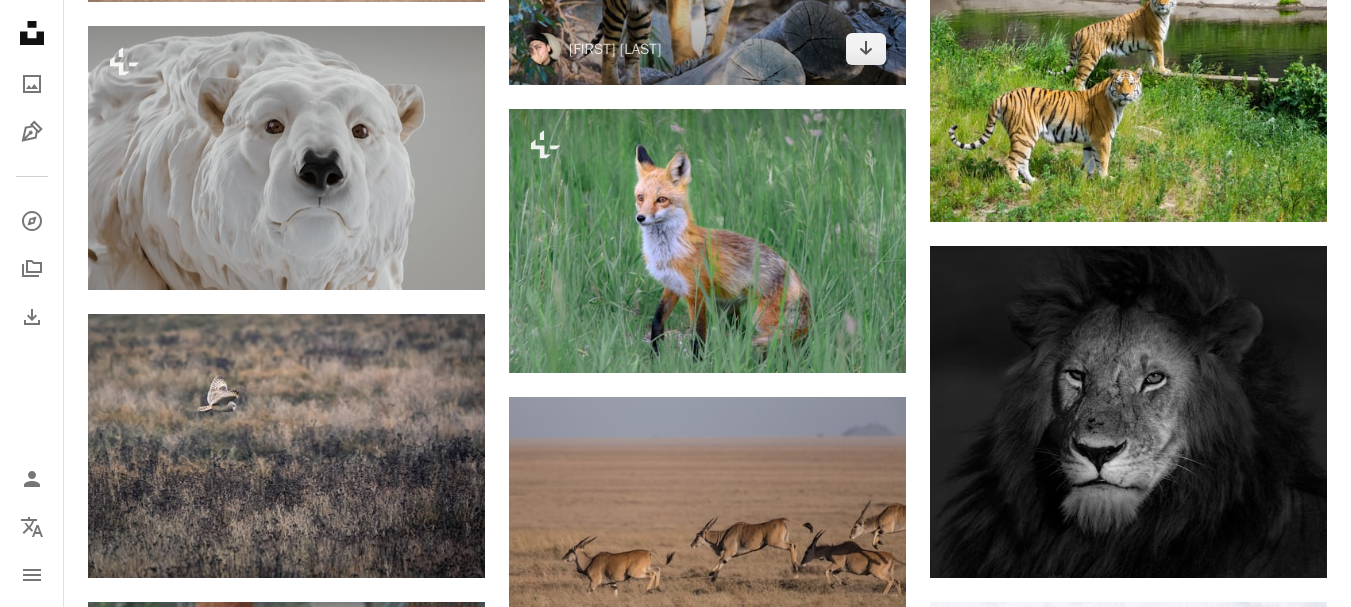 scroll, scrollTop: 25363, scrollLeft: 0, axis: vertical 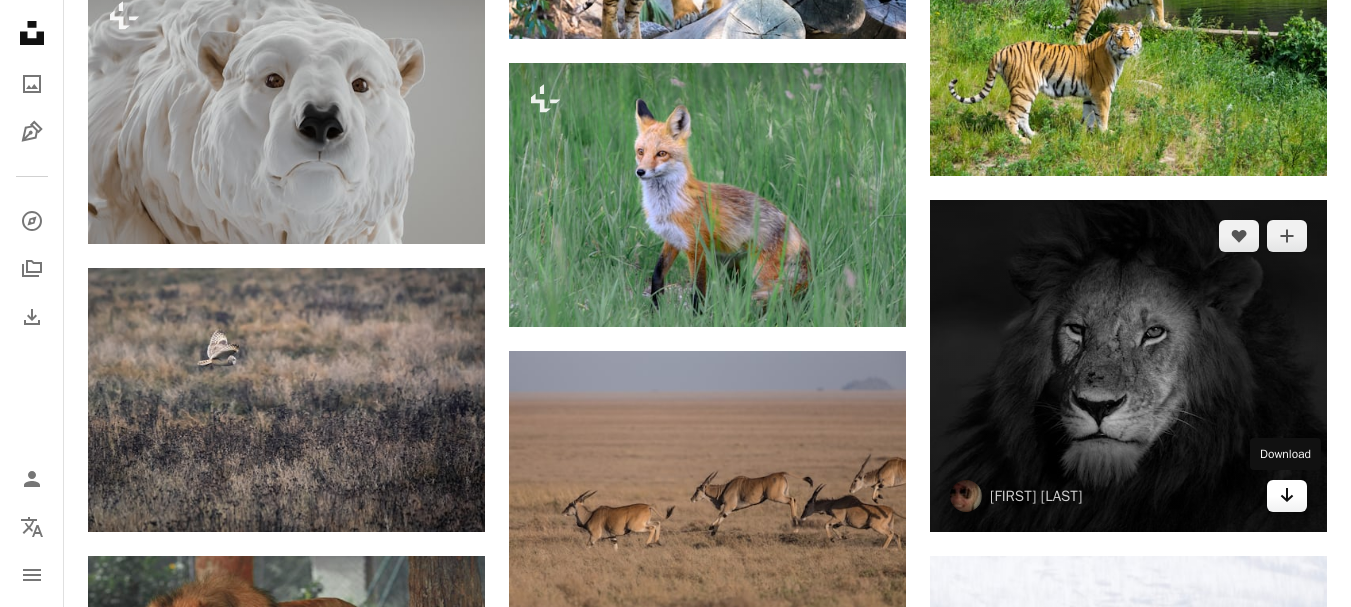 click on "Arrow pointing down" at bounding box center [1287, 496] 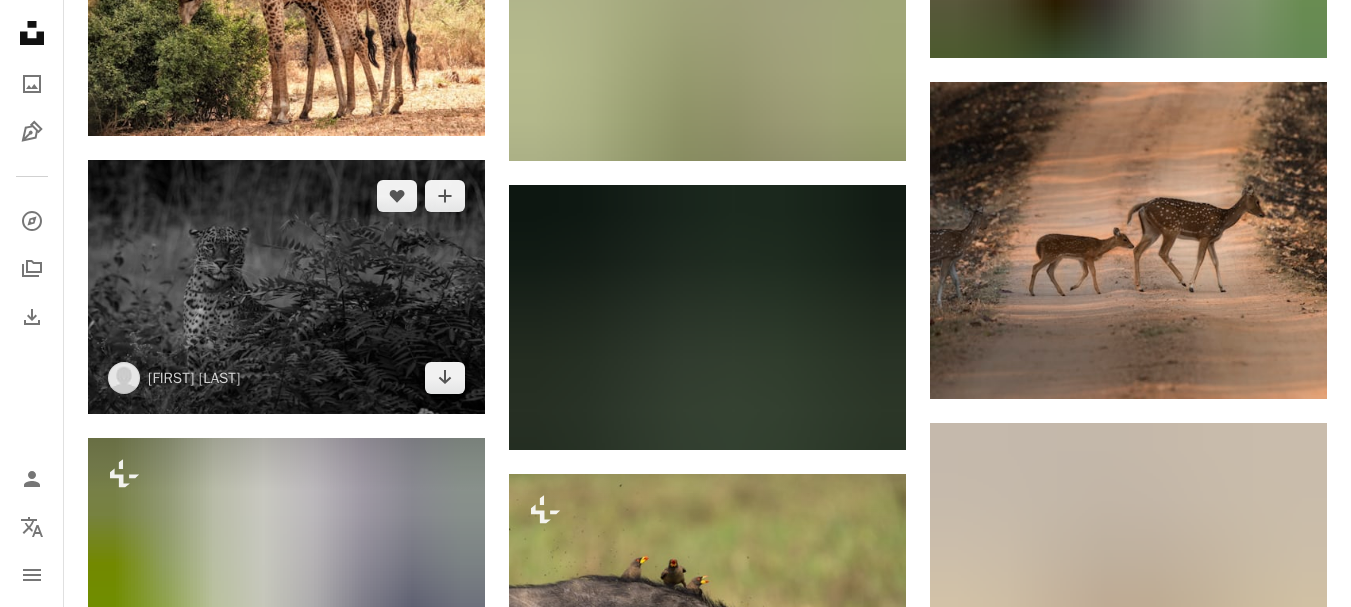 scroll, scrollTop: 32363, scrollLeft: 0, axis: vertical 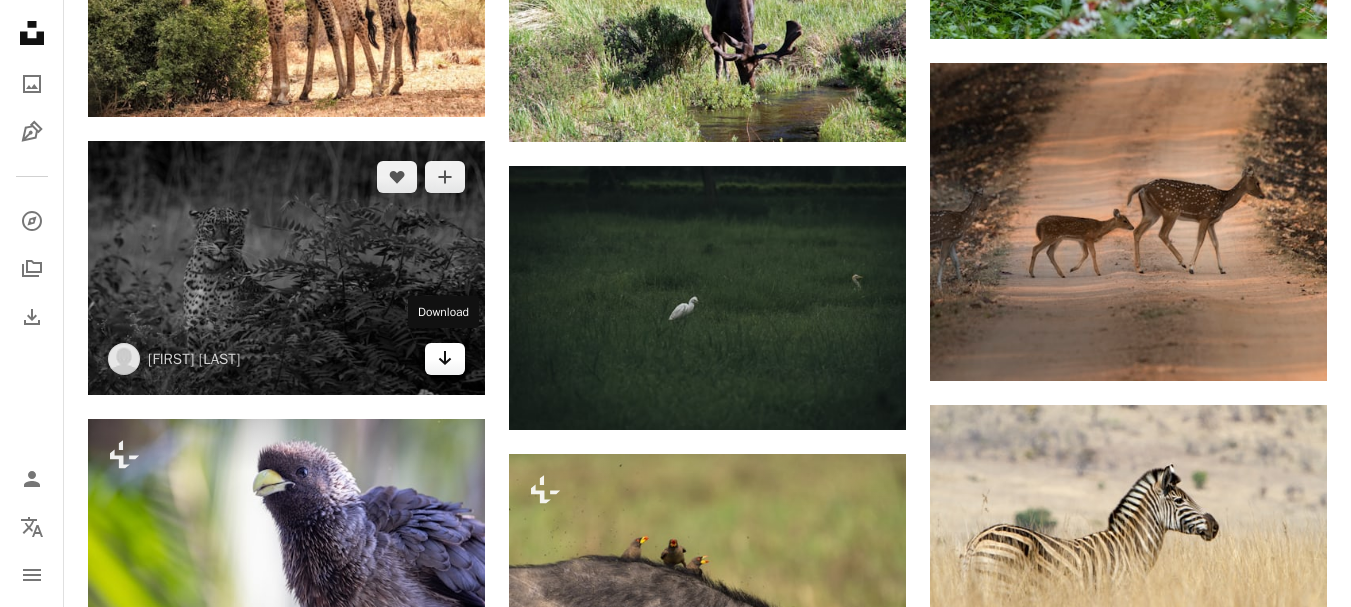 click on "Arrow pointing down" at bounding box center (445, 359) 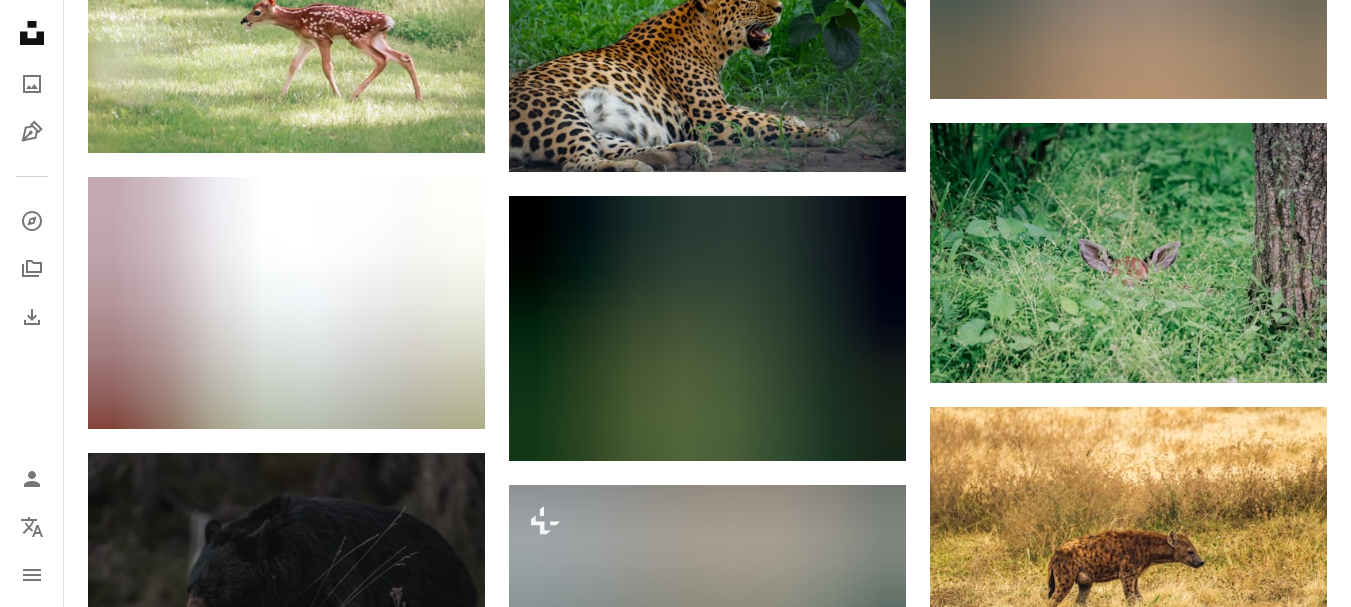 scroll, scrollTop: 34863, scrollLeft: 0, axis: vertical 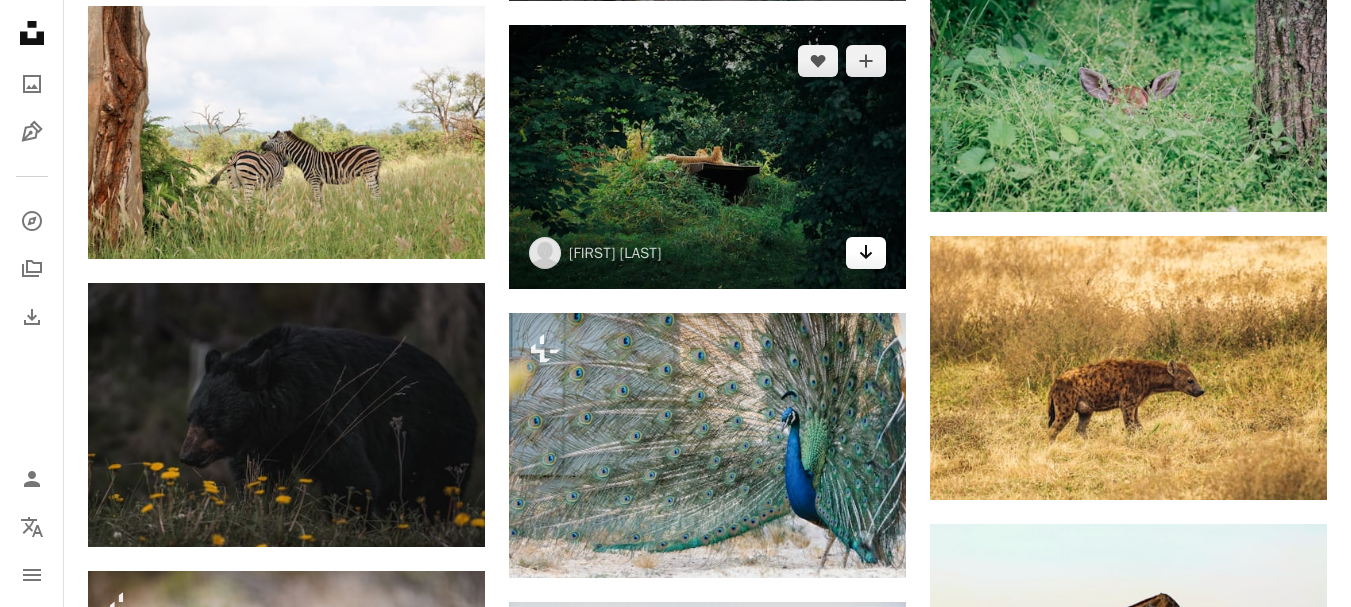 click on "Arrow pointing down" 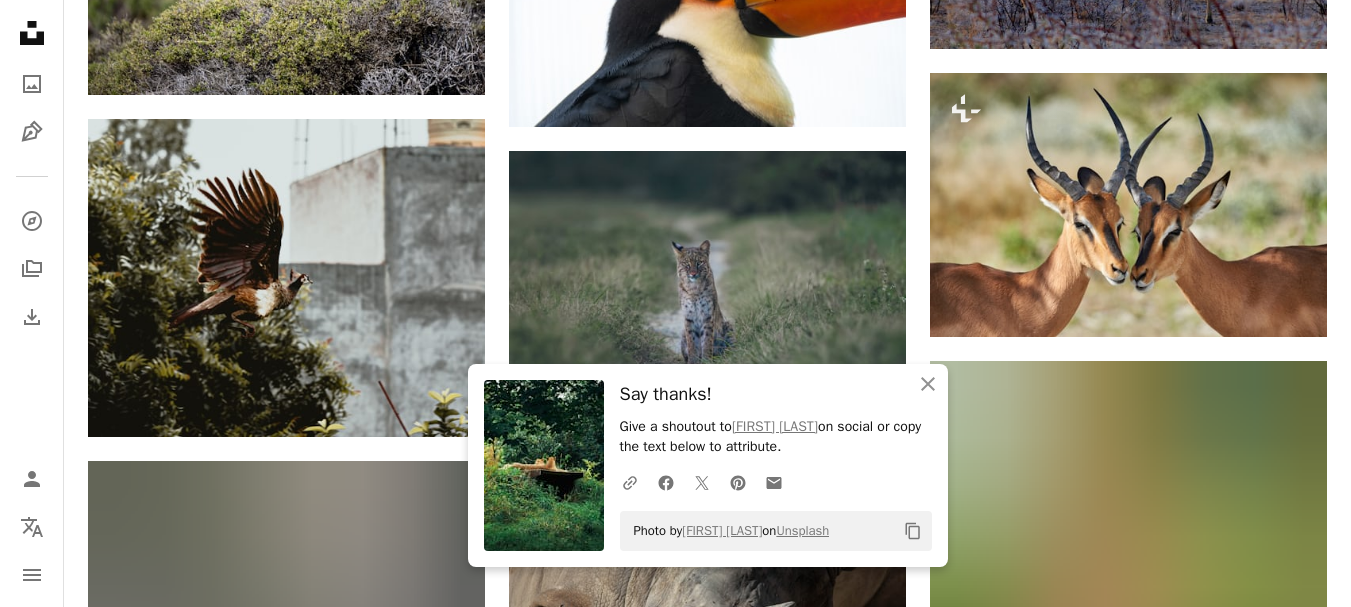 scroll, scrollTop: 35663, scrollLeft: 0, axis: vertical 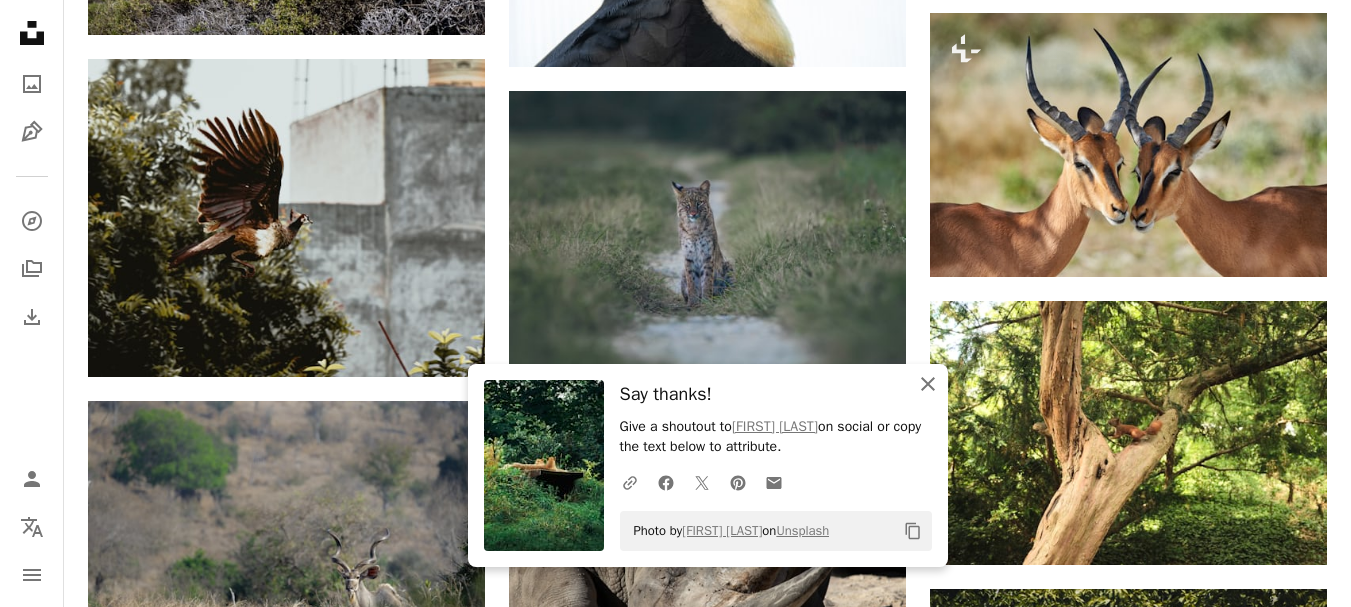 click on "An X shape" 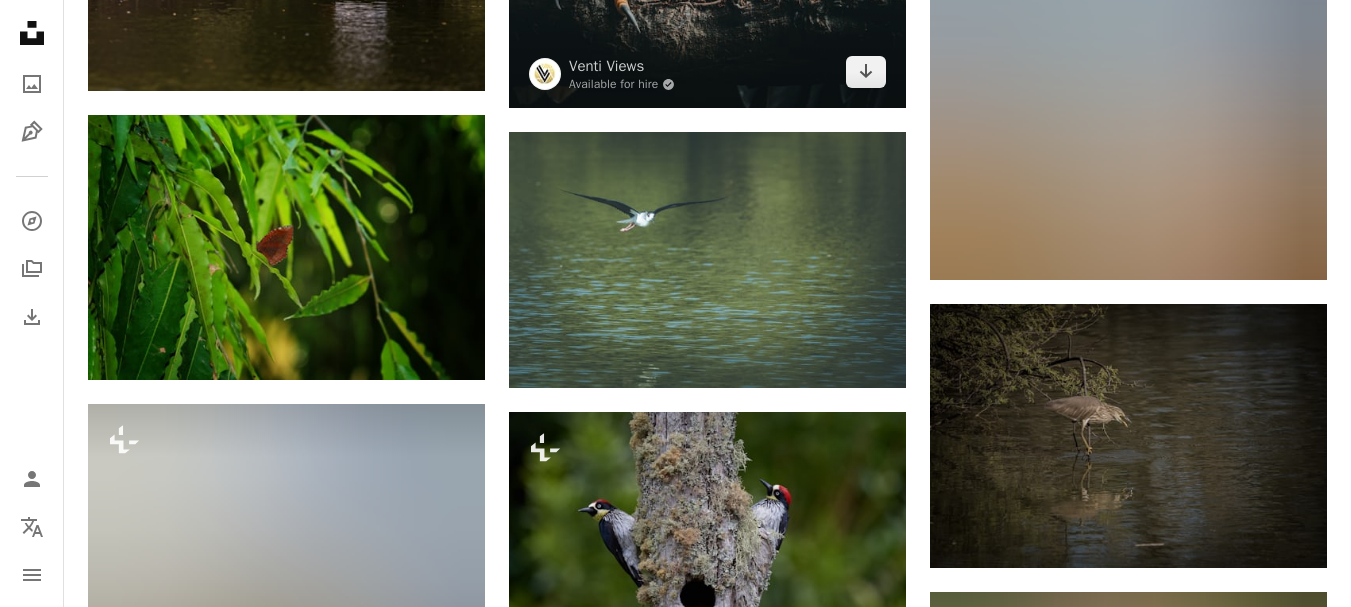 scroll, scrollTop: 42063, scrollLeft: 0, axis: vertical 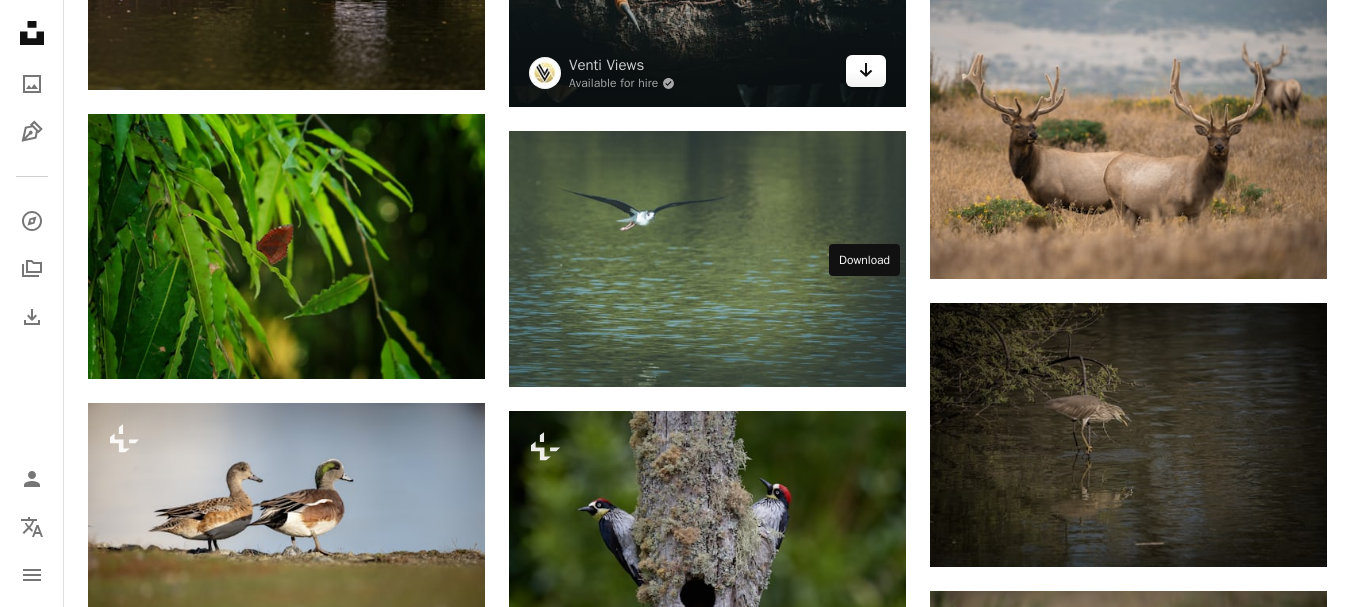 click on "Arrow pointing down" at bounding box center (866, 71) 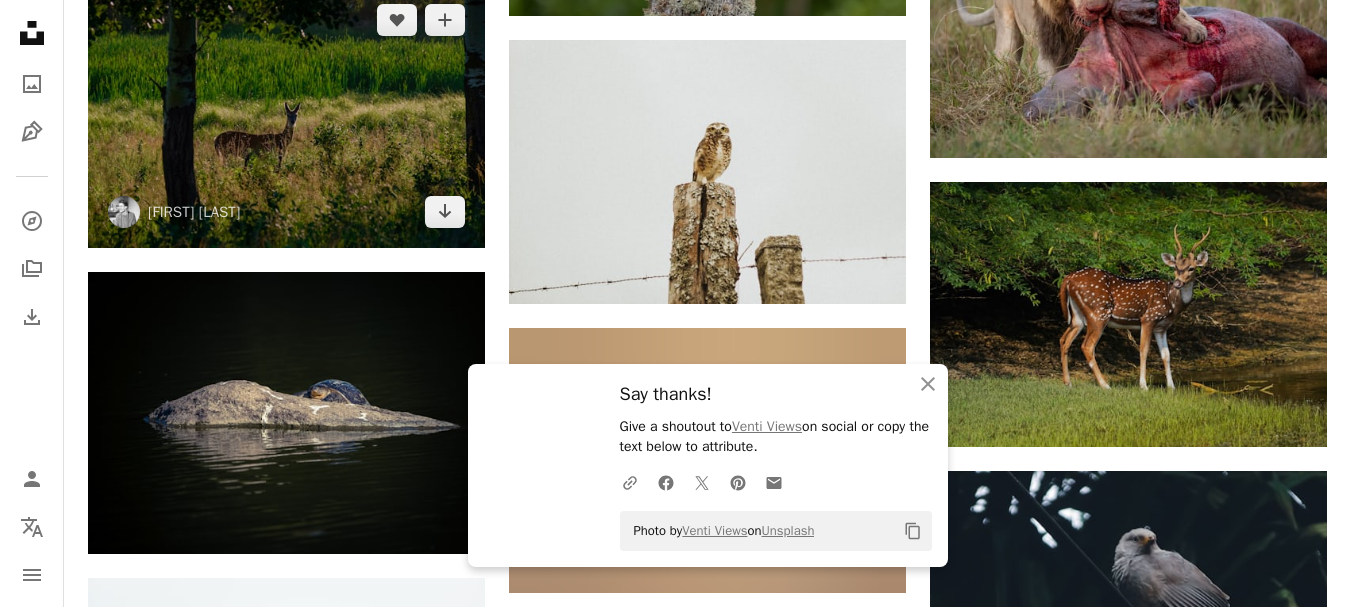 scroll, scrollTop: 42863, scrollLeft: 0, axis: vertical 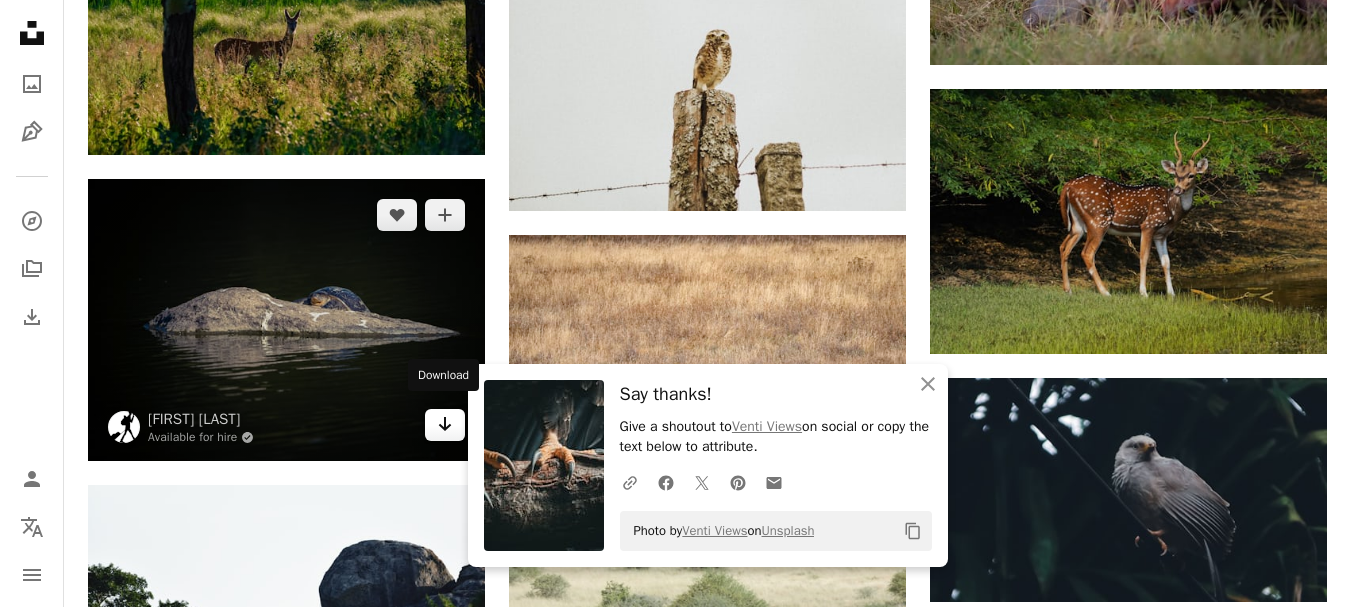 click on "Arrow pointing down" 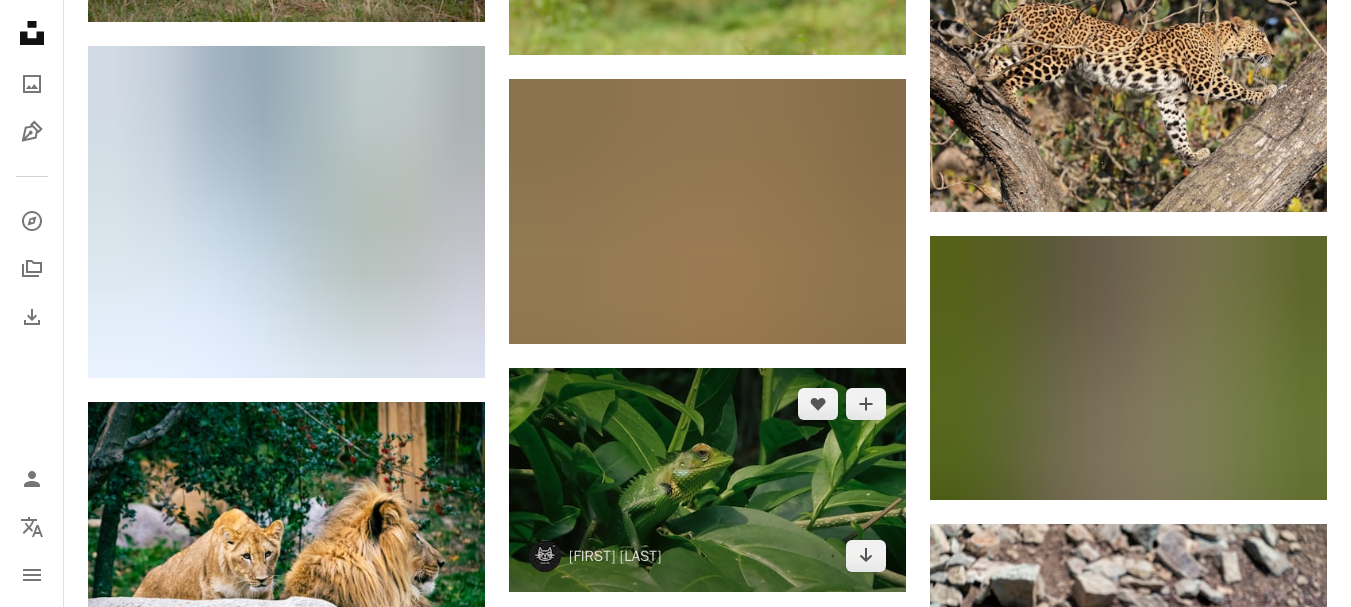 scroll, scrollTop: 44363, scrollLeft: 0, axis: vertical 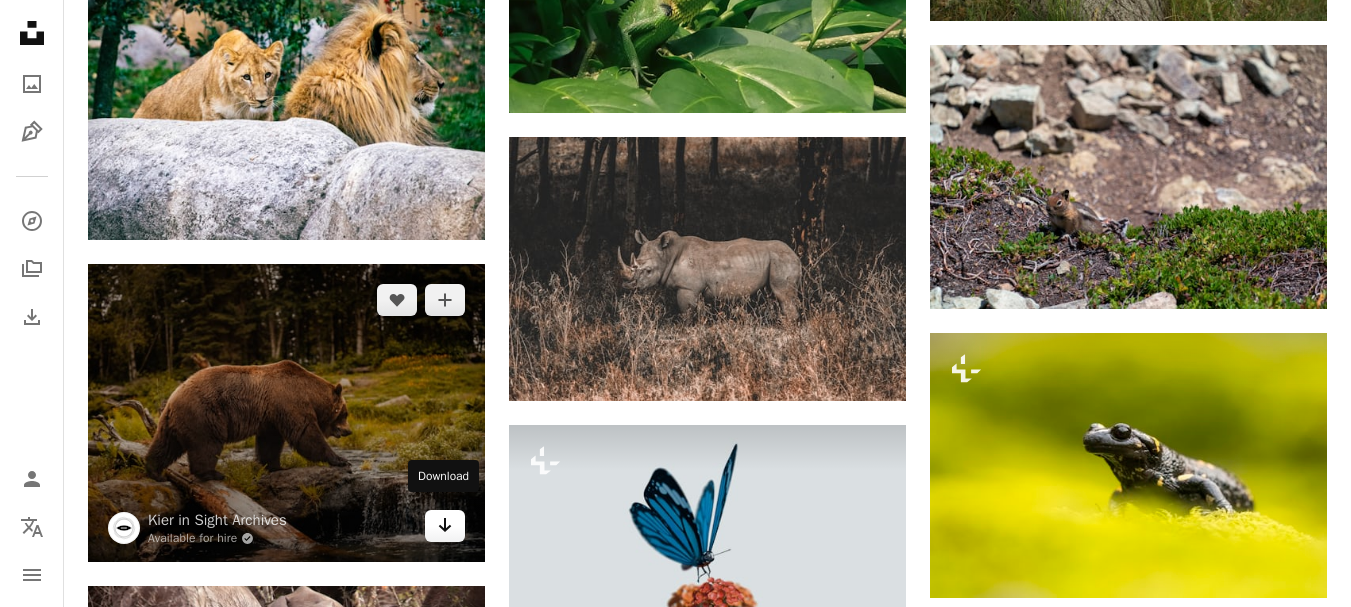 click on "Arrow pointing down" 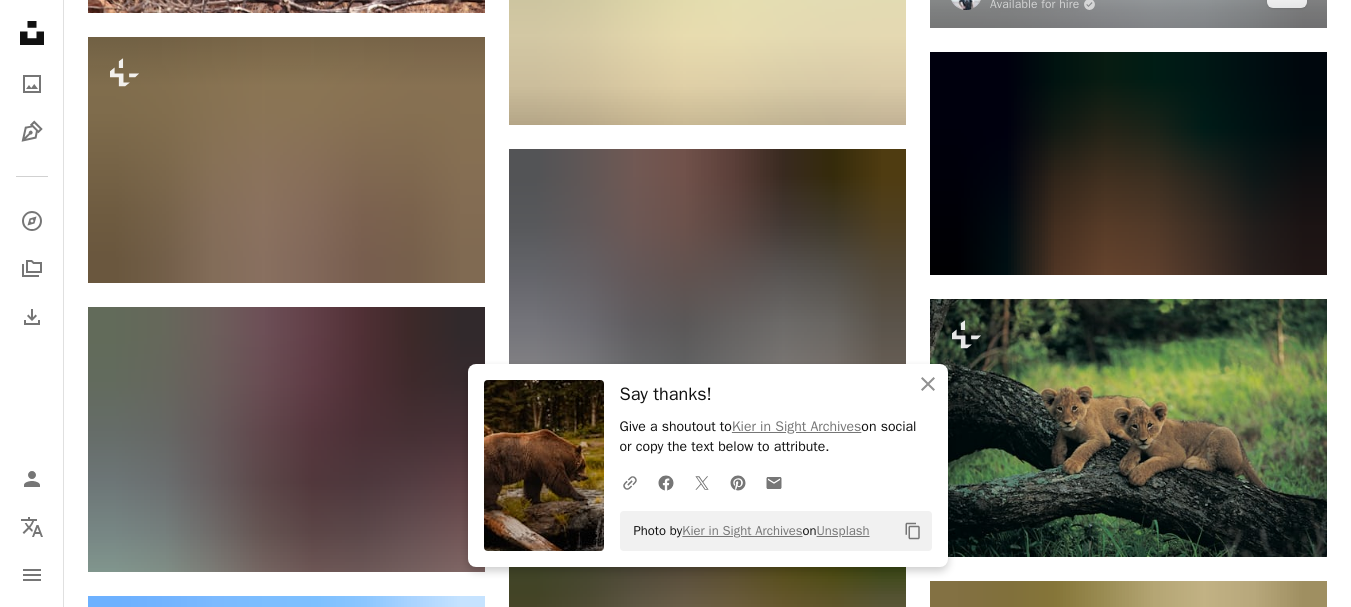 scroll, scrollTop: 45263, scrollLeft: 0, axis: vertical 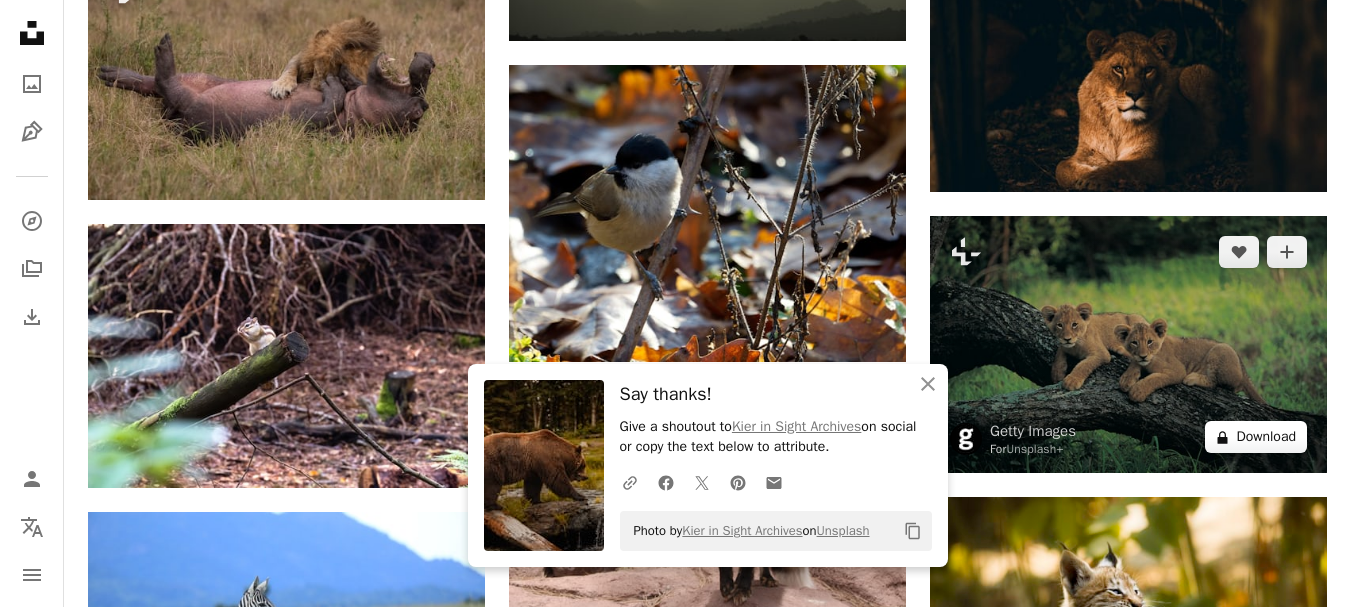 click on "A lock Download" at bounding box center [1256, 437] 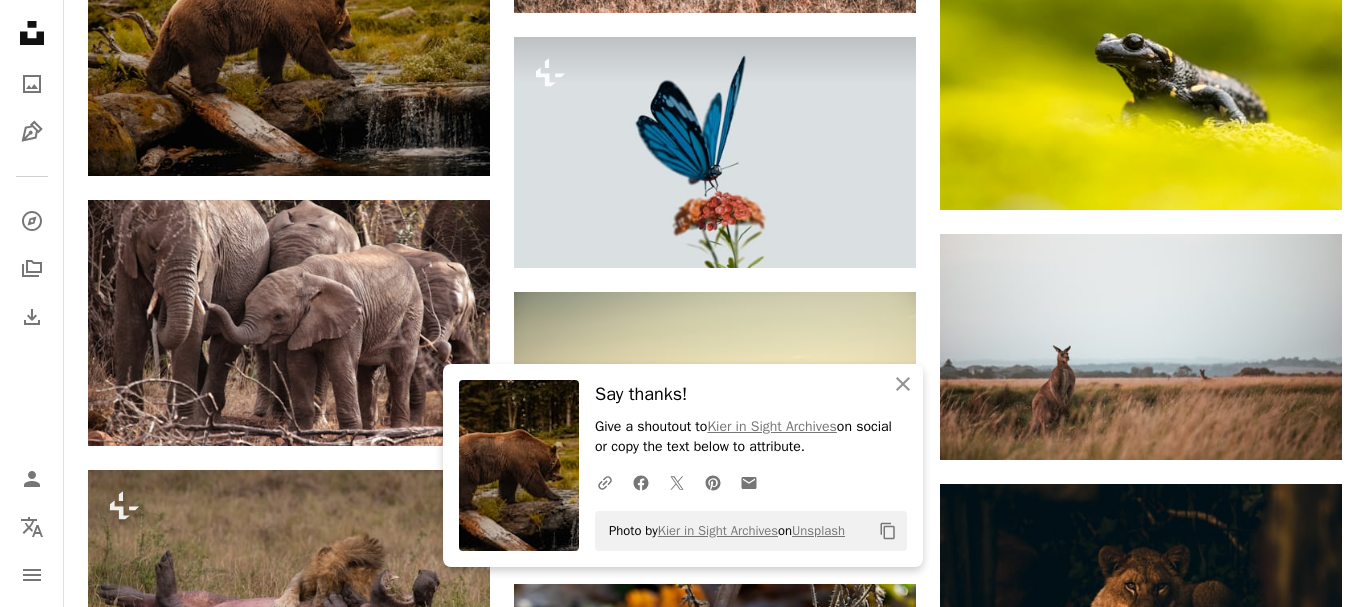 click on "An X shape An X shape Close Say thanks! Give a shoutout to  [FIRST] [LAST]  on social or copy the text below to attribute. A URL sharing icon (chains) Facebook icon X (formerly Twitter) icon Pinterest icon An envelope Photo by  [FIRST] [LAST]  on  Unsplash
Copy content Premium, ready to use images. Get unlimited access. A plus sign Members-only content added monthly A plus sign Unlimited royalty-free downloads A plus sign Illustrations  New A plus sign Enhanced legal protections yearly 66%  off monthly $12   $4 USD per month * Get  Unsplash+ * When paid annually, billed upfront  $48 Taxes where applicable. Renews automatically. Cancel anytime." at bounding box center [683, 3690] 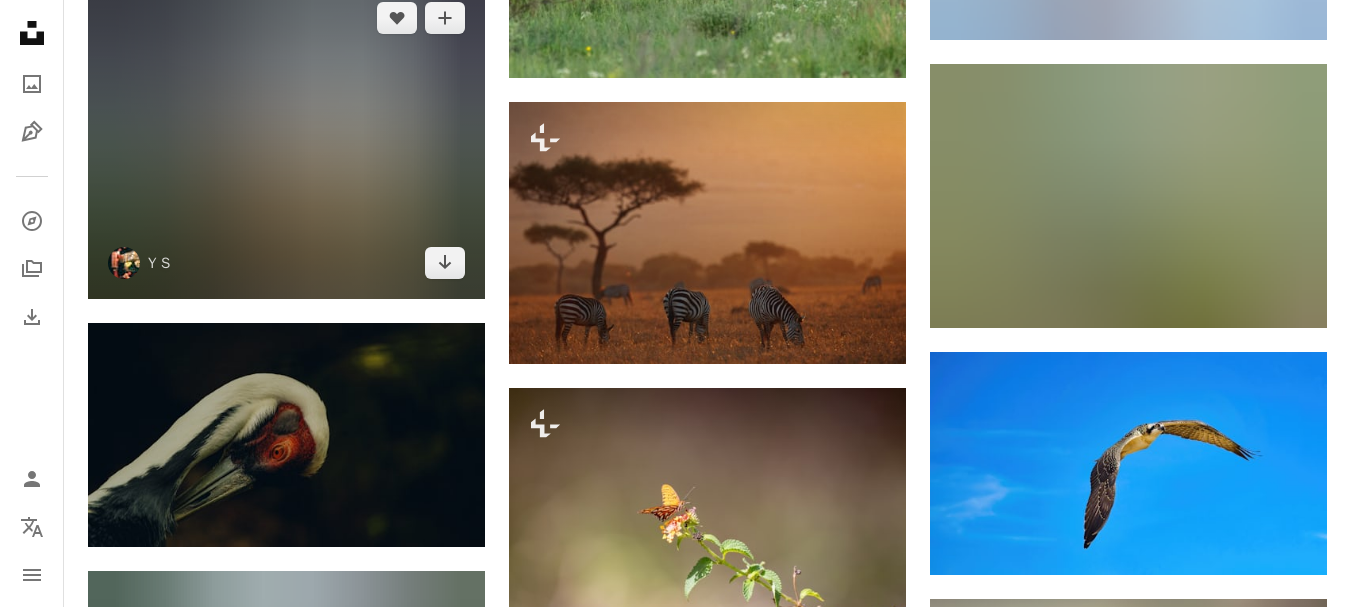 scroll, scrollTop: 48563, scrollLeft: 0, axis: vertical 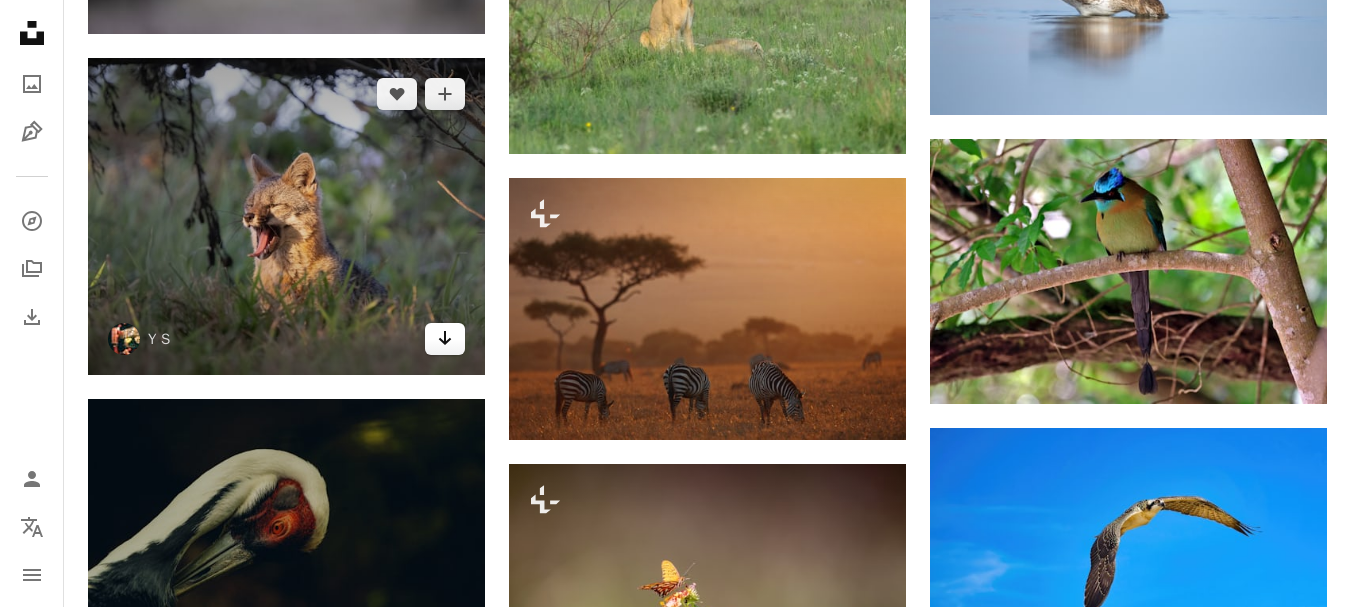click on "Arrow pointing down" 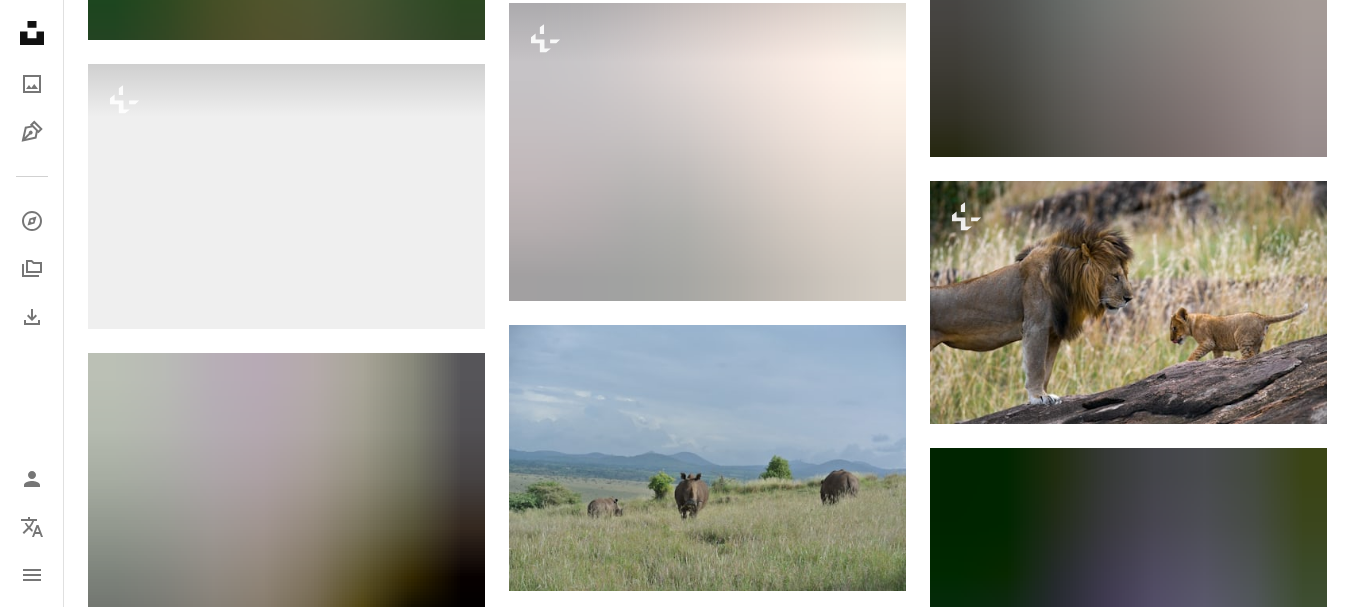 scroll, scrollTop: 52763, scrollLeft: 0, axis: vertical 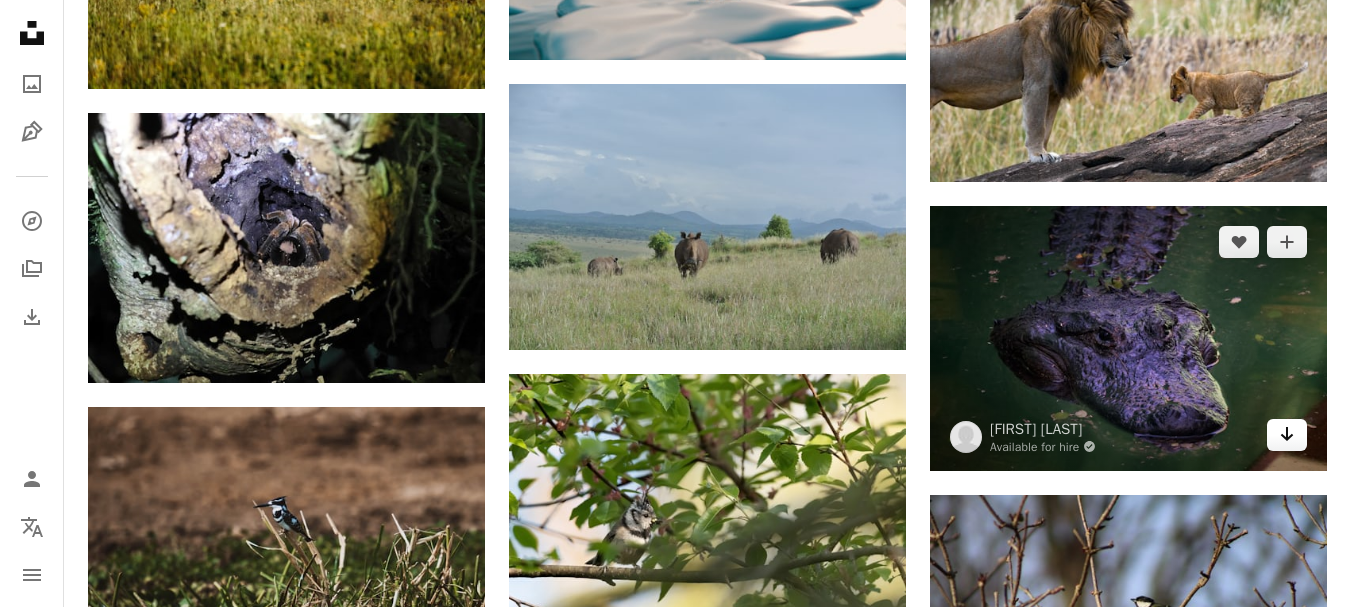 click on "Arrow pointing down" 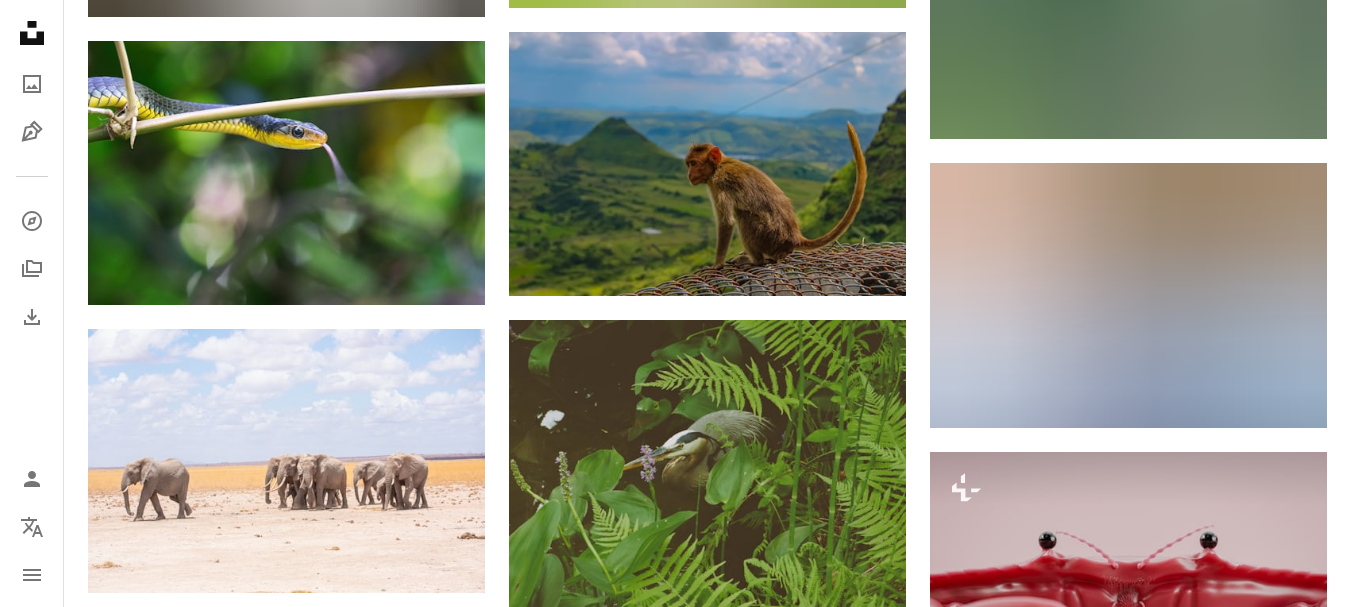 scroll, scrollTop: 54263, scrollLeft: 0, axis: vertical 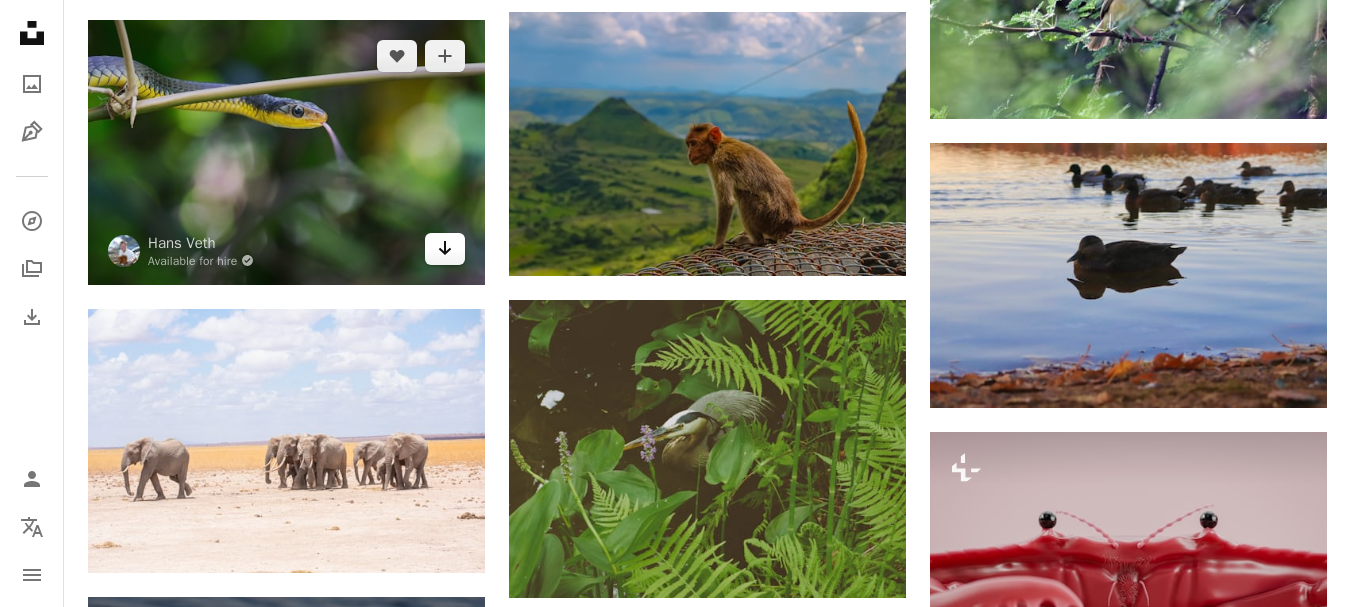 click on "Arrow pointing down" 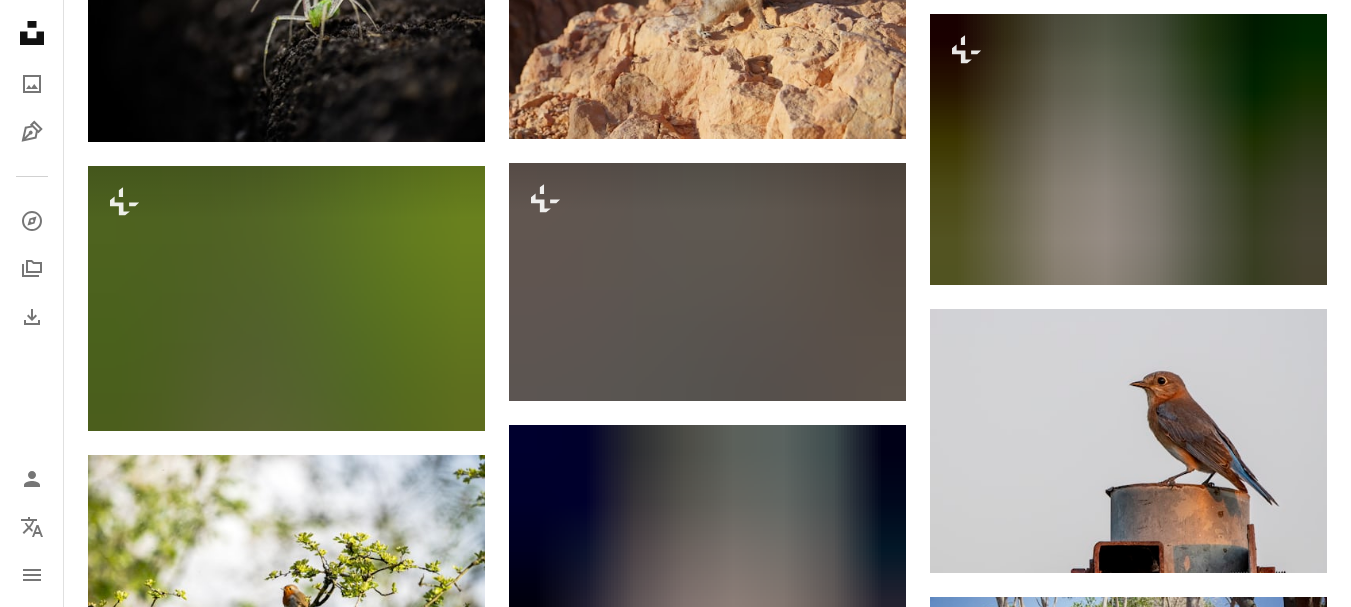 scroll, scrollTop: 57063, scrollLeft: 0, axis: vertical 